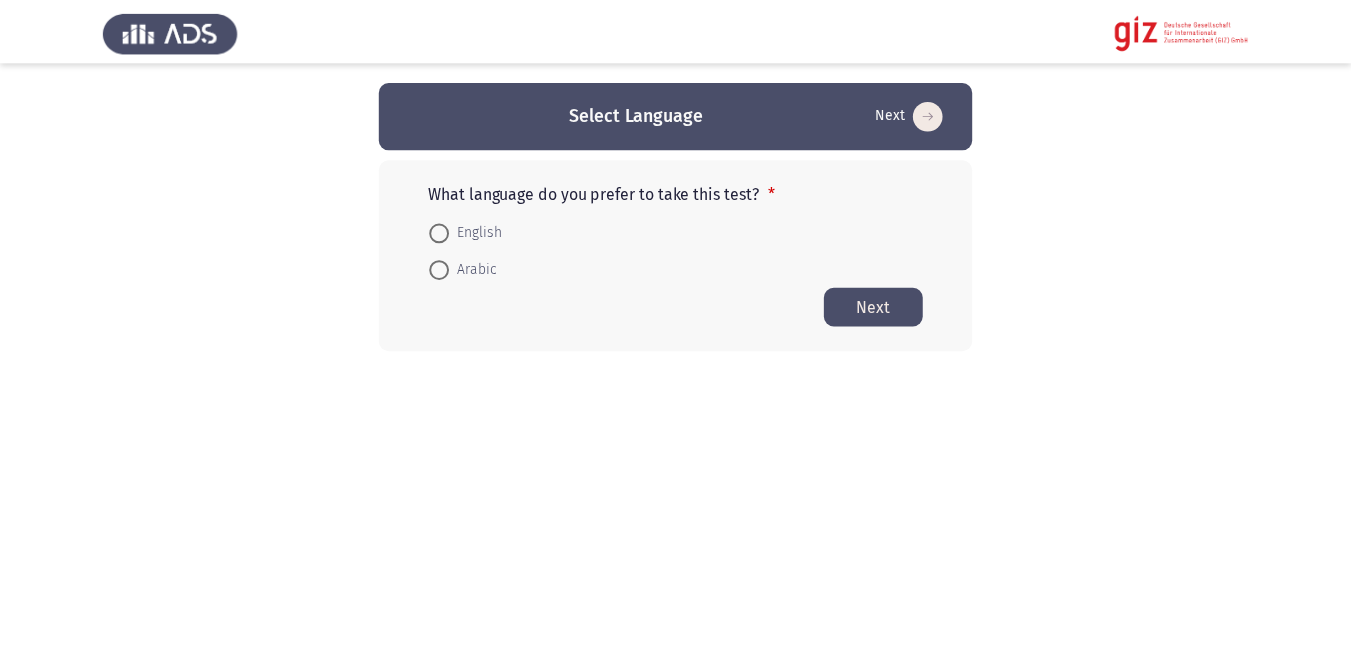 scroll, scrollTop: 0, scrollLeft: 0, axis: both 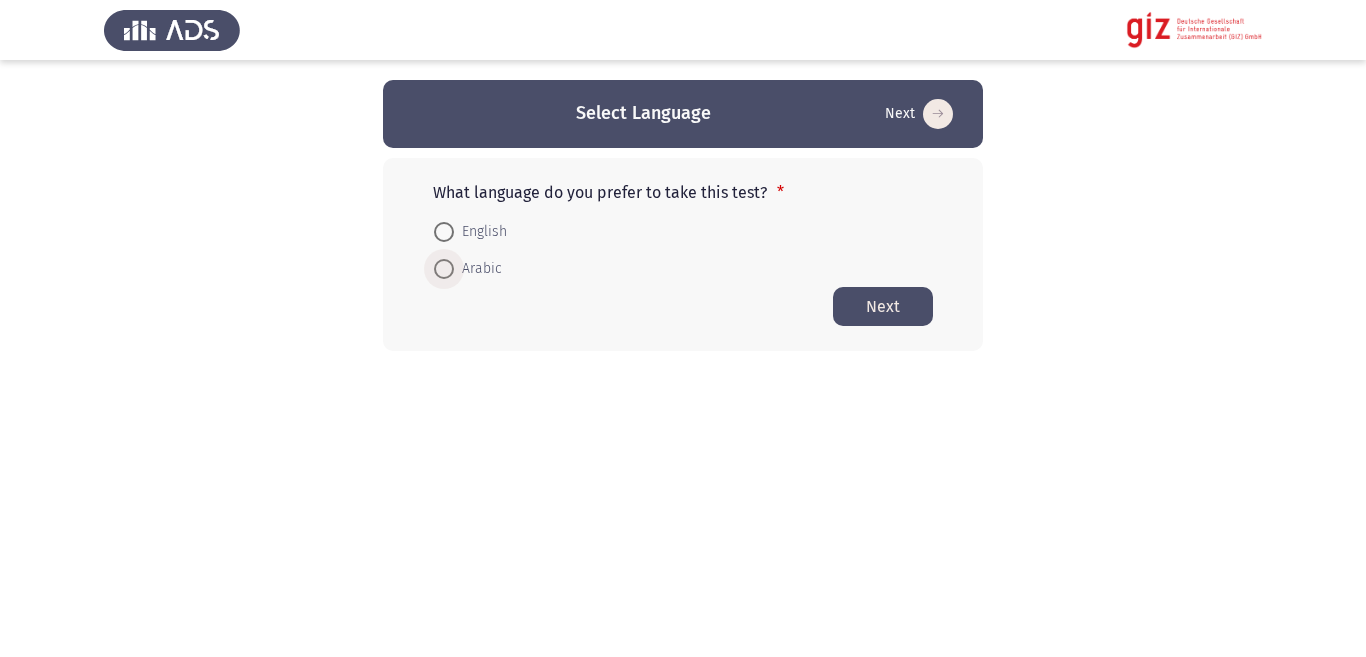 click at bounding box center (444, 269) 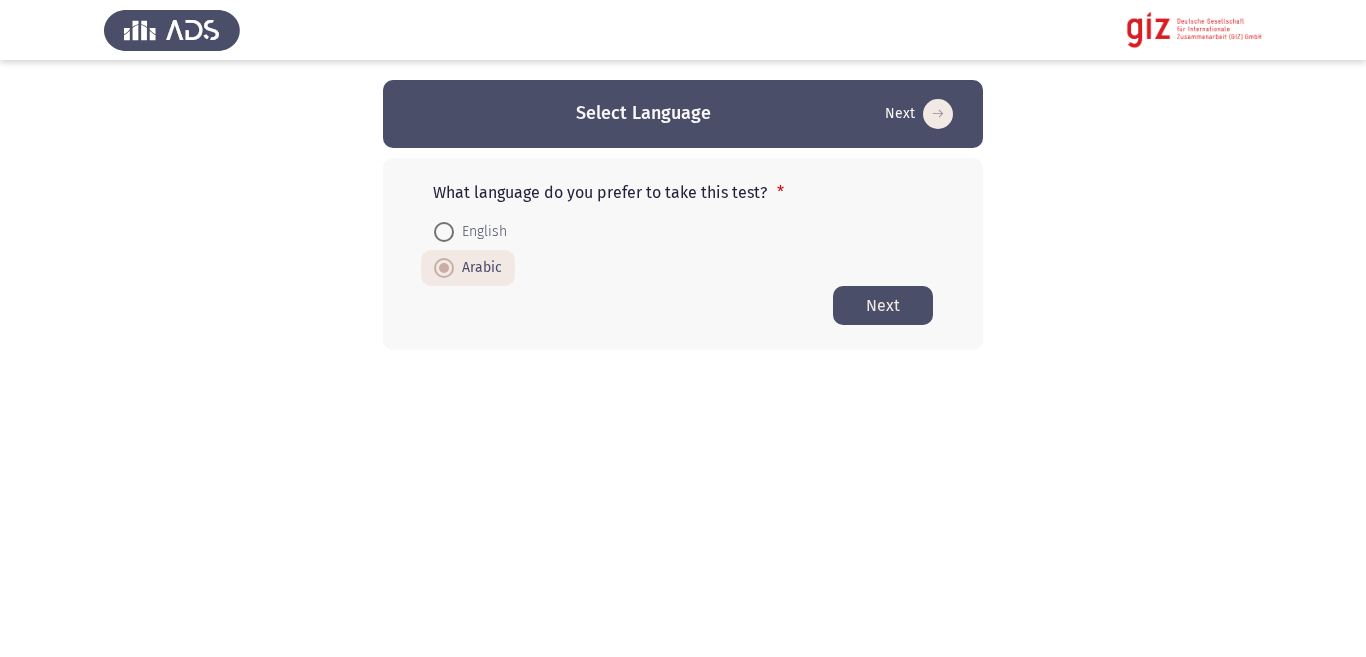 click on "Next" 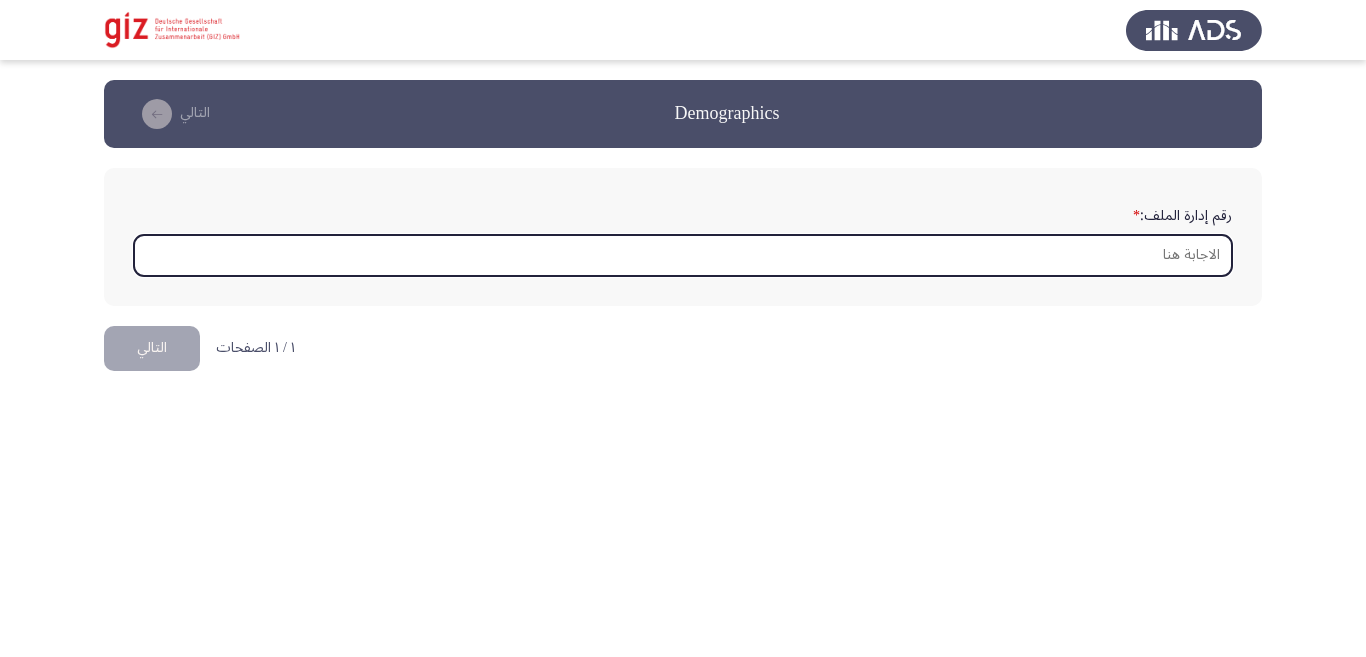 click on "رقم إدارة الملف:    *" at bounding box center [683, 255] 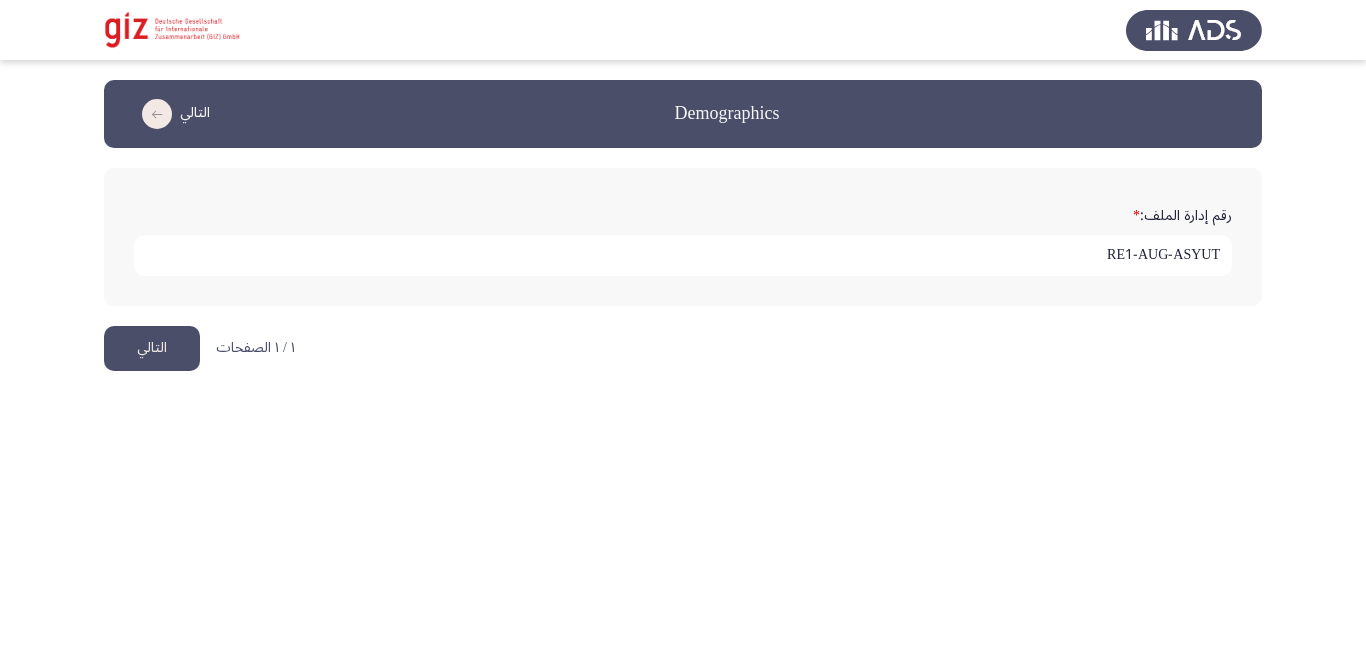 type on "RE1-AUG-ASYUT" 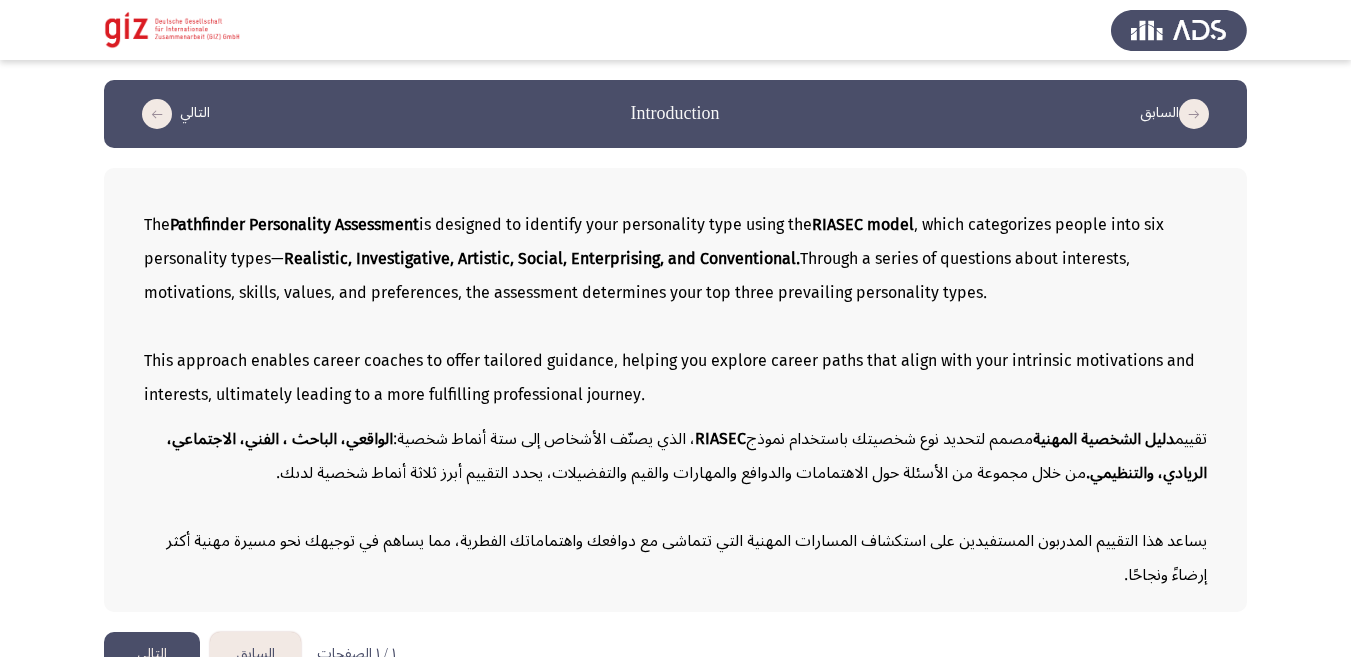 scroll, scrollTop: 40, scrollLeft: 0, axis: vertical 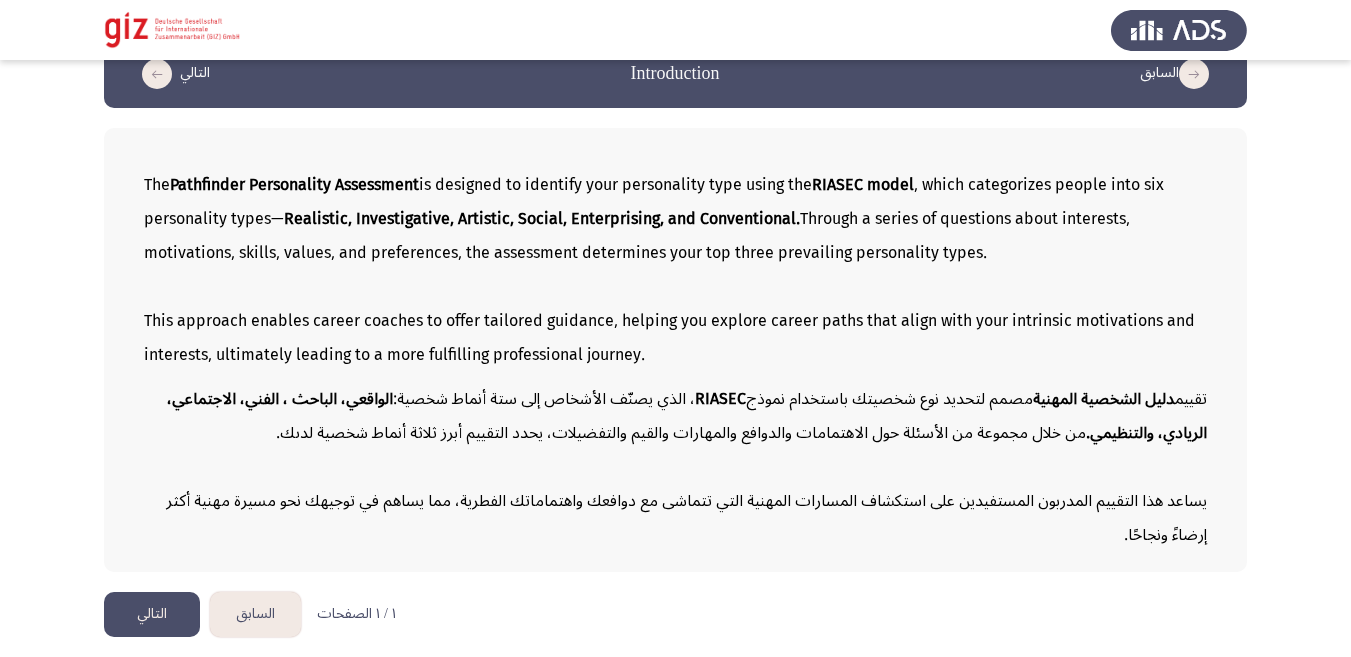 click on "التالي" 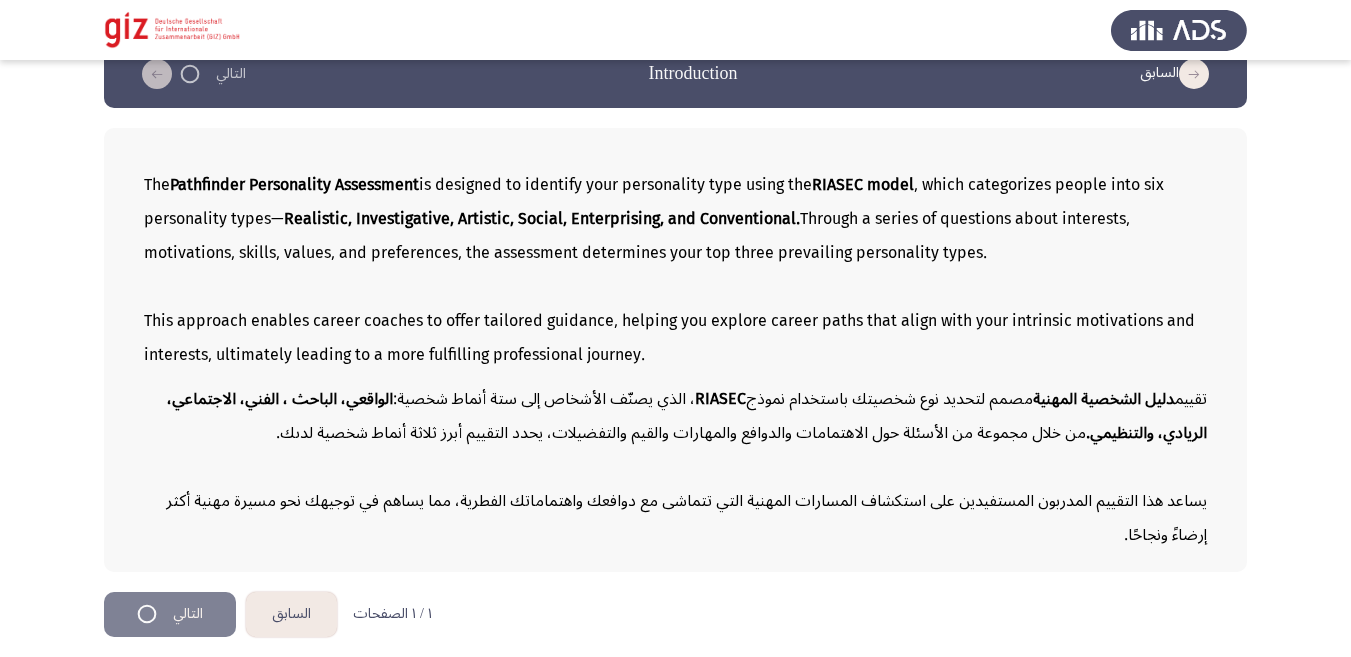 scroll, scrollTop: 0, scrollLeft: 0, axis: both 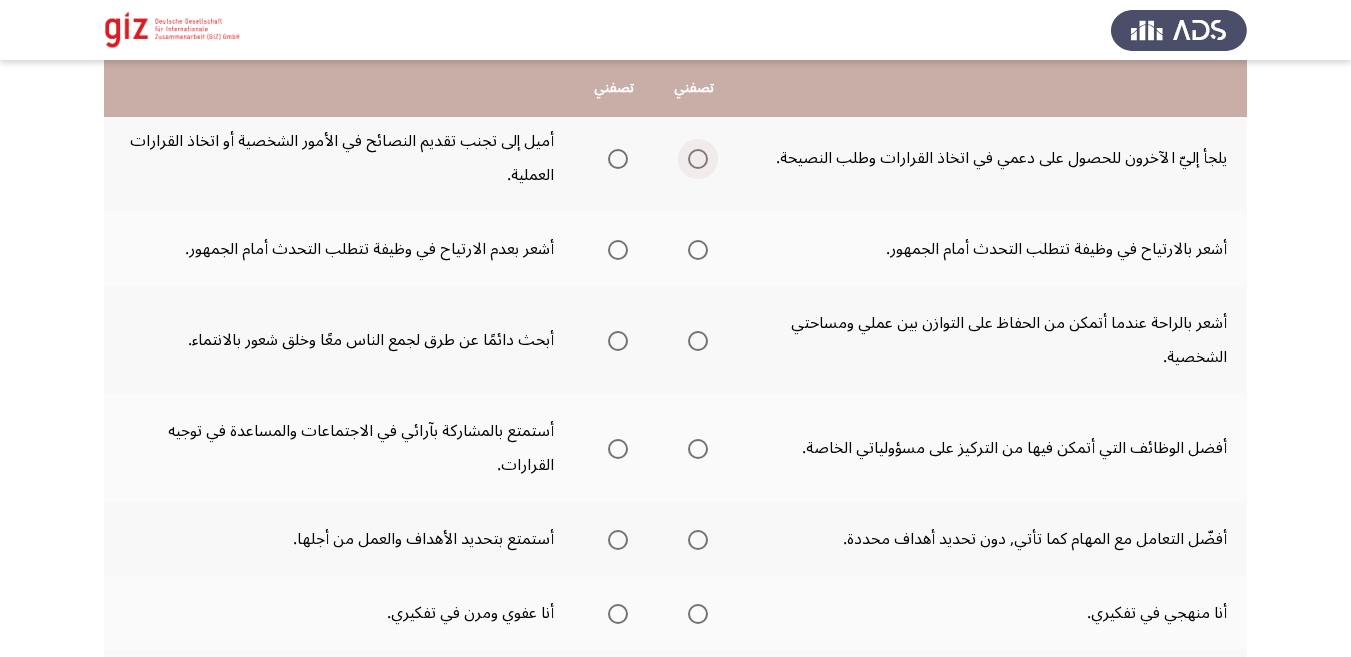 click at bounding box center (698, 159) 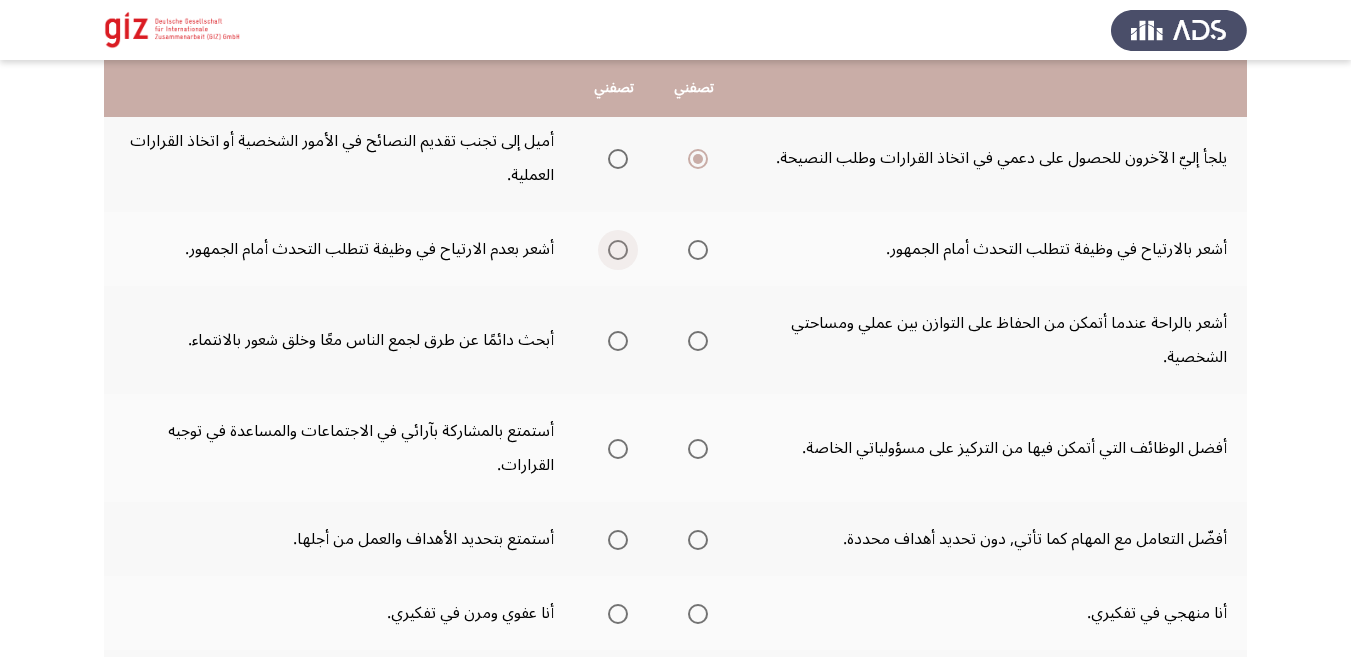 click at bounding box center [618, 250] 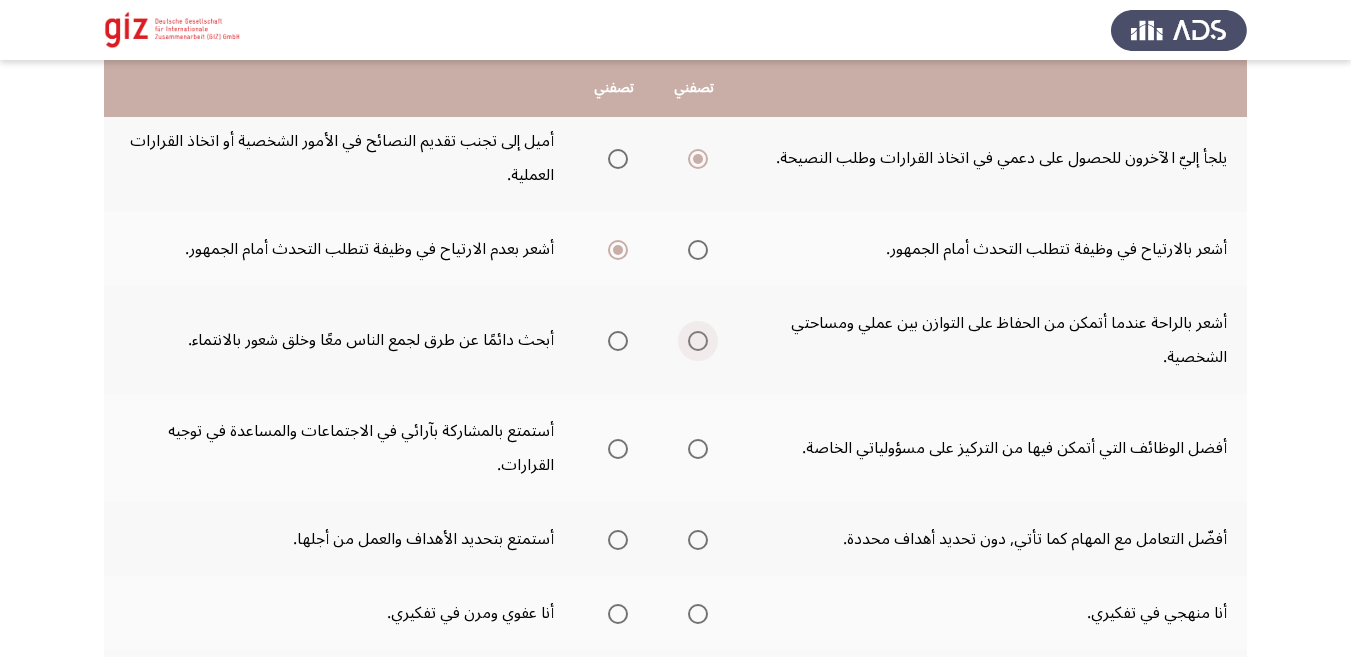 click at bounding box center [698, 341] 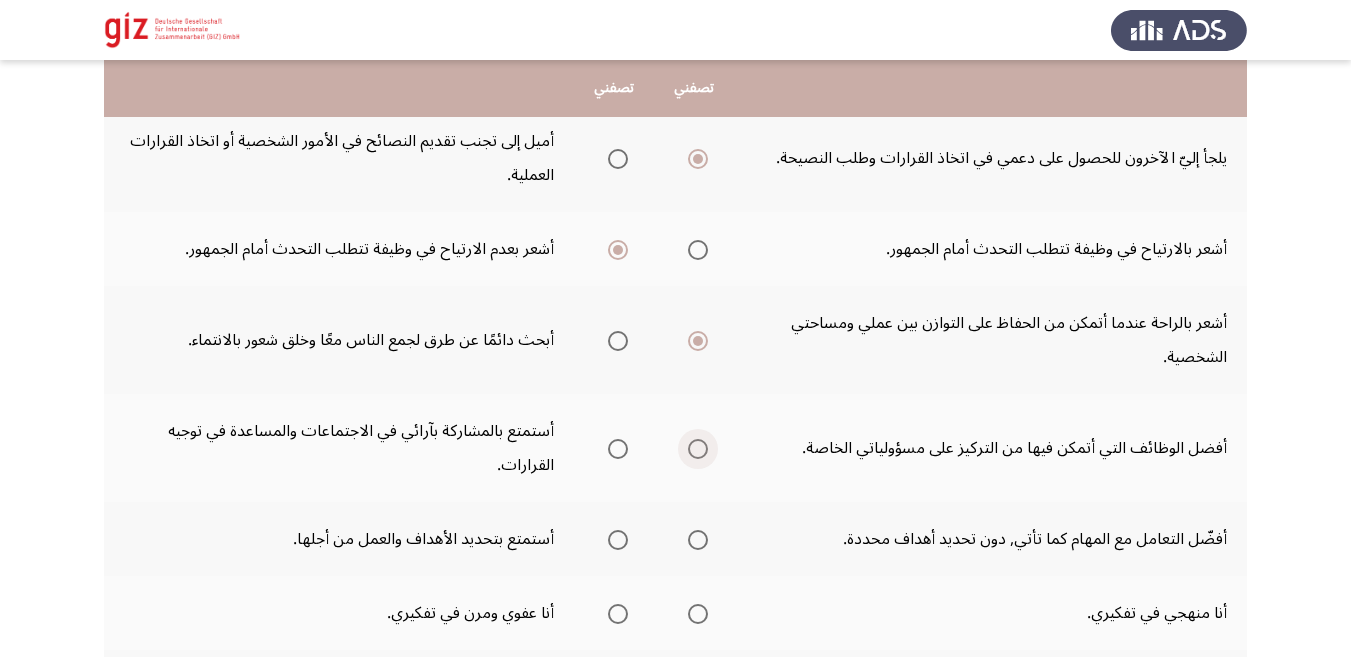 click at bounding box center [698, 449] 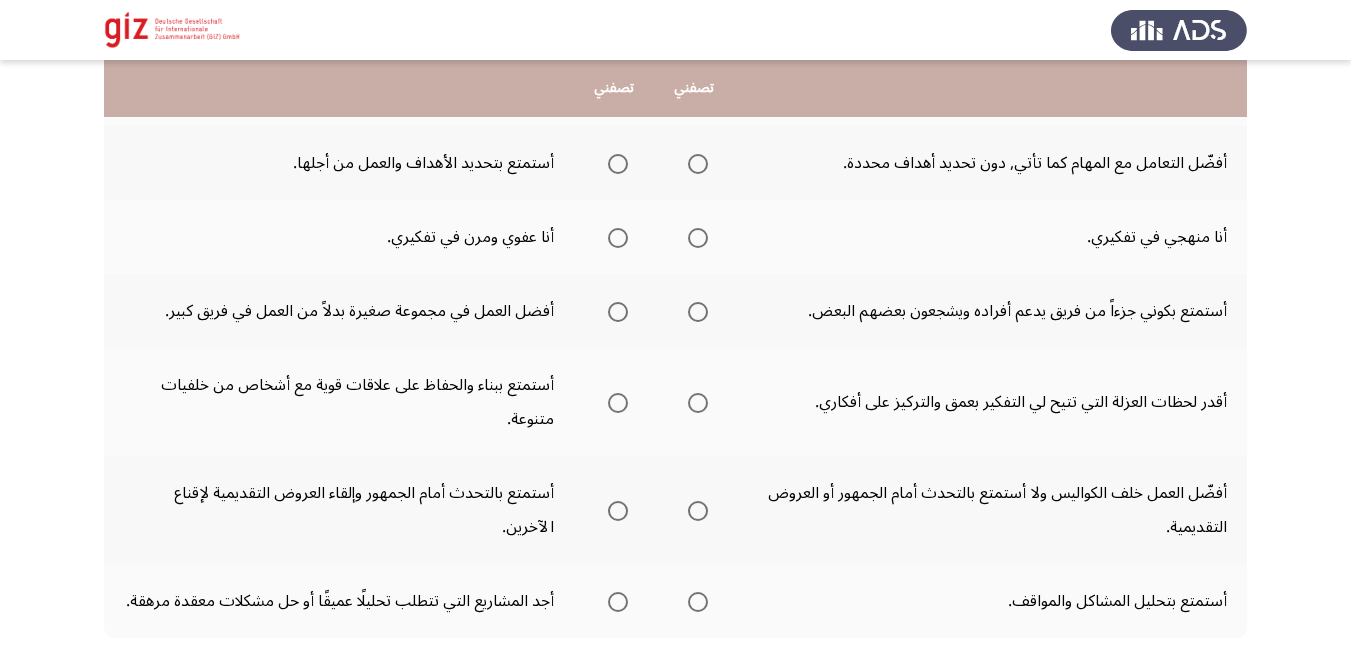 scroll, scrollTop: 603, scrollLeft: 0, axis: vertical 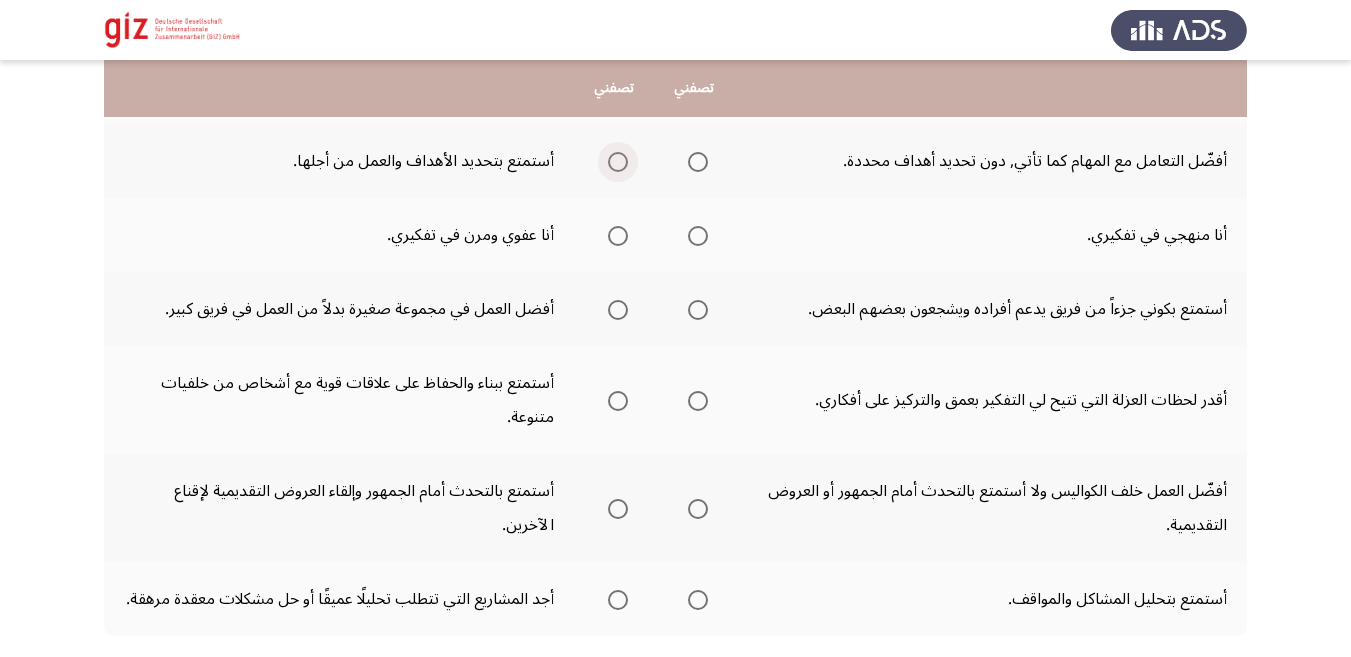 click at bounding box center (618, 162) 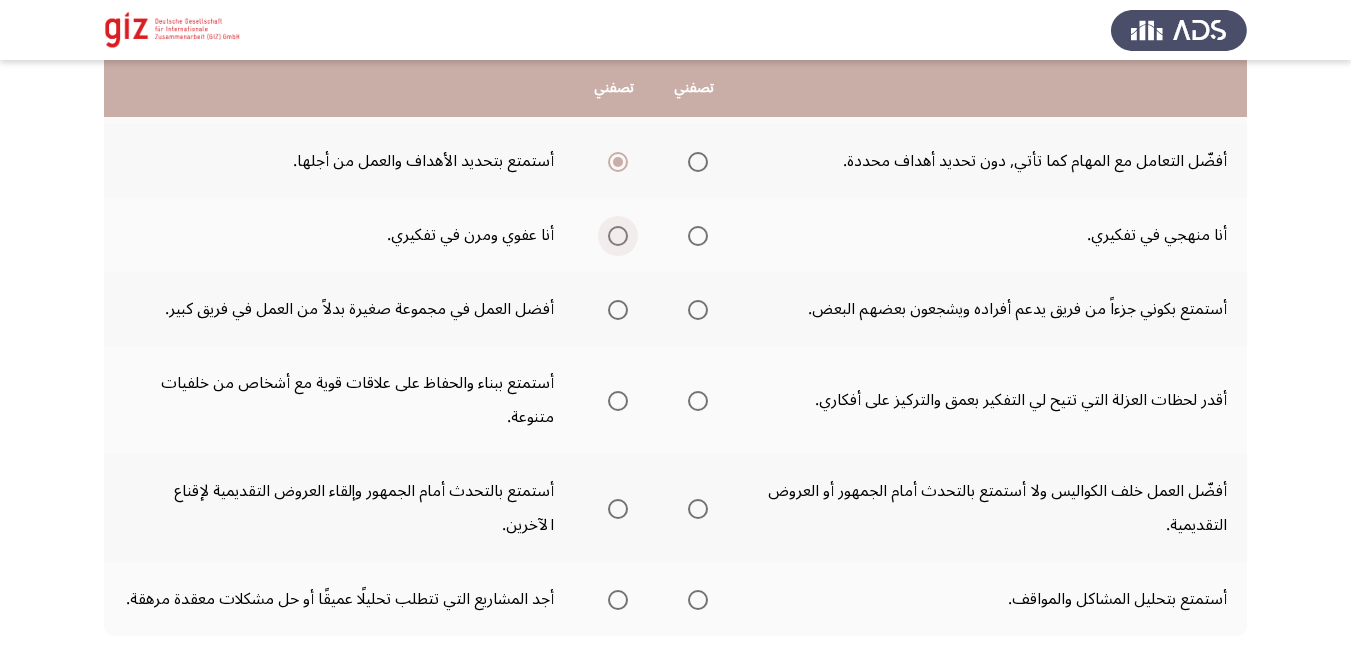 click at bounding box center (618, 236) 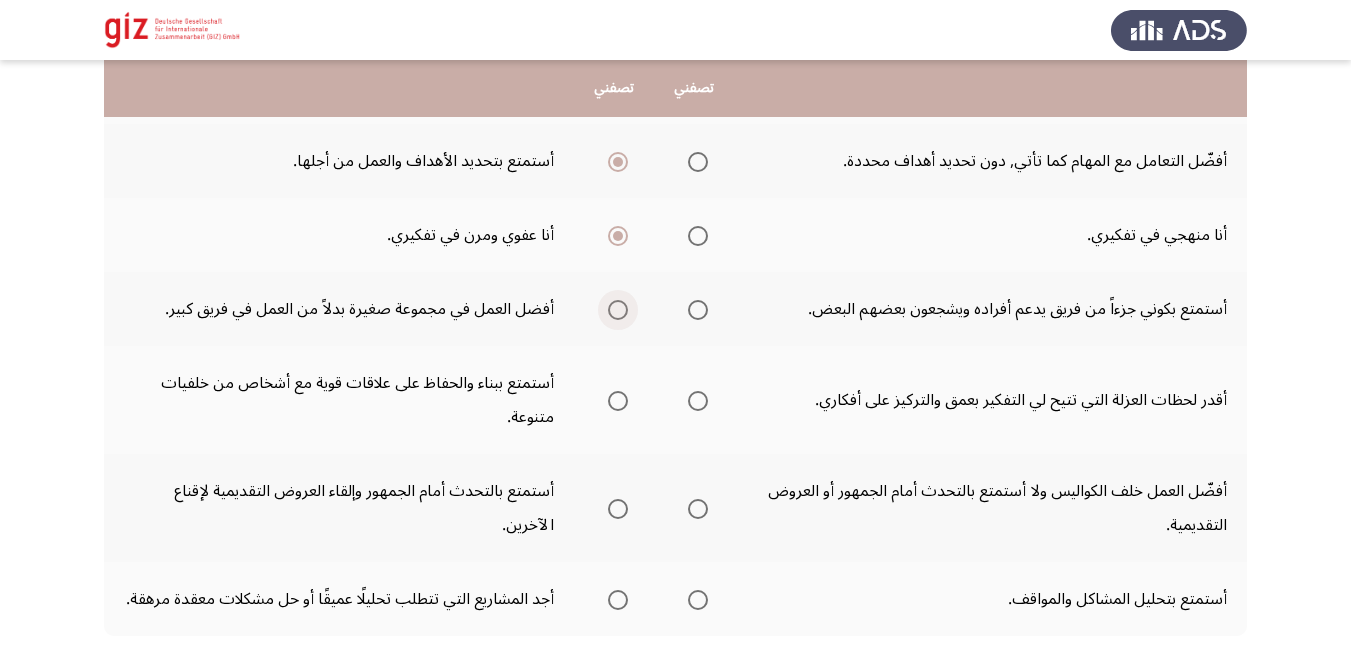 click at bounding box center (618, 310) 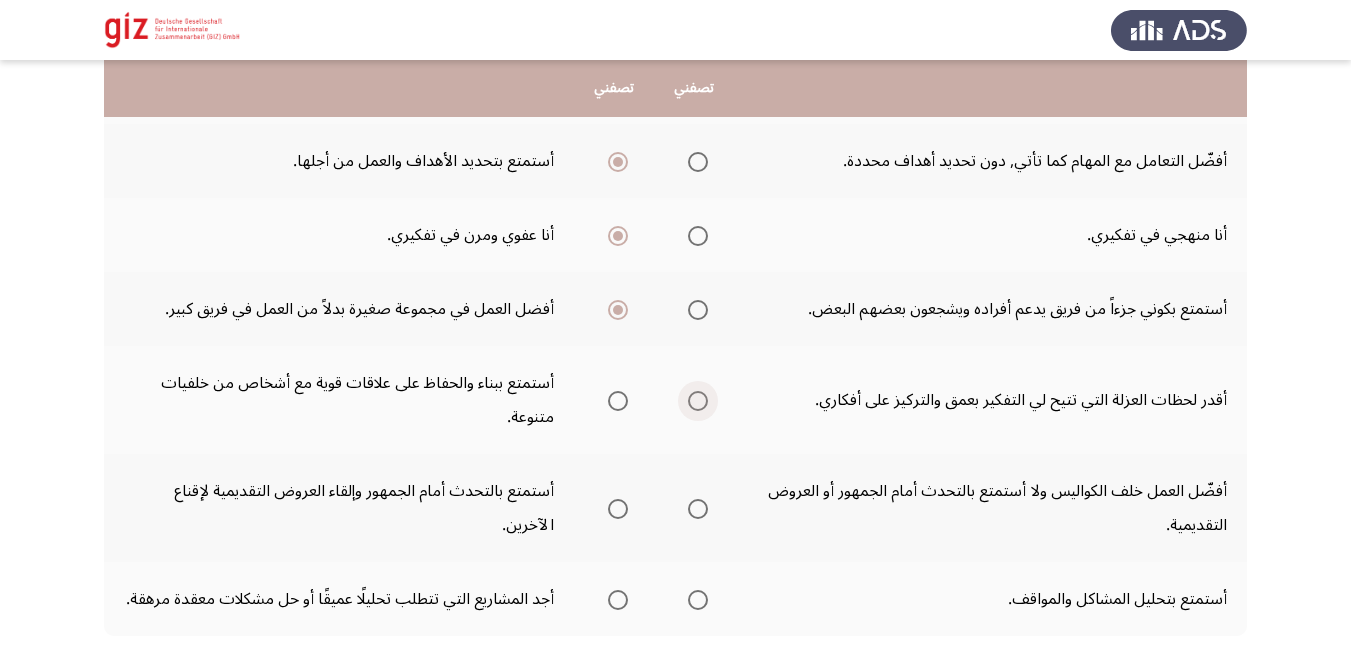 click at bounding box center [698, 401] 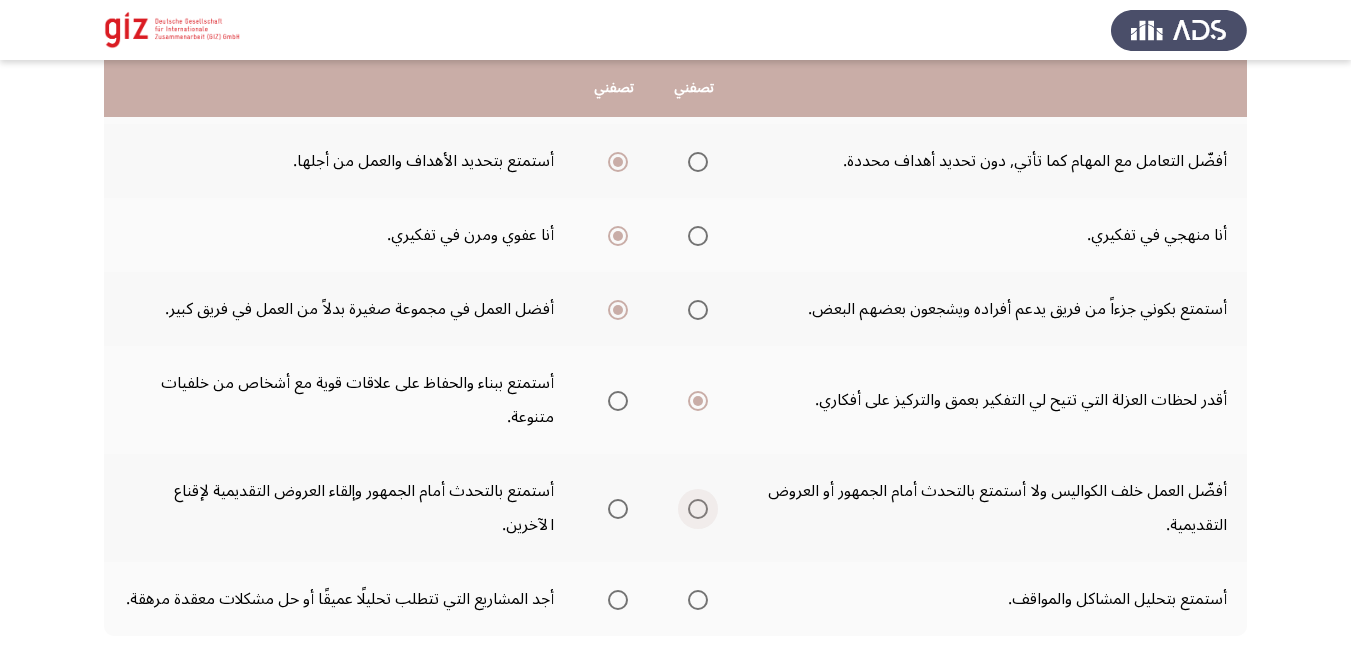 click at bounding box center (698, 509) 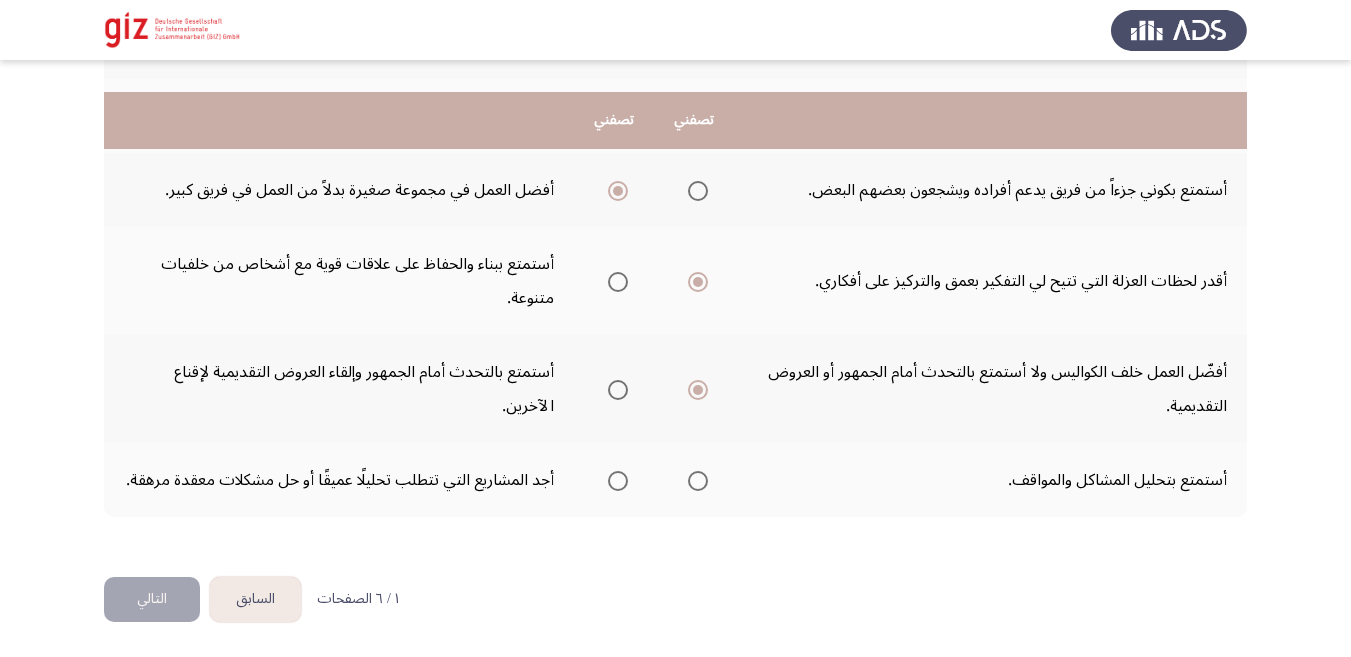 scroll, scrollTop: 756, scrollLeft: 0, axis: vertical 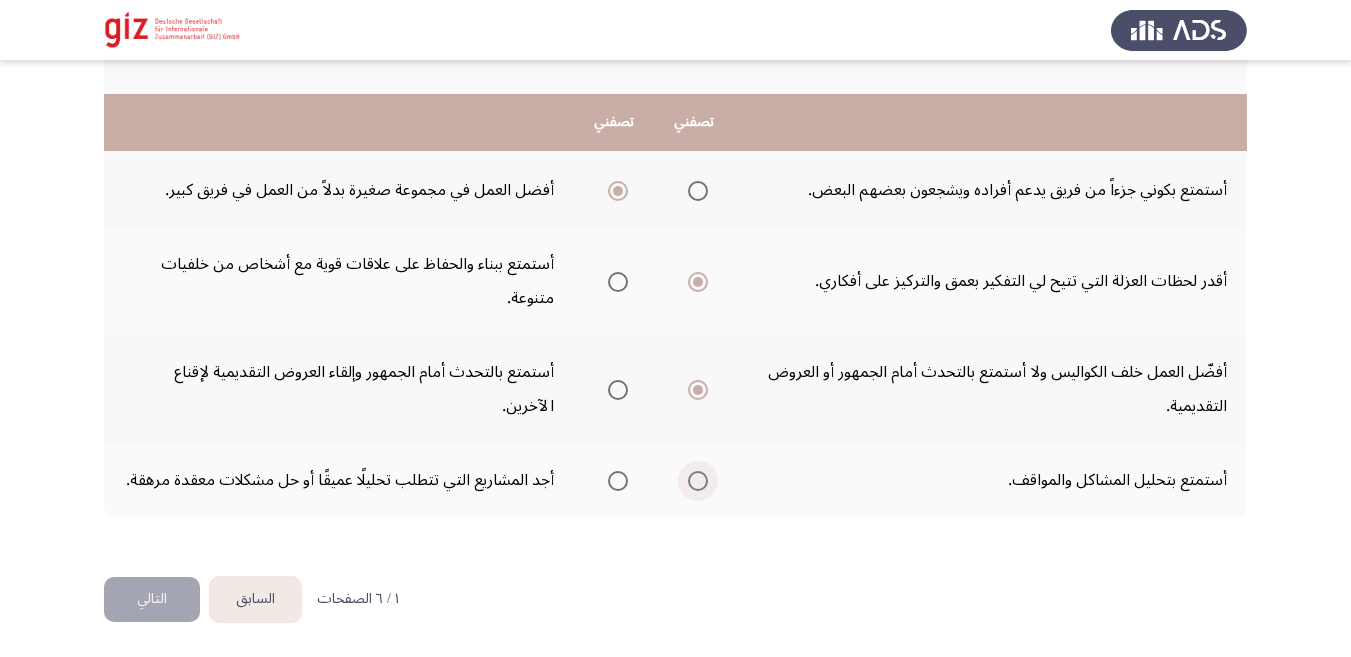 click at bounding box center (698, 481) 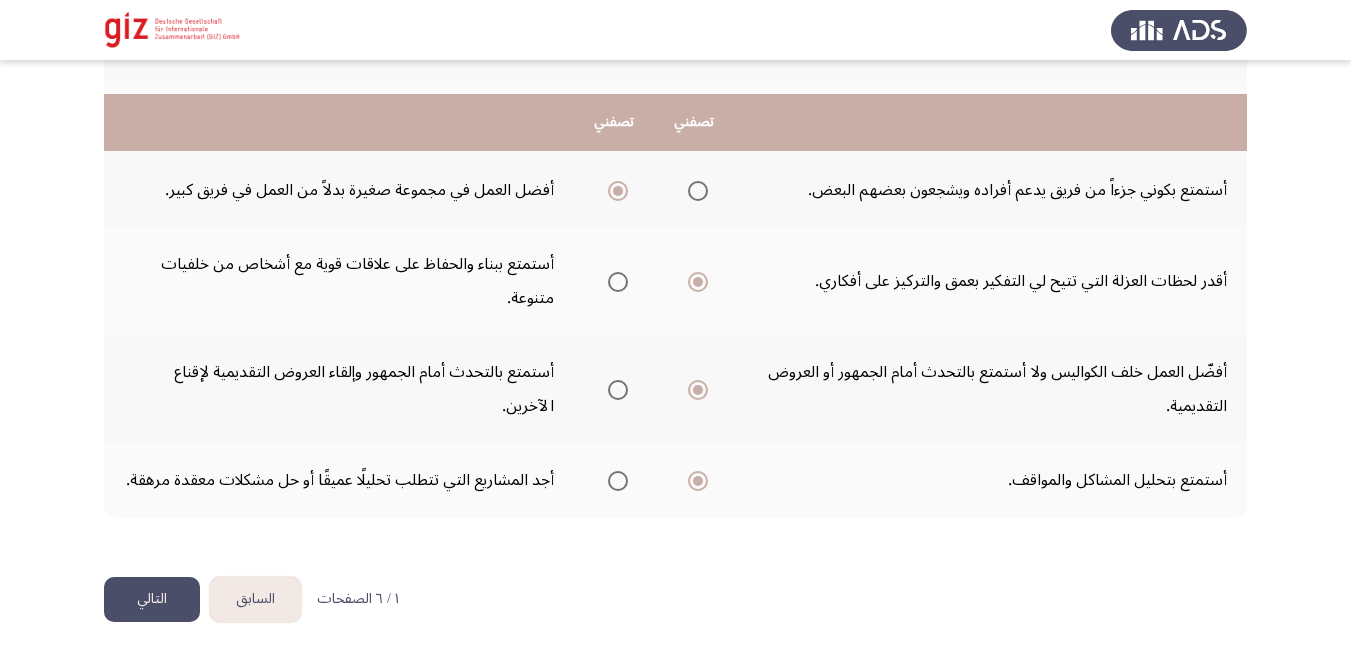 click on "التالي" 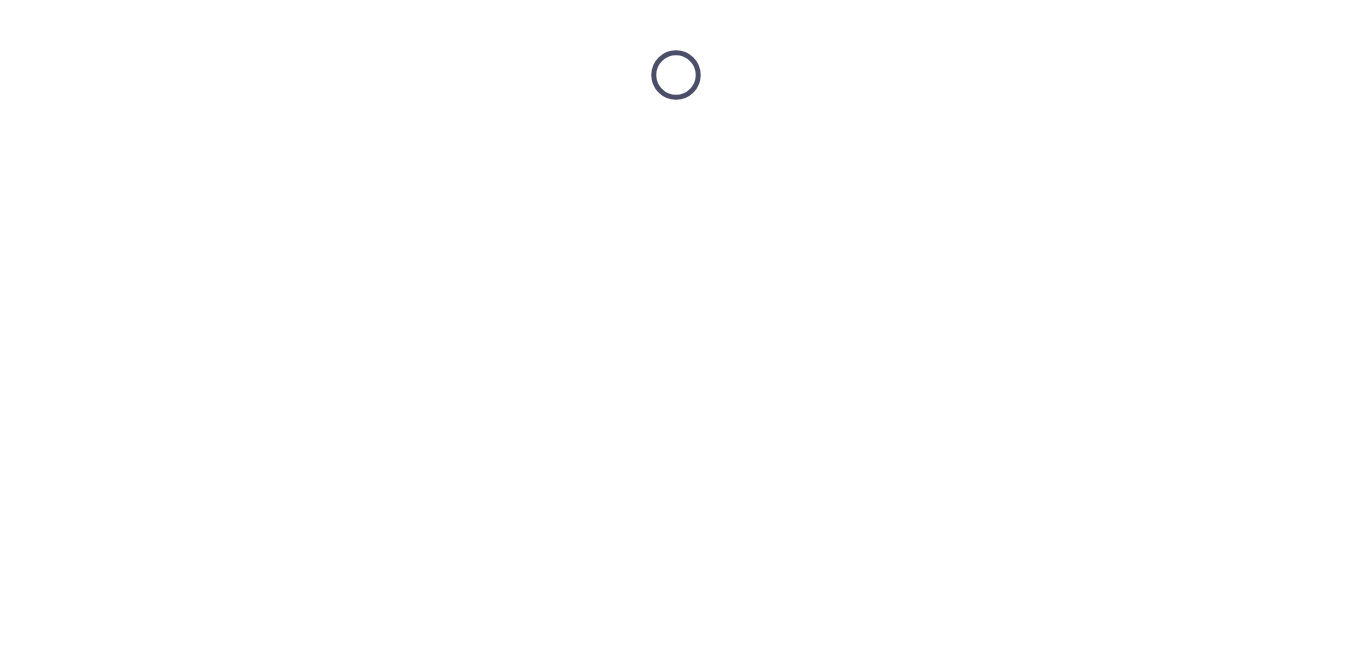 scroll, scrollTop: 0, scrollLeft: 0, axis: both 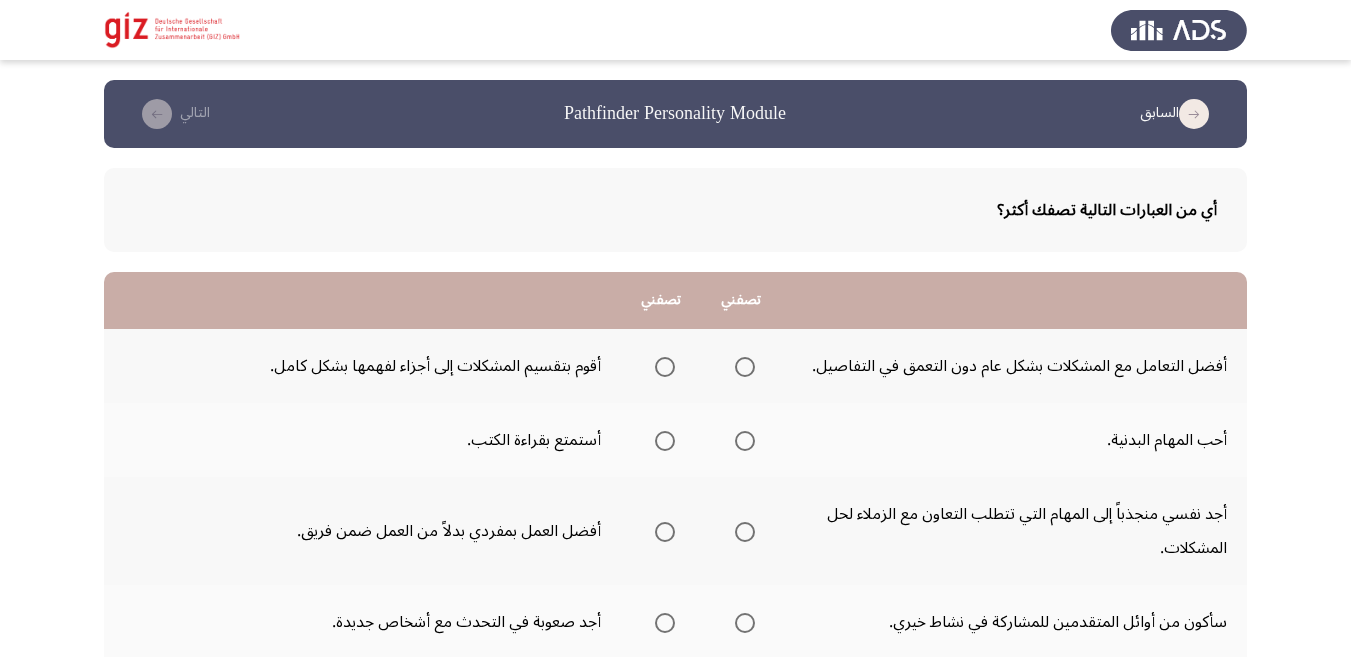 click at bounding box center (665, 367) 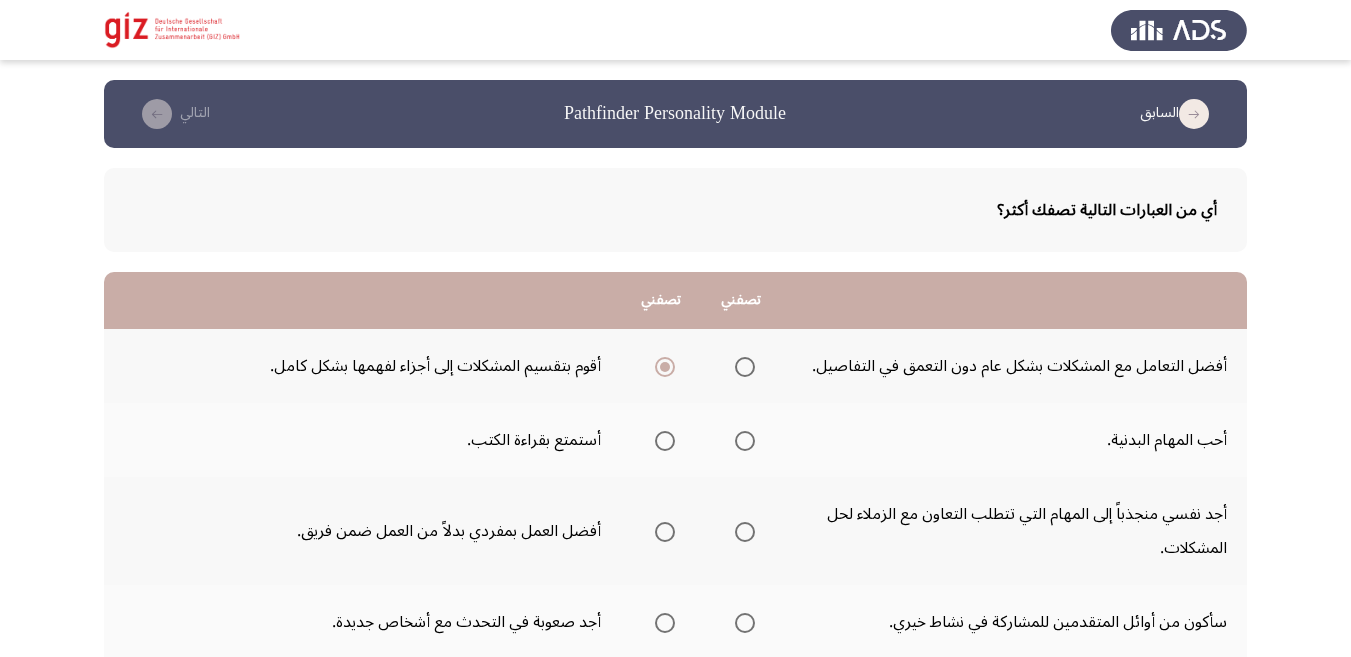click at bounding box center (665, 441) 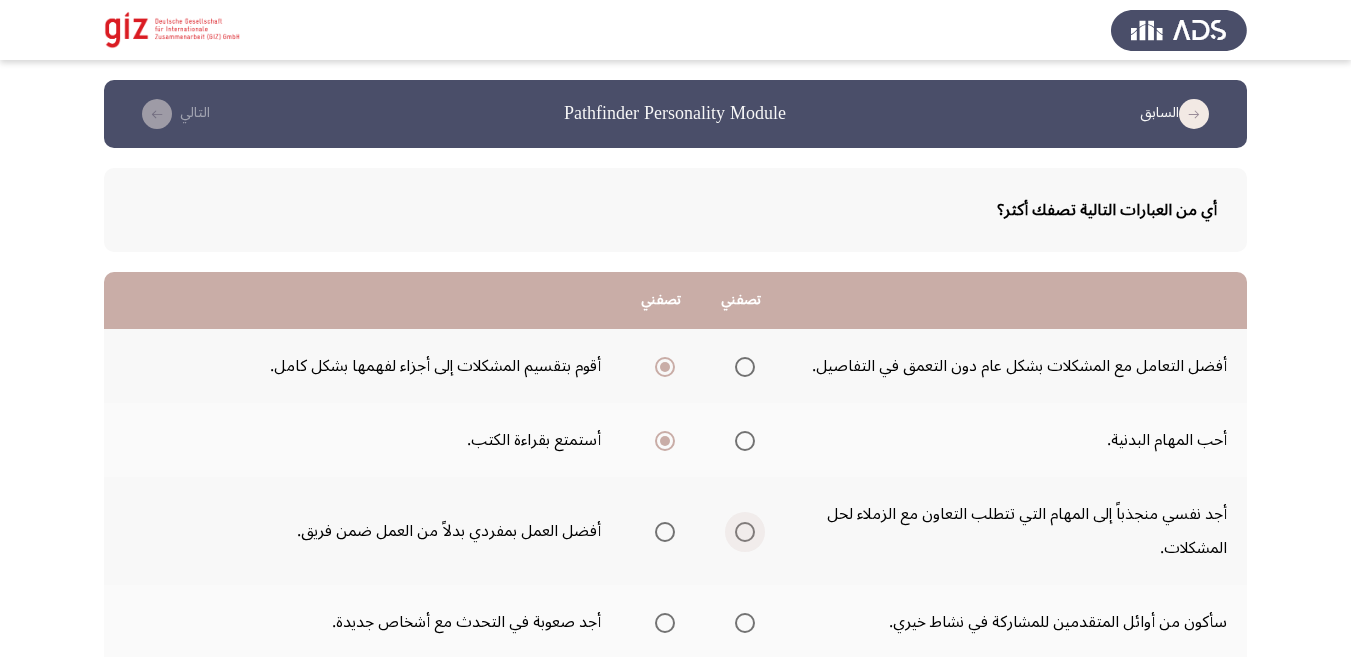 click at bounding box center [745, 532] 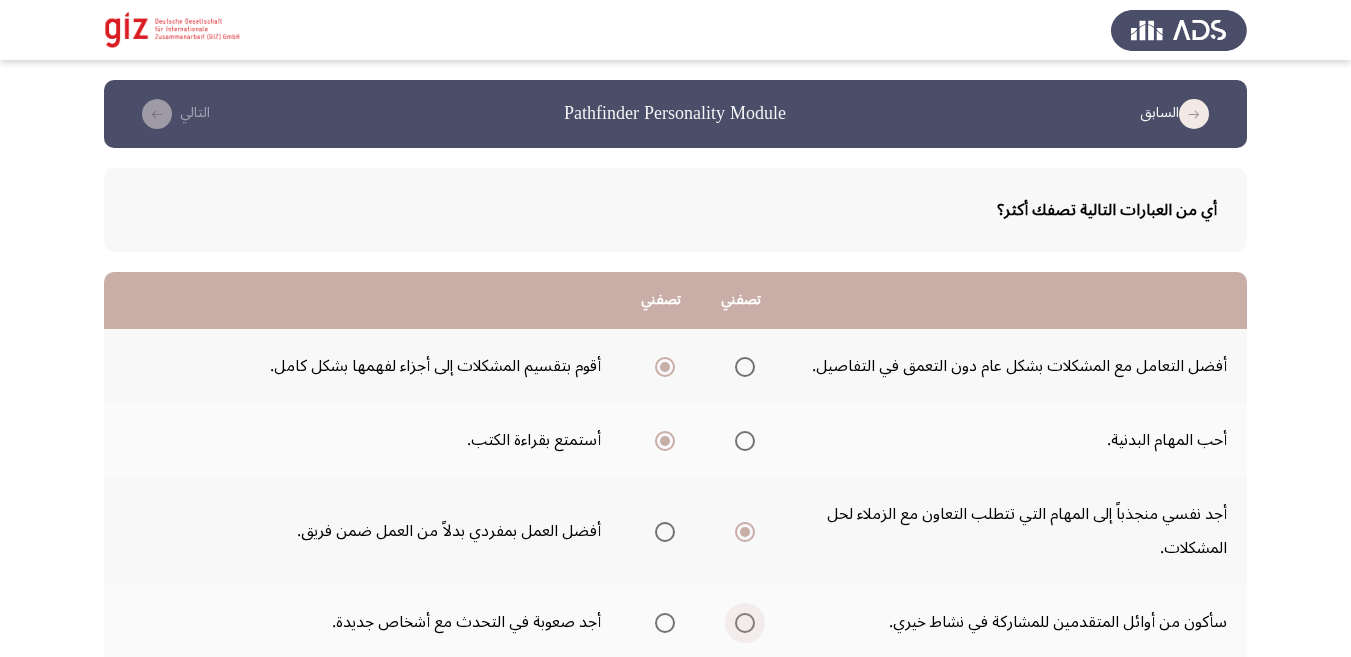click at bounding box center [745, 623] 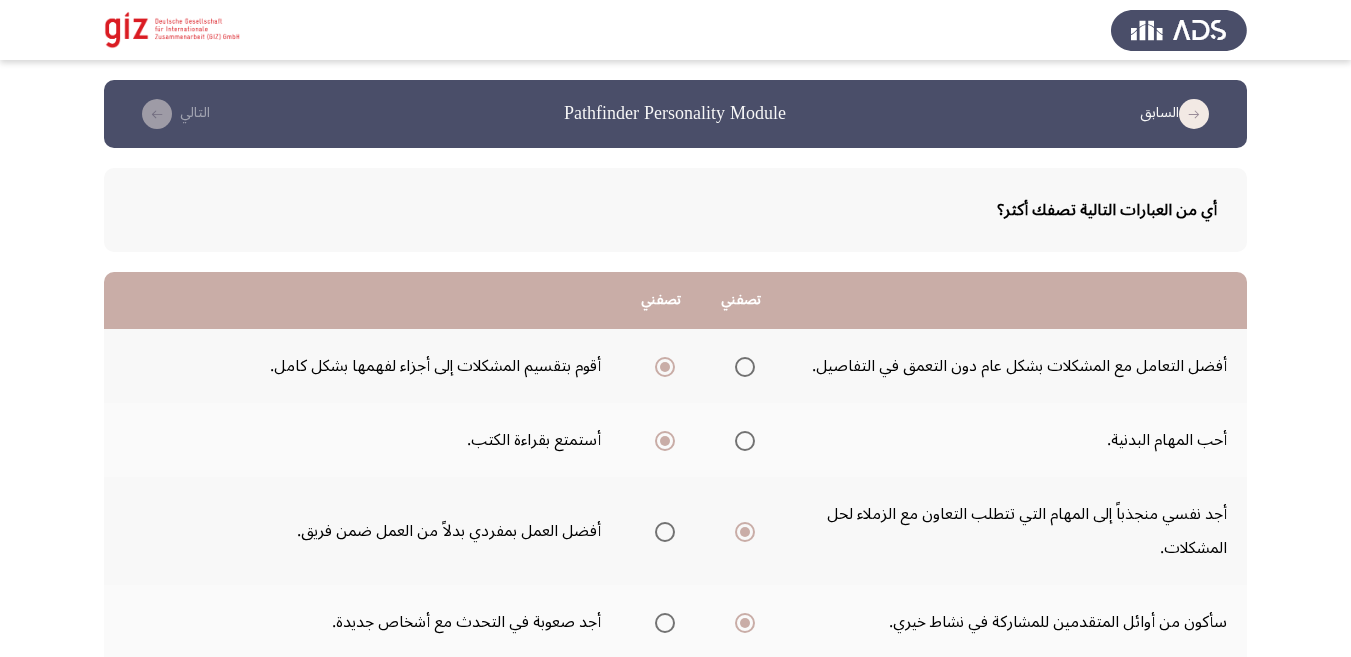 scroll, scrollTop: 113, scrollLeft: 0, axis: vertical 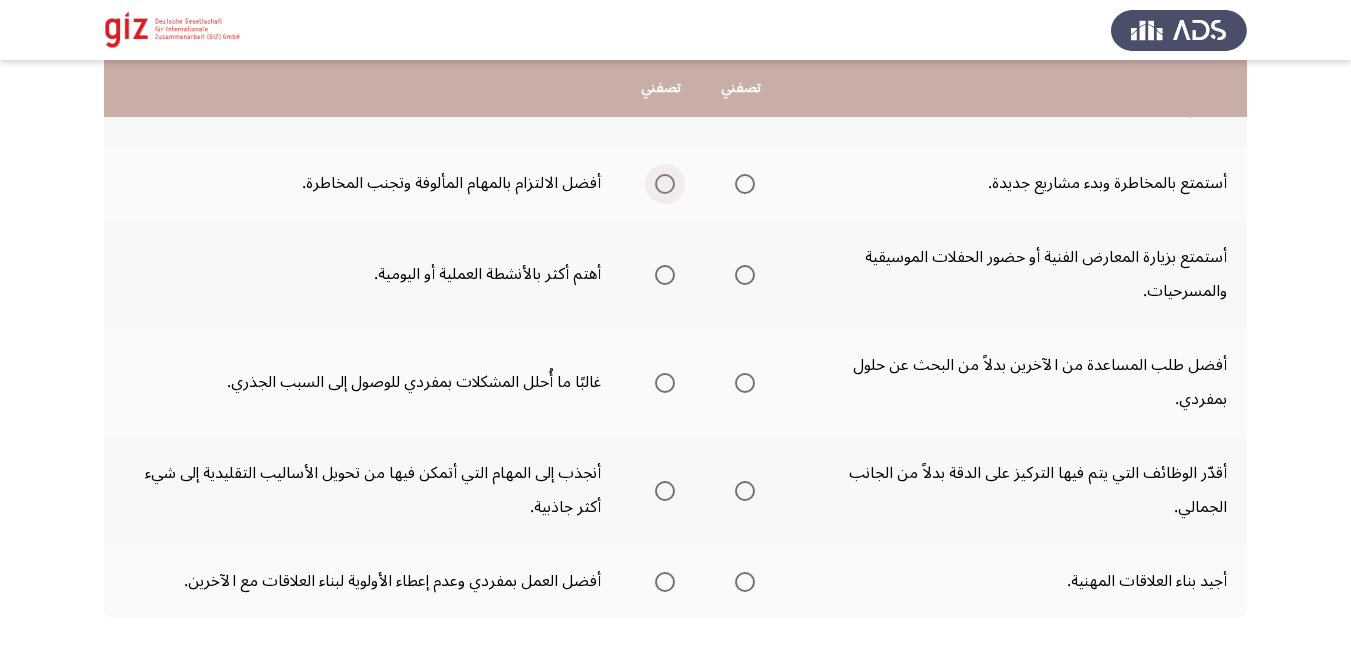 click at bounding box center [665, 184] 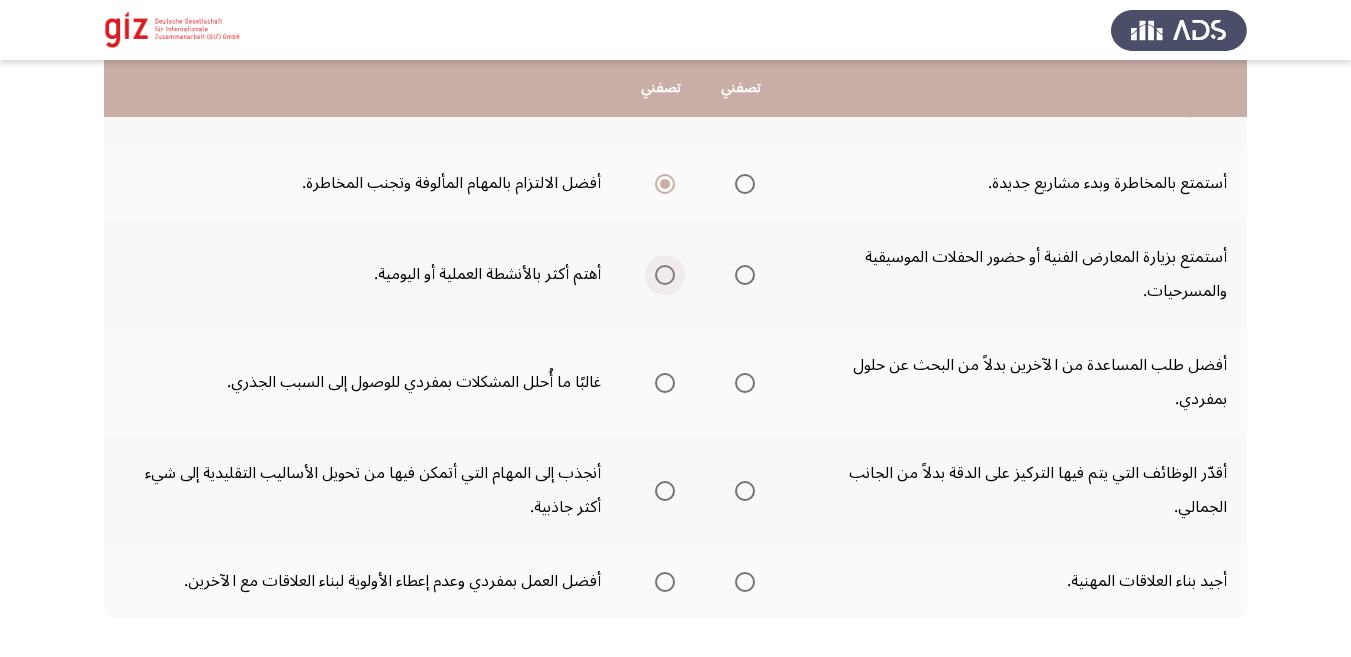 click at bounding box center [665, 275] 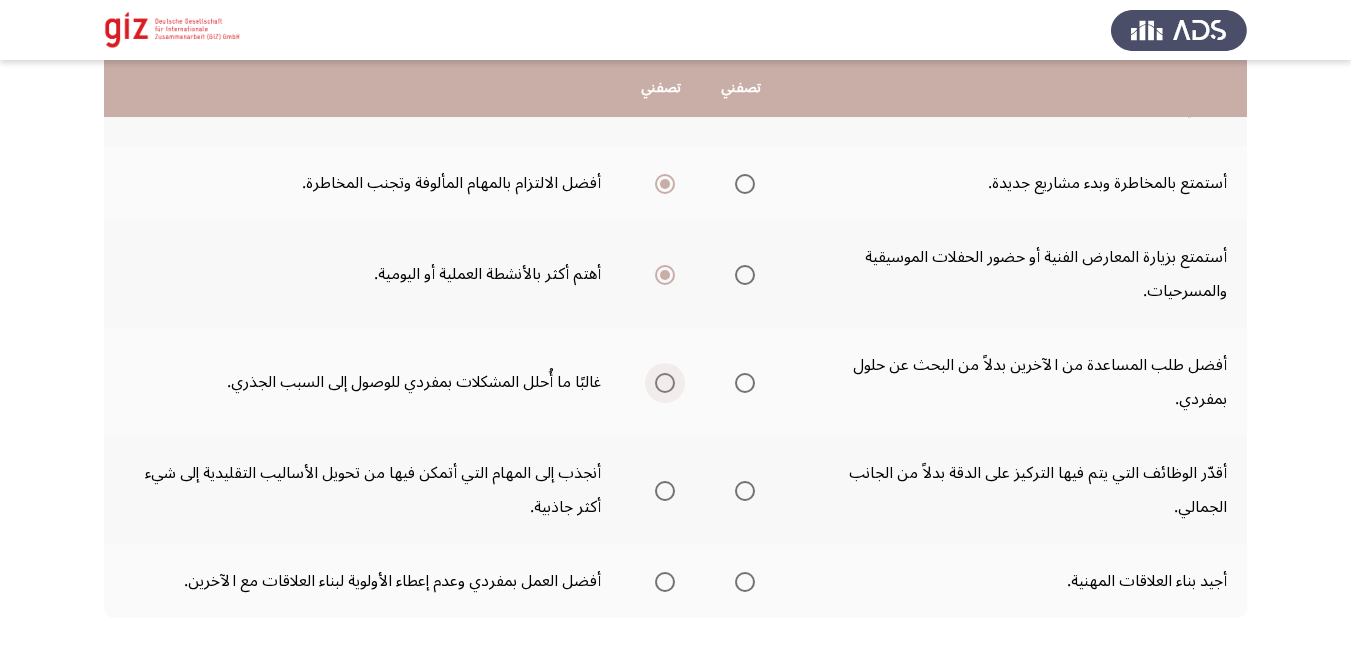 click at bounding box center [665, 383] 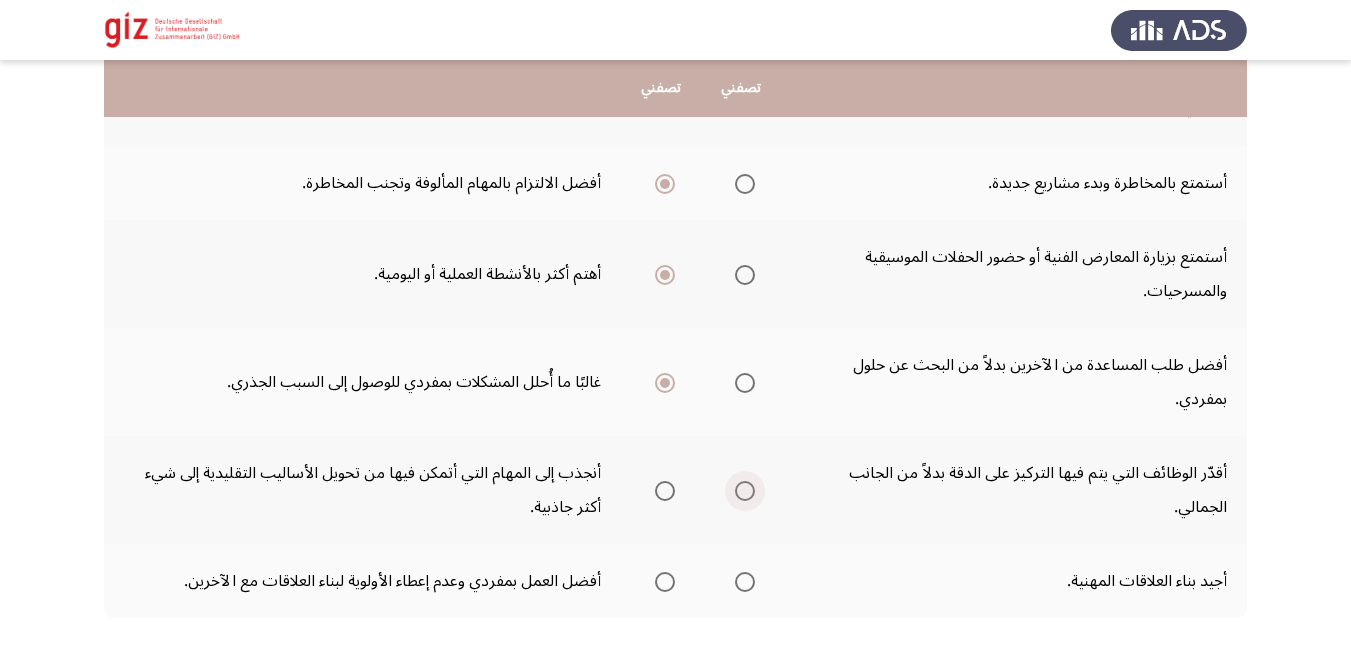 click at bounding box center [745, 491] 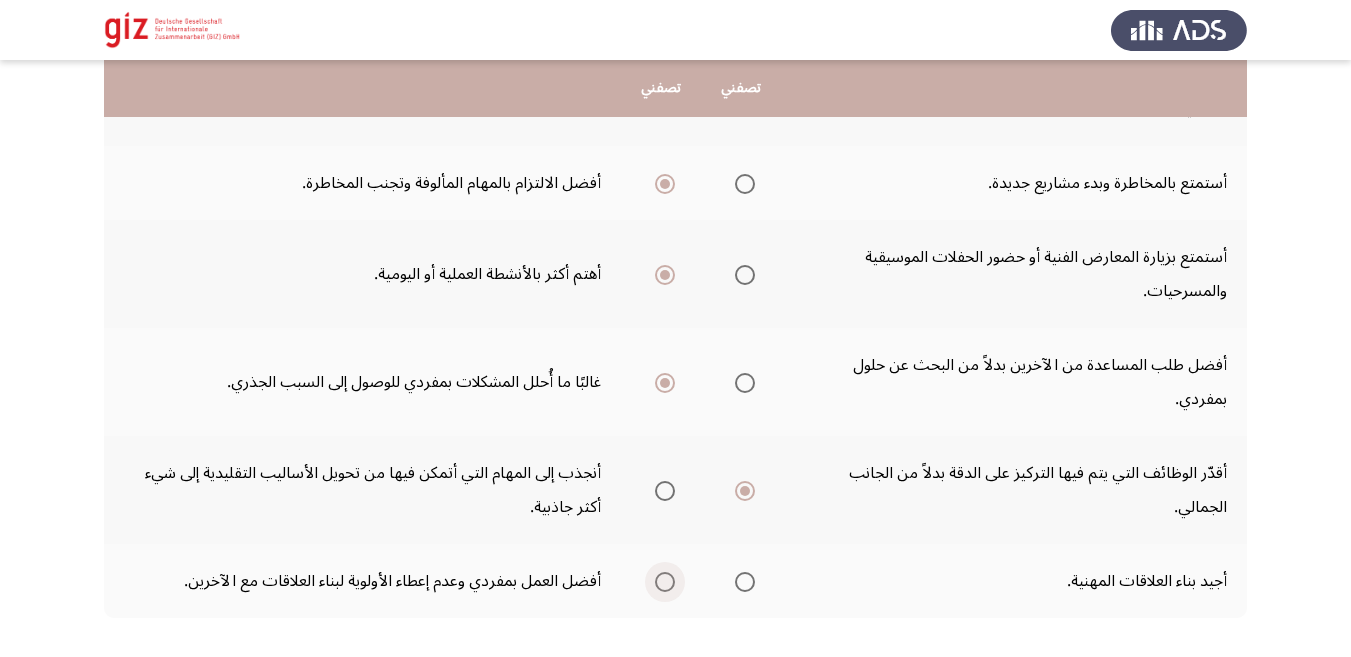 click at bounding box center [665, 582] 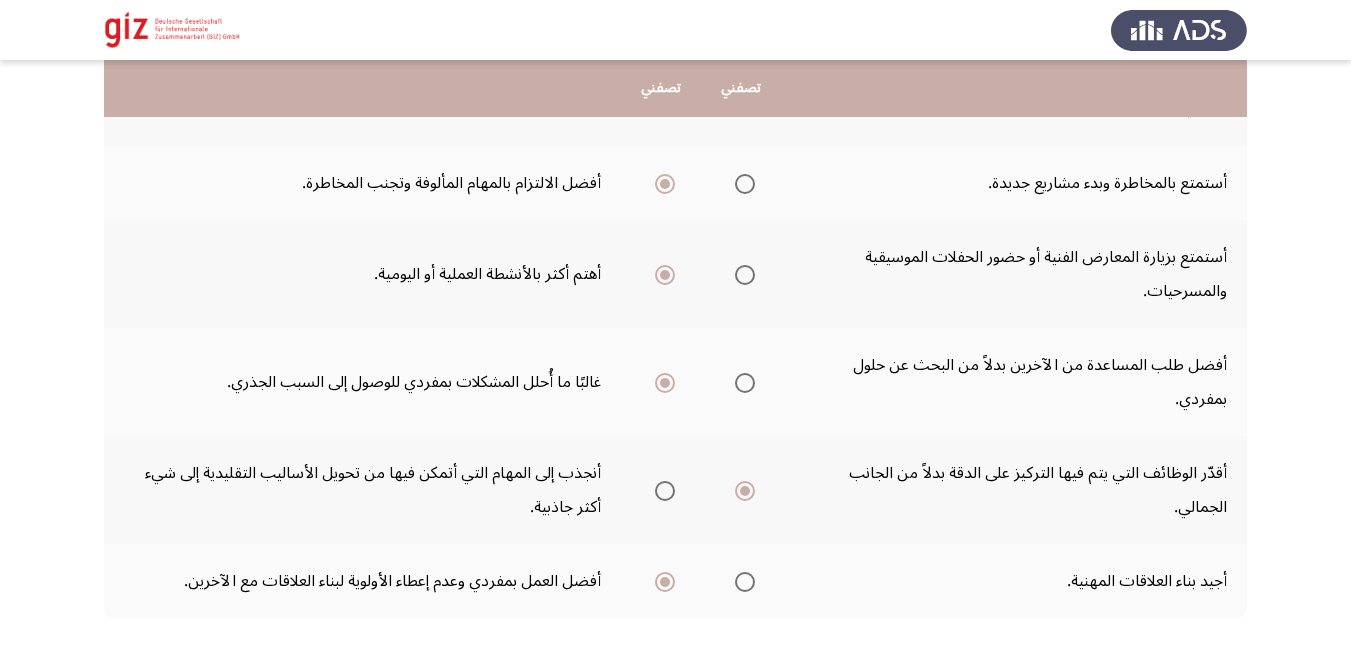scroll, scrollTop: 722, scrollLeft: 0, axis: vertical 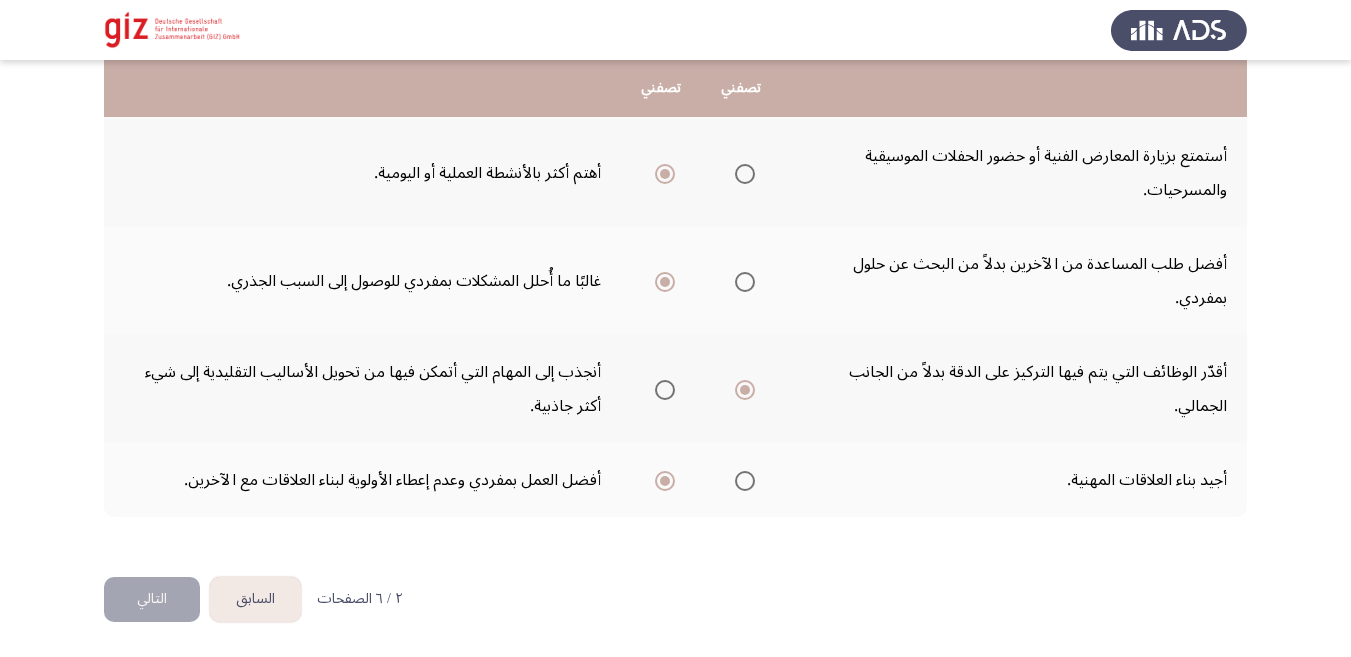 click on "التالي" 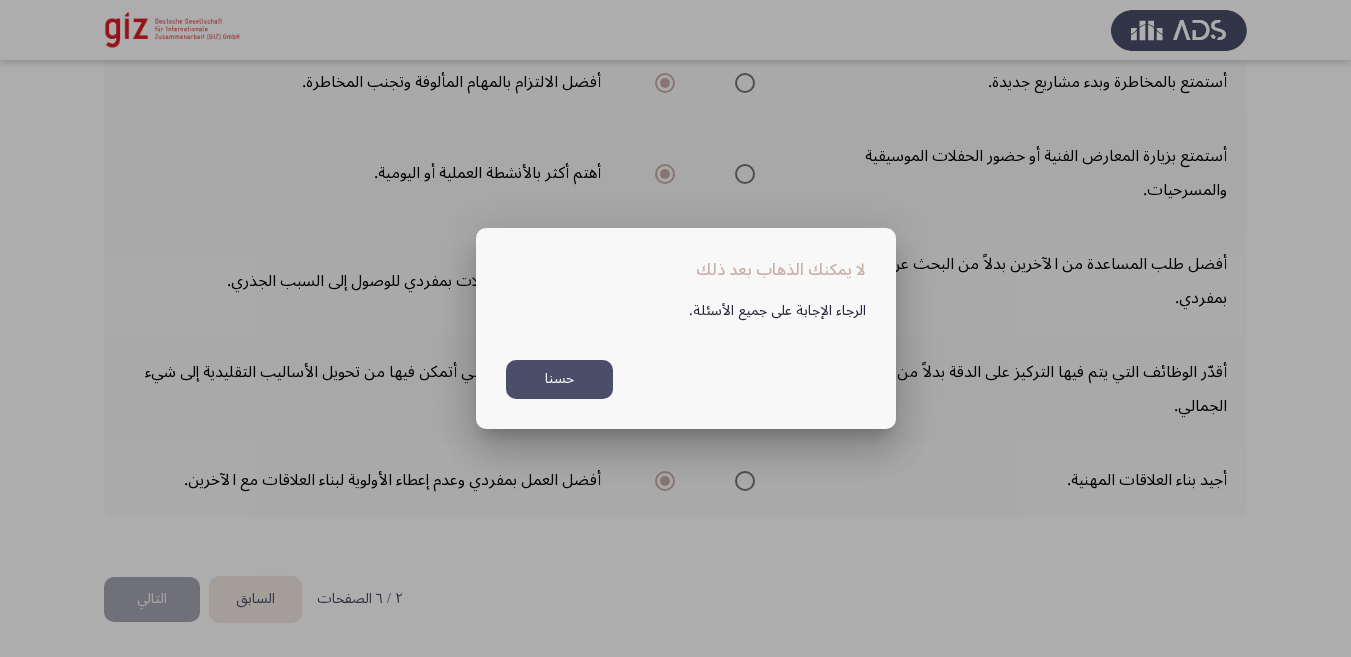 scroll, scrollTop: 0, scrollLeft: 0, axis: both 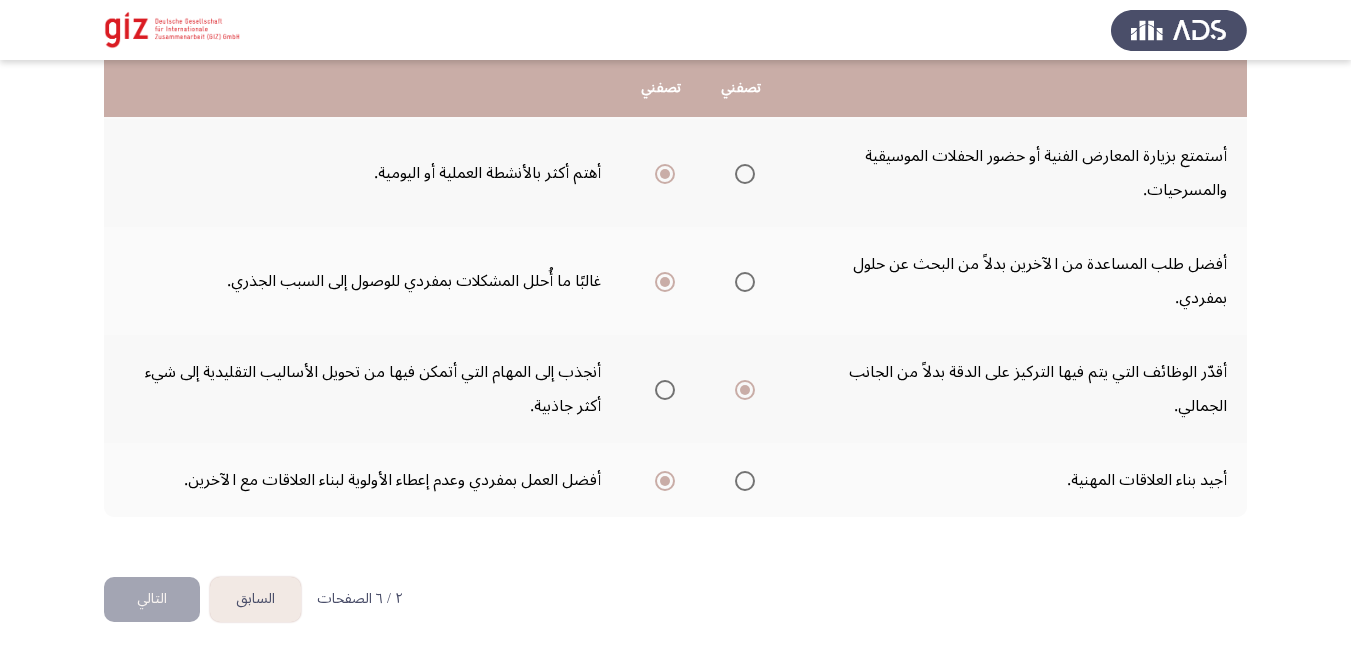 click on "التالي" 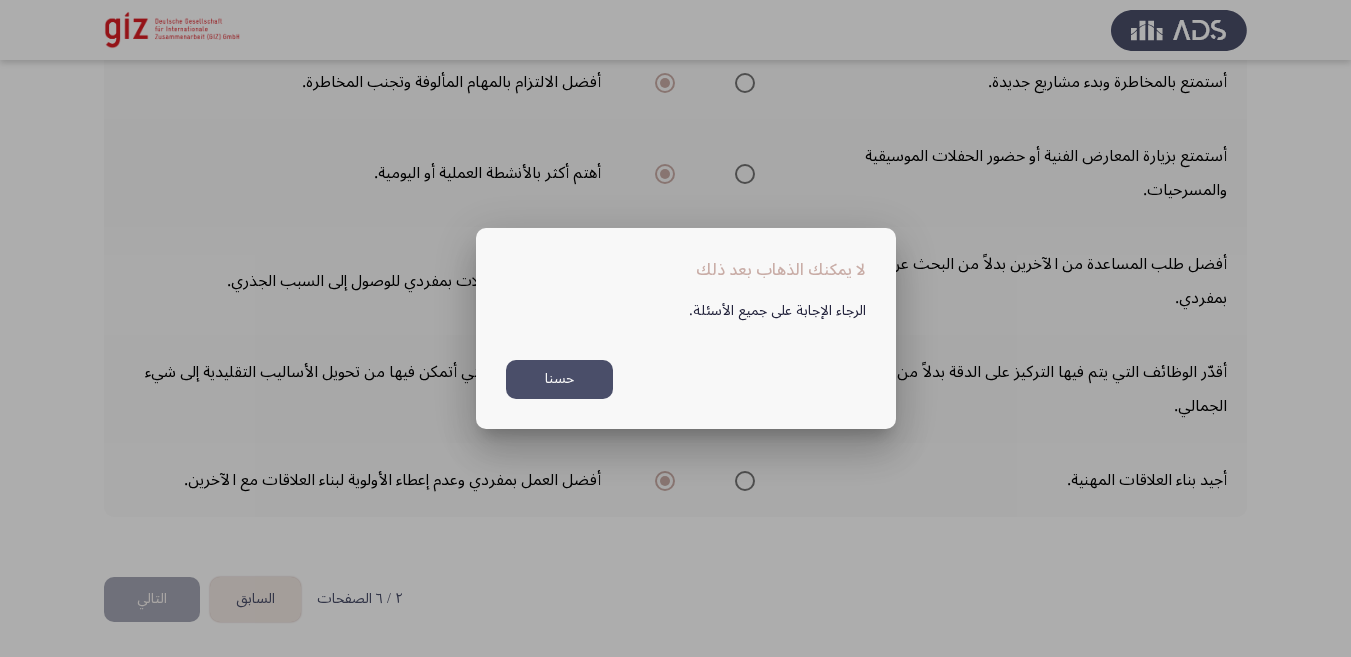 scroll, scrollTop: 0, scrollLeft: 0, axis: both 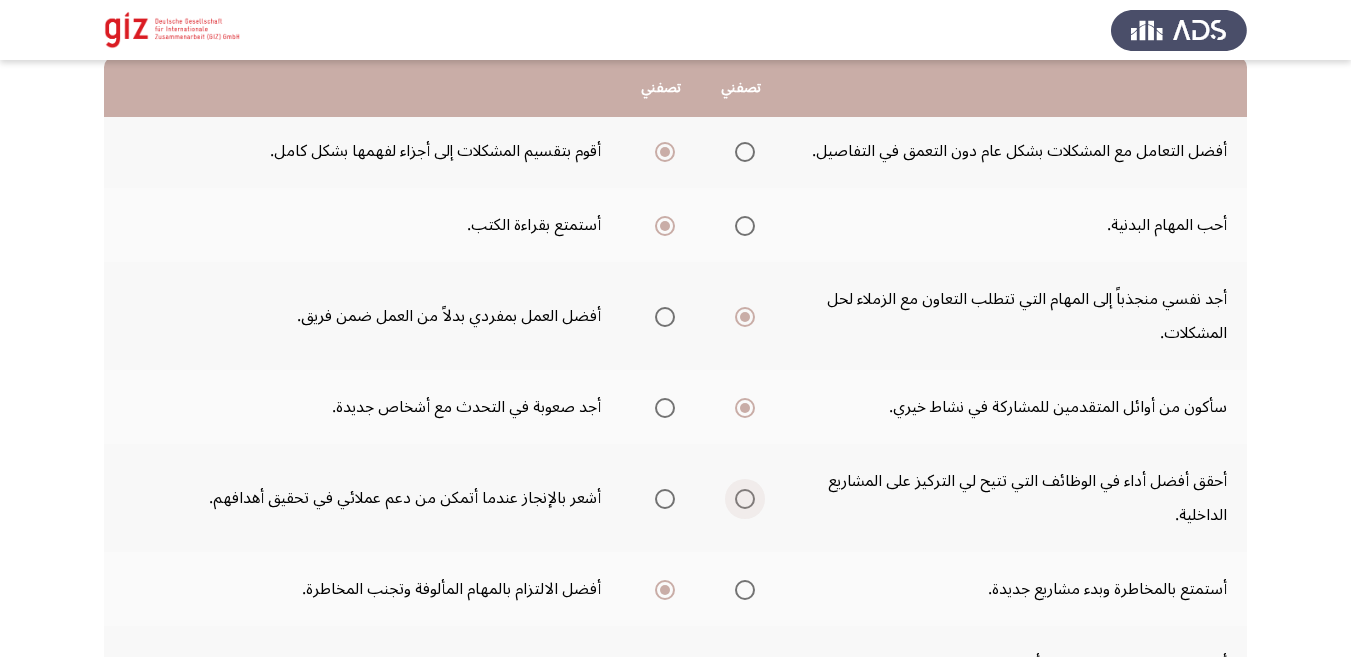 click at bounding box center (745, 499) 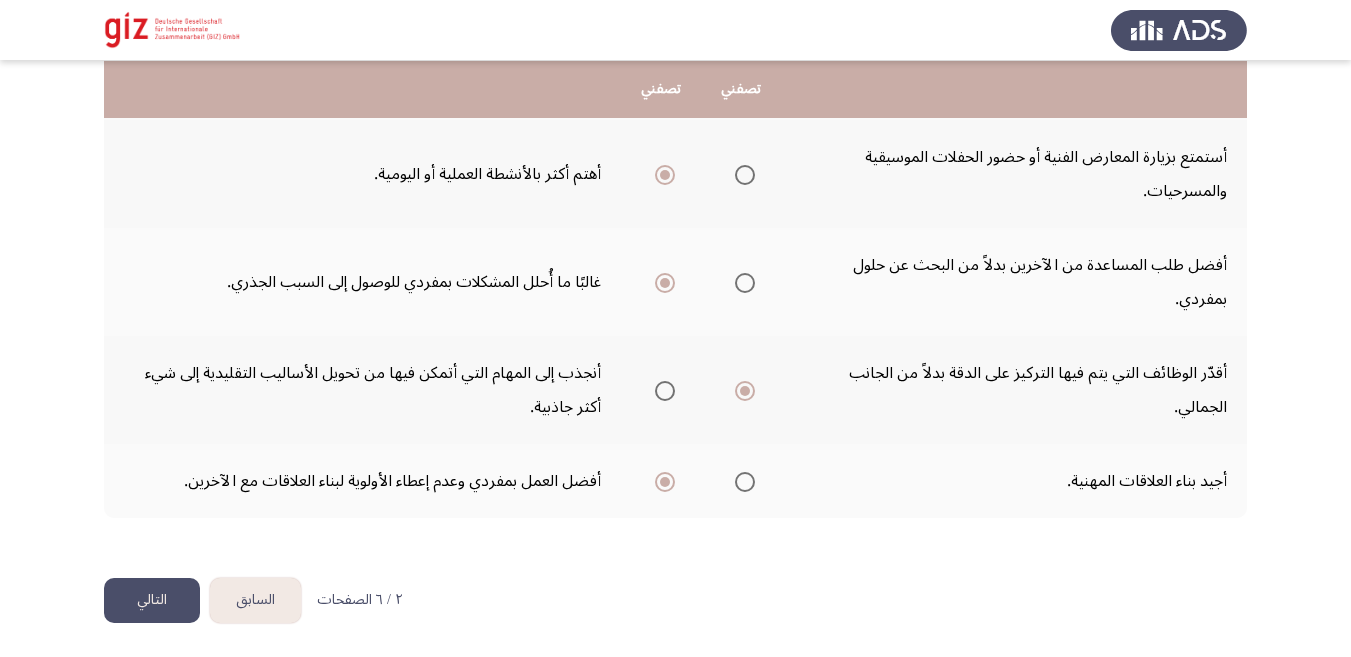 scroll, scrollTop: 722, scrollLeft: 0, axis: vertical 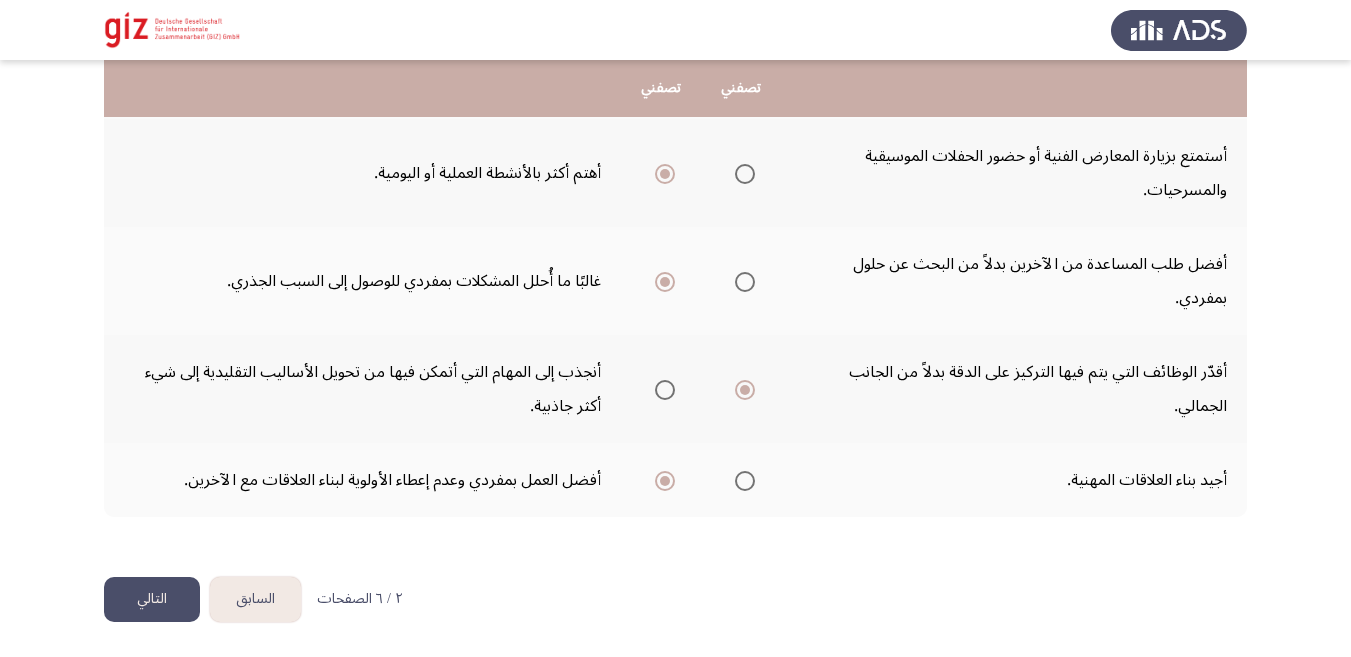 click on "التالي" 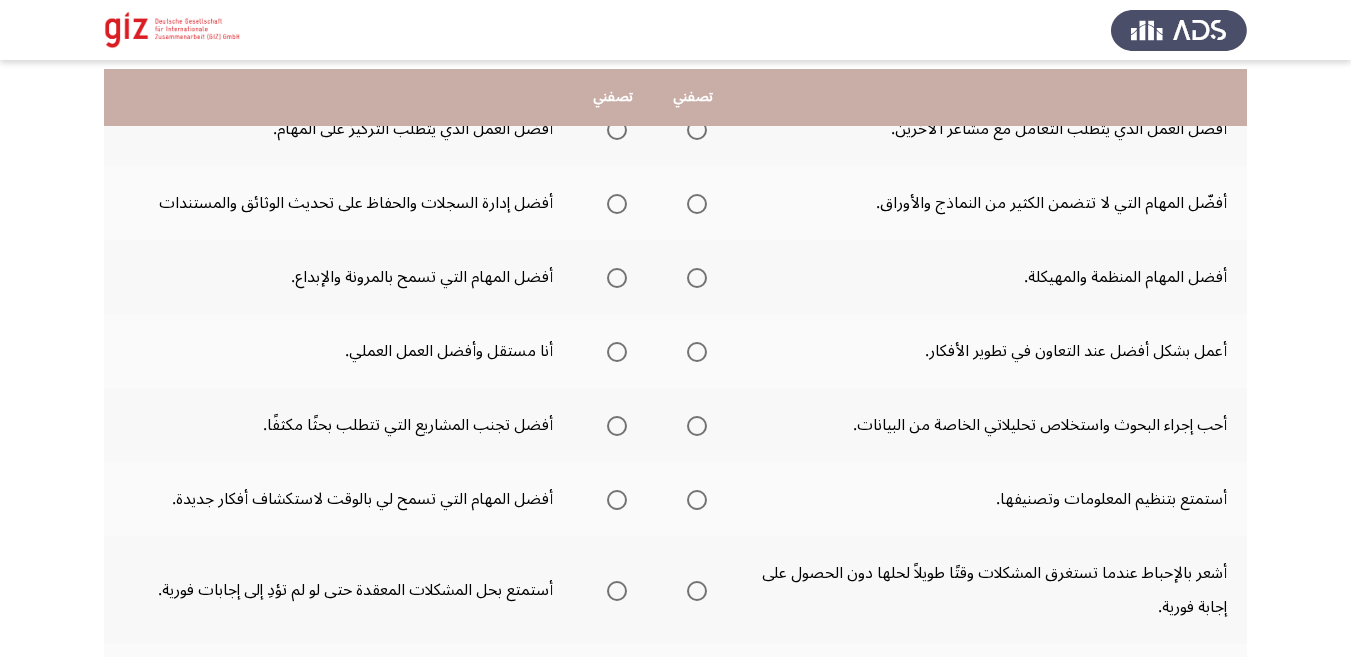 scroll, scrollTop: 246, scrollLeft: 0, axis: vertical 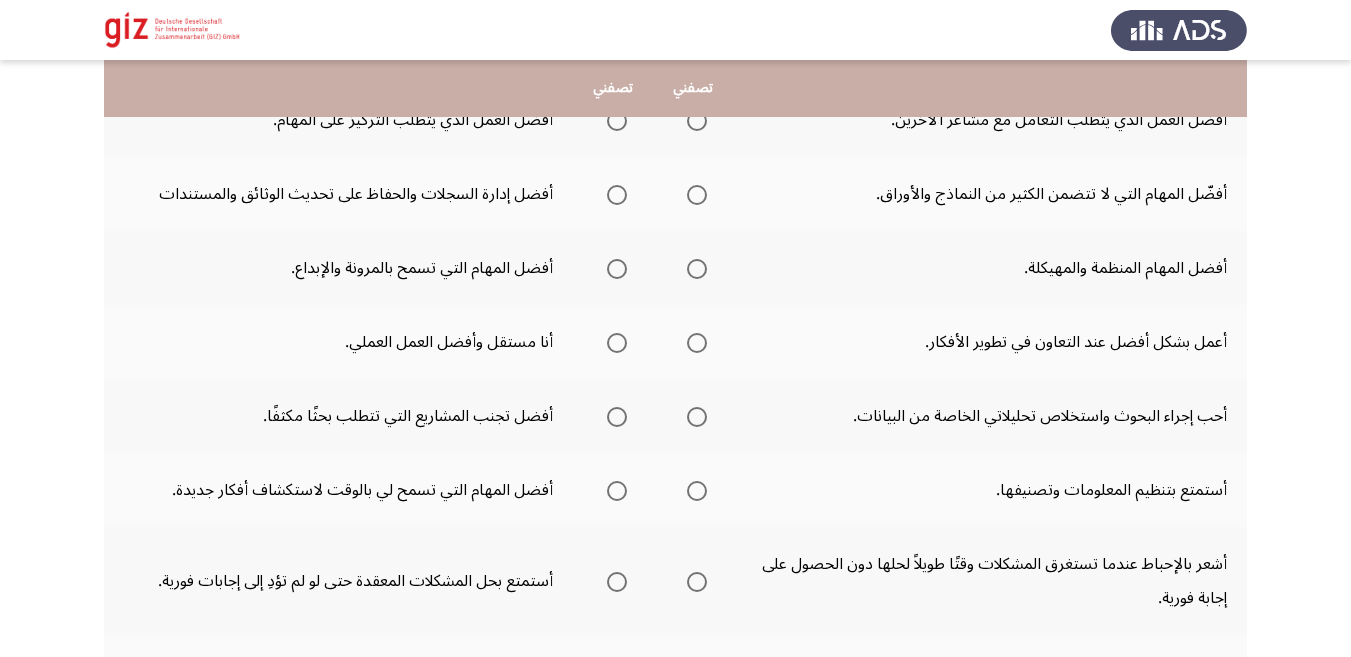 click on "أفضل العمل الذي يتطلب التركيز على المهام." 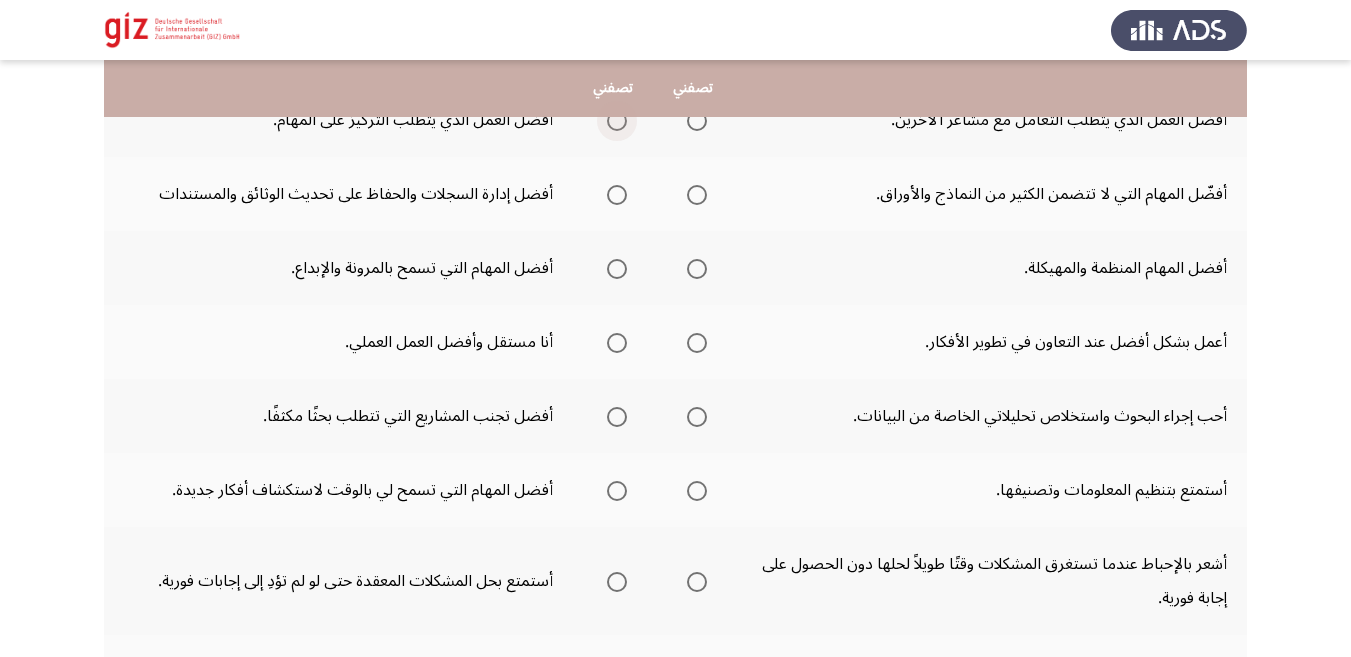 click at bounding box center (617, 121) 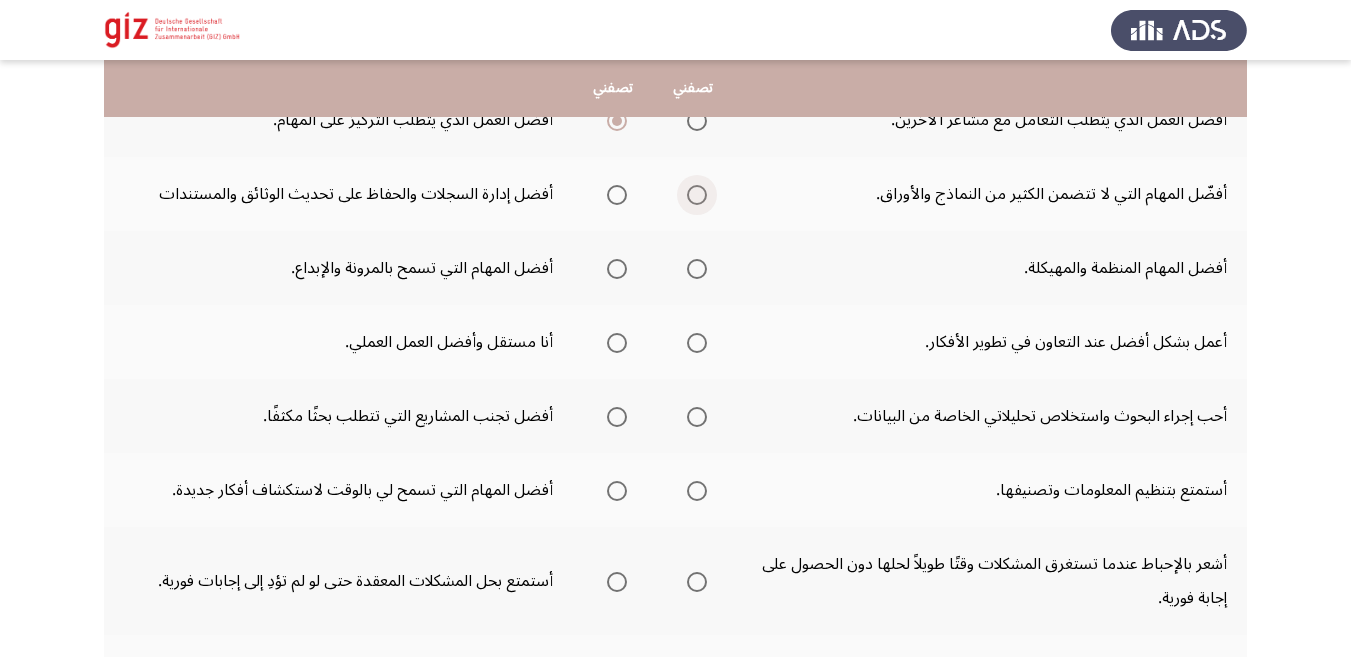 click at bounding box center (697, 195) 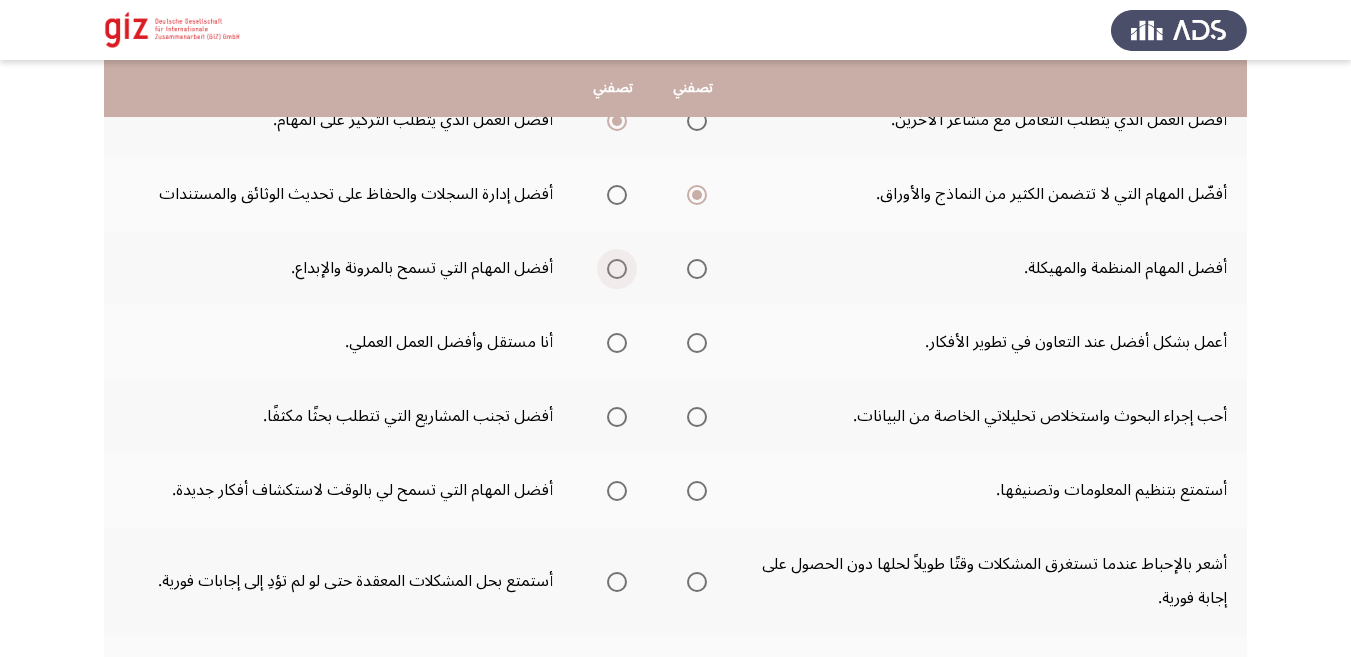 click at bounding box center (617, 269) 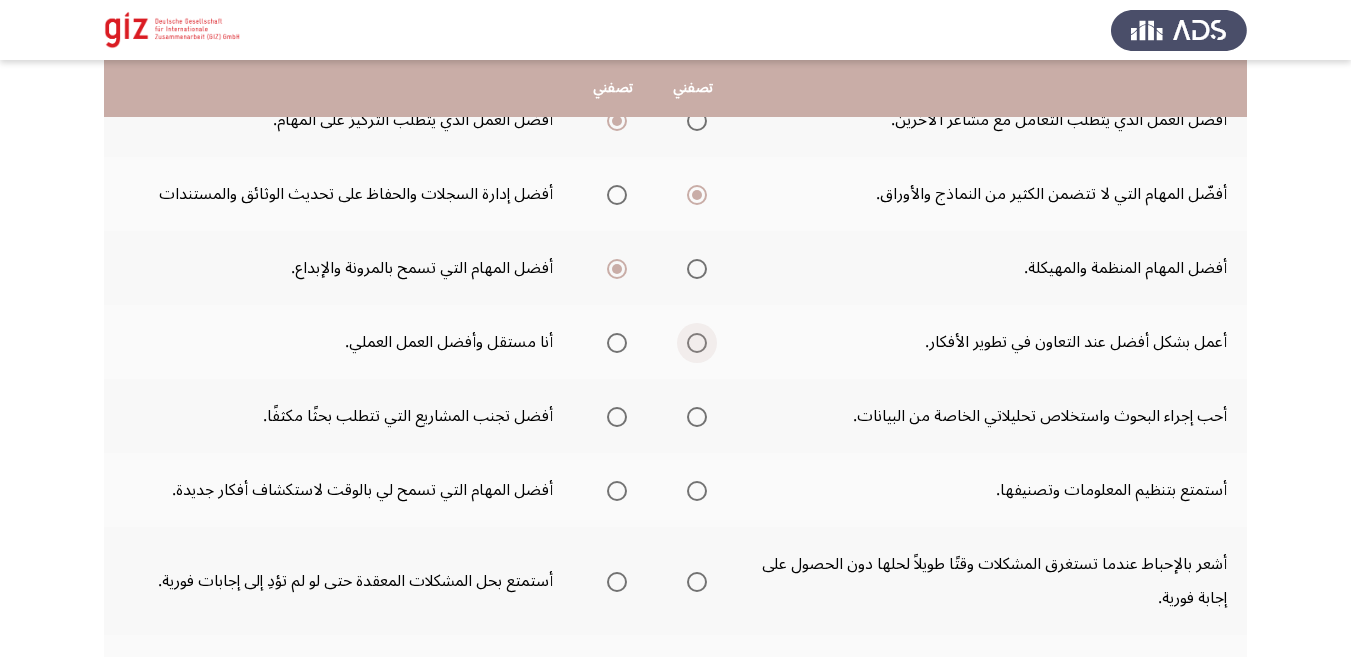 click at bounding box center [697, 343] 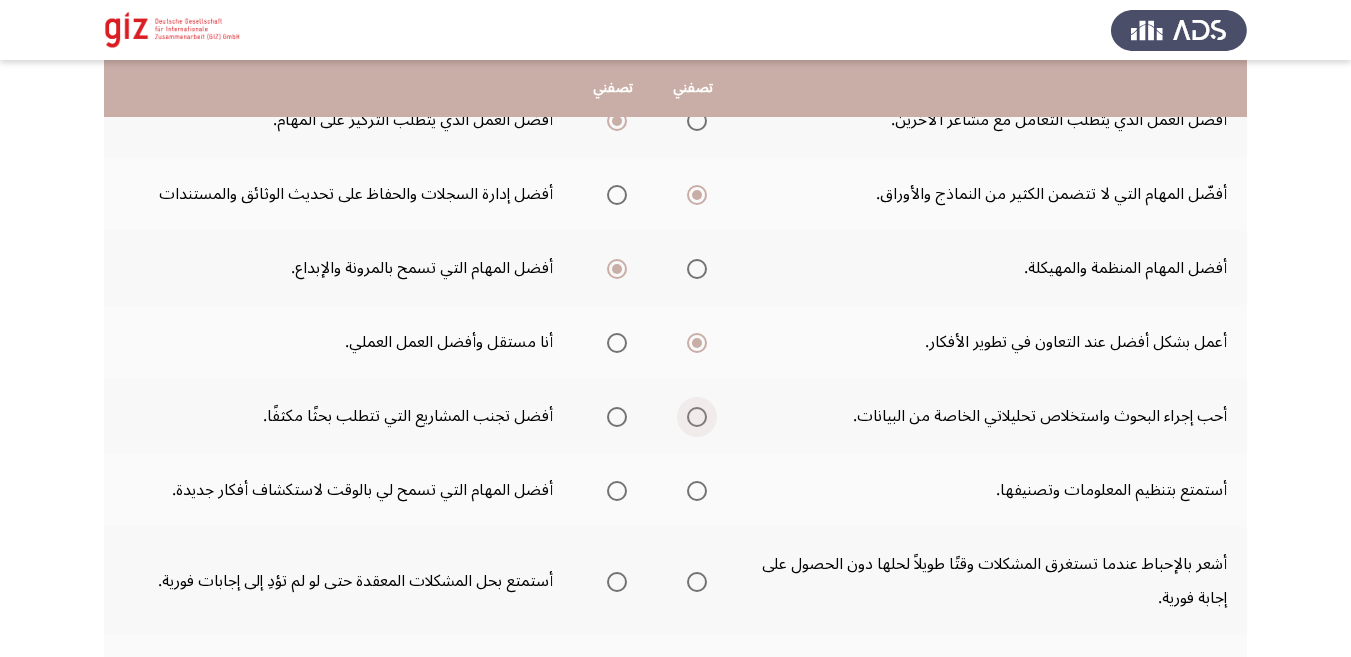 click at bounding box center (697, 417) 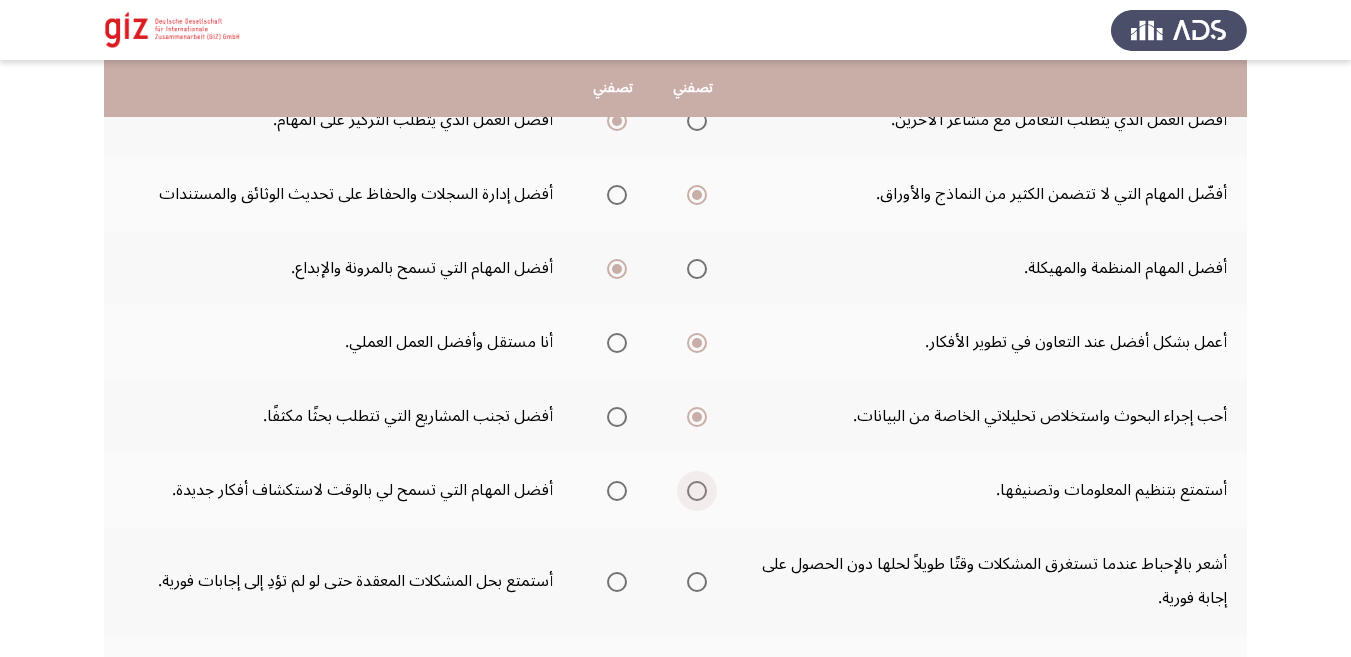 click at bounding box center (697, 491) 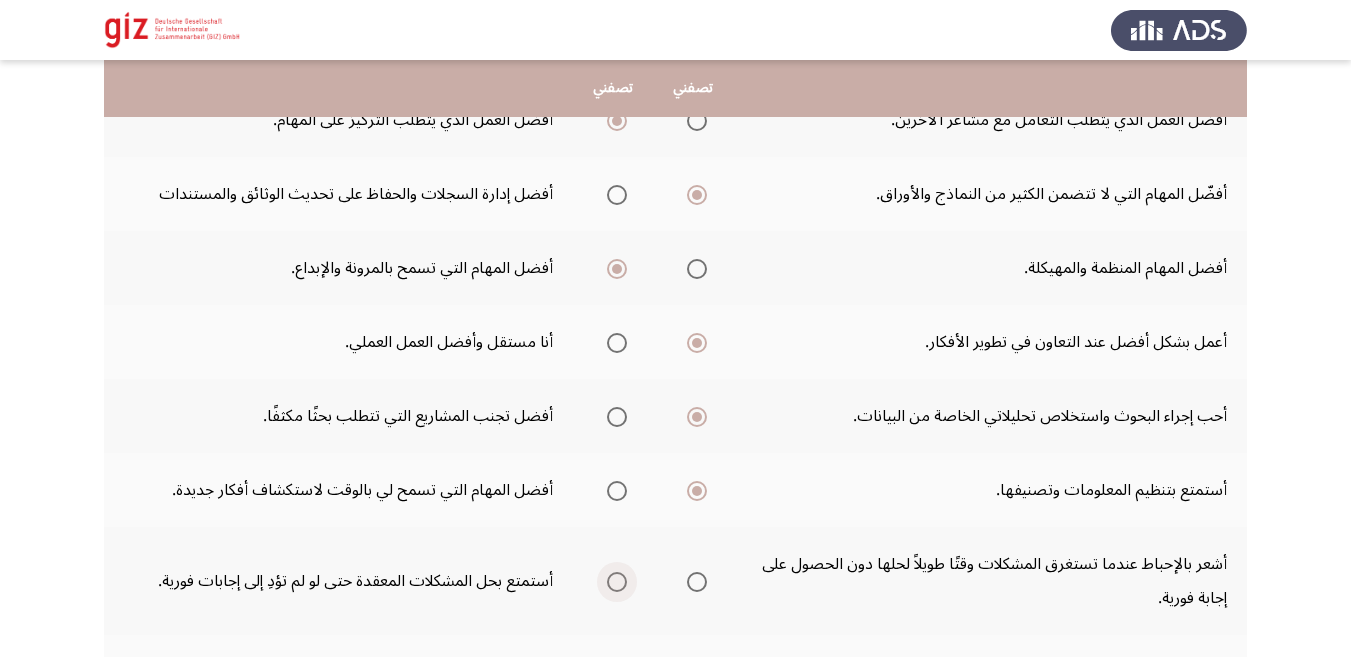 click at bounding box center [617, 582] 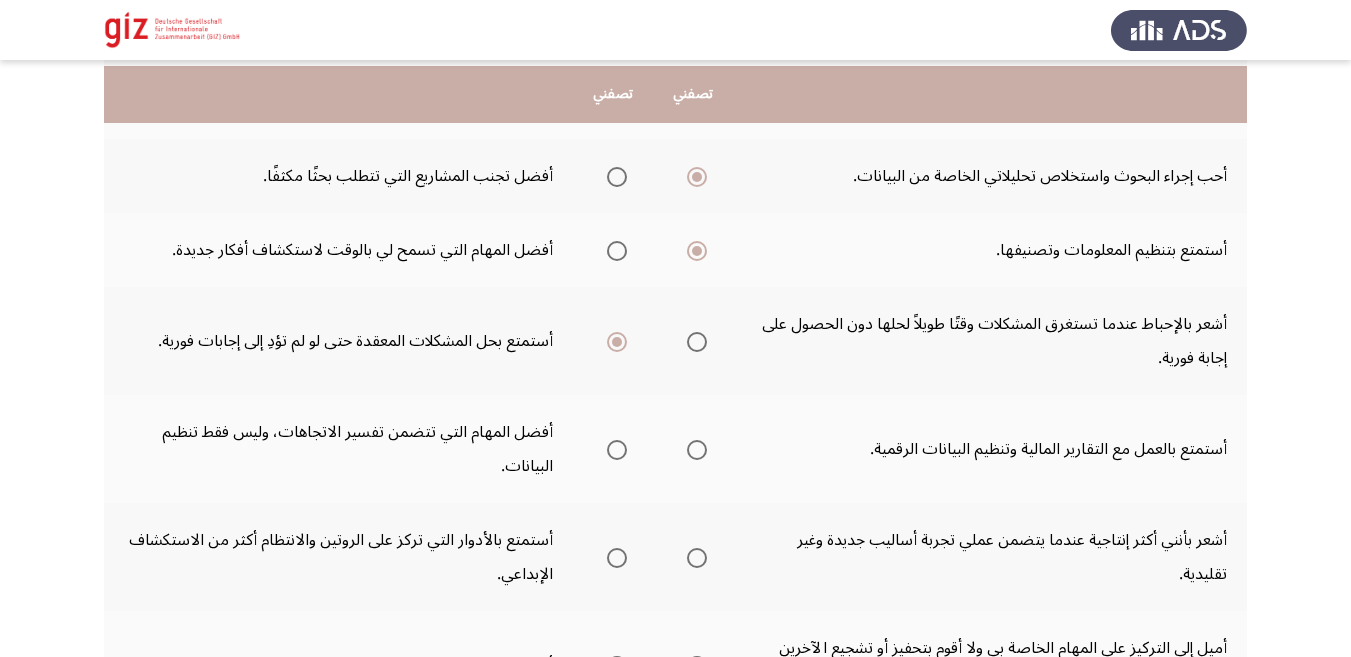scroll, scrollTop: 492, scrollLeft: 0, axis: vertical 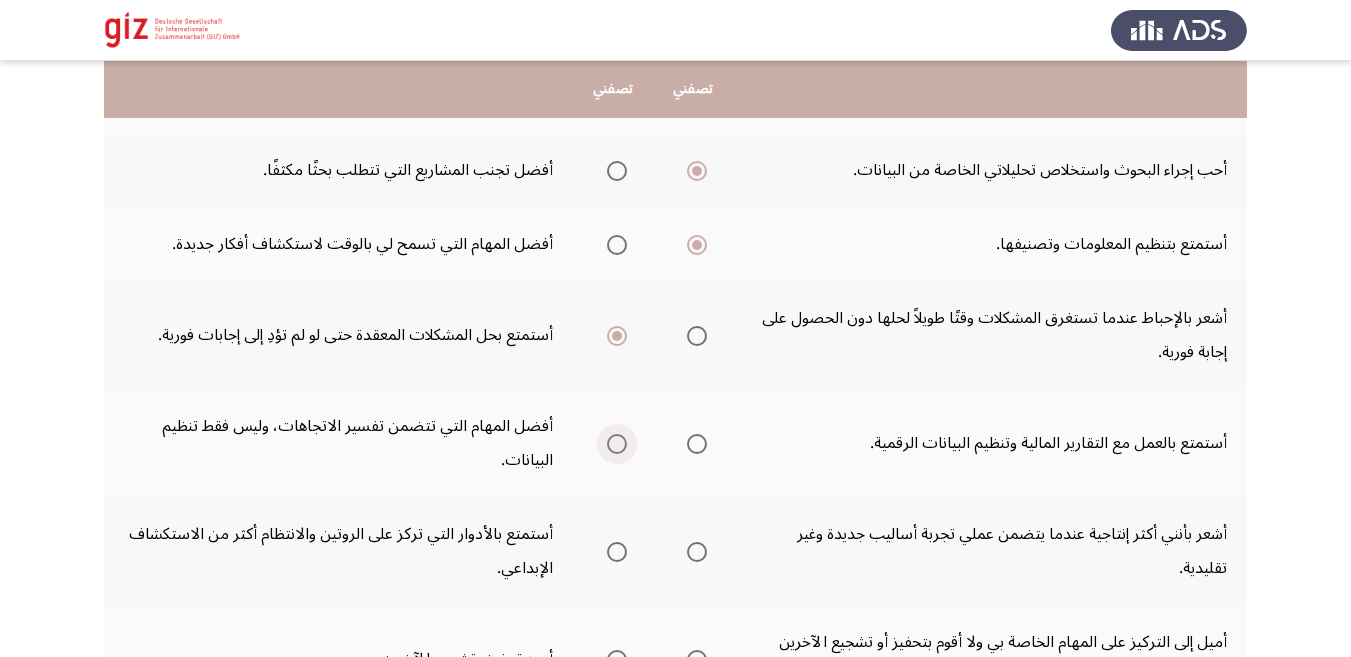 click at bounding box center [617, 444] 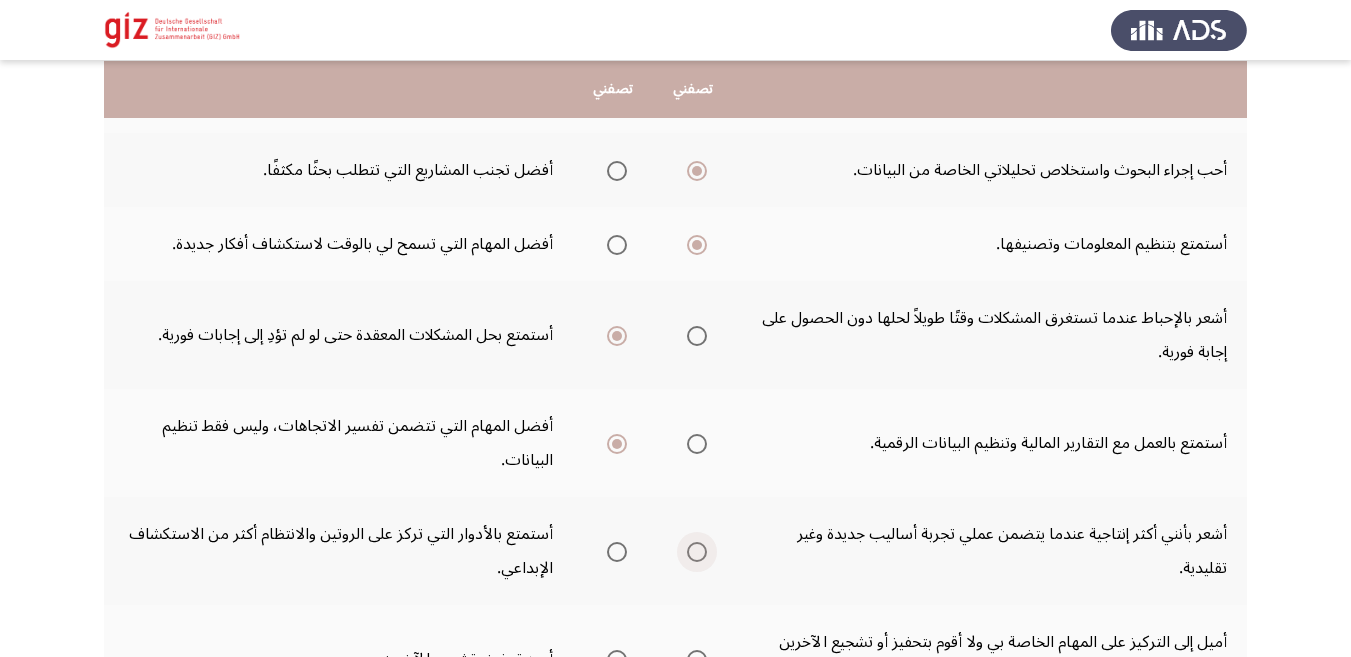 click at bounding box center (697, 552) 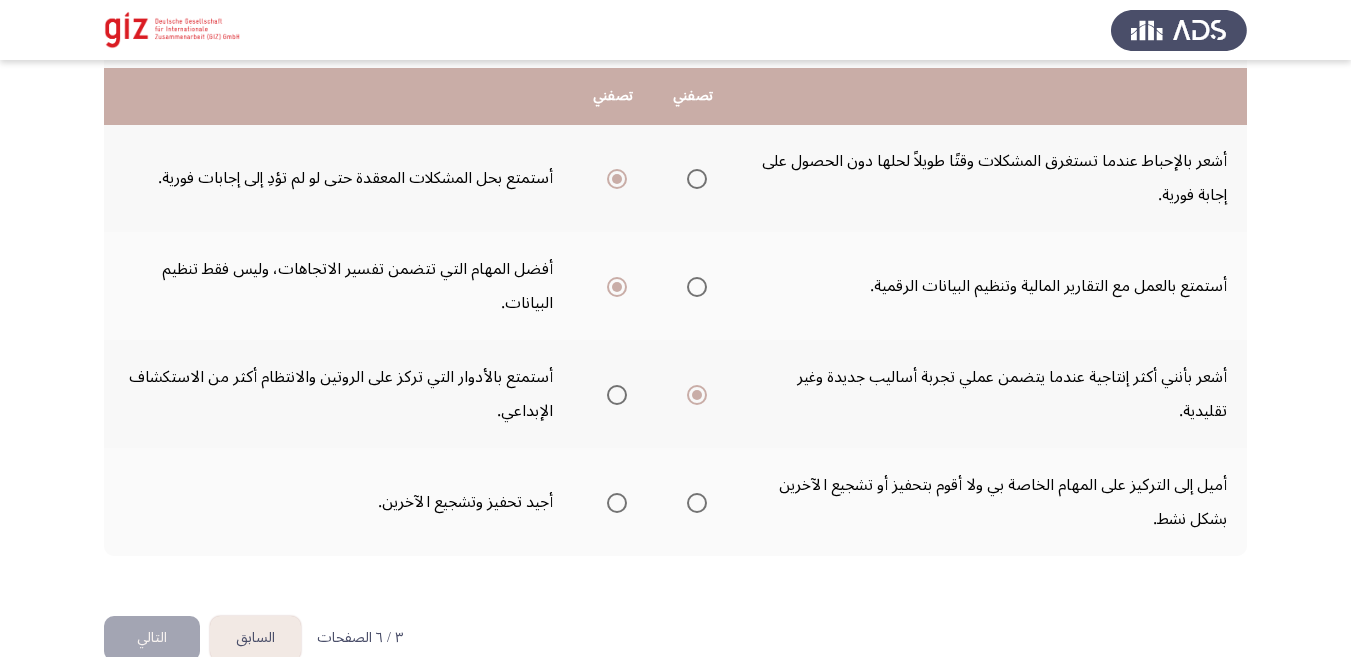 scroll, scrollTop: 657, scrollLeft: 0, axis: vertical 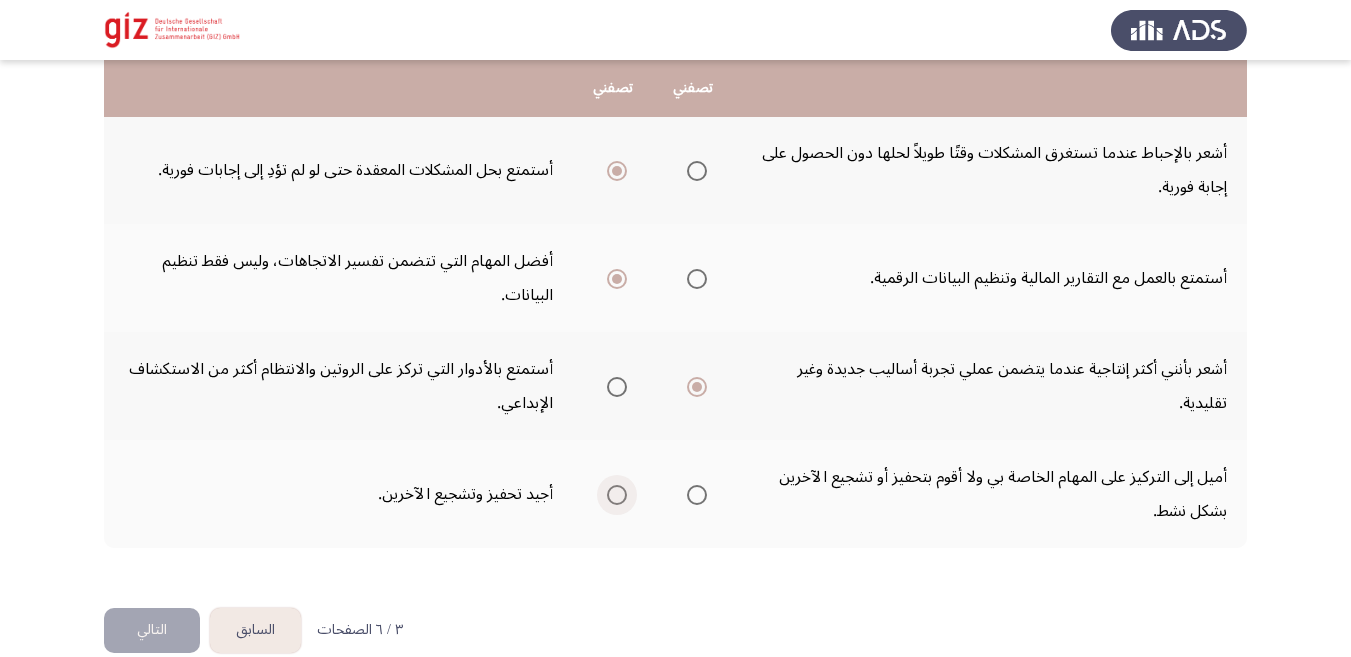 click at bounding box center (617, 495) 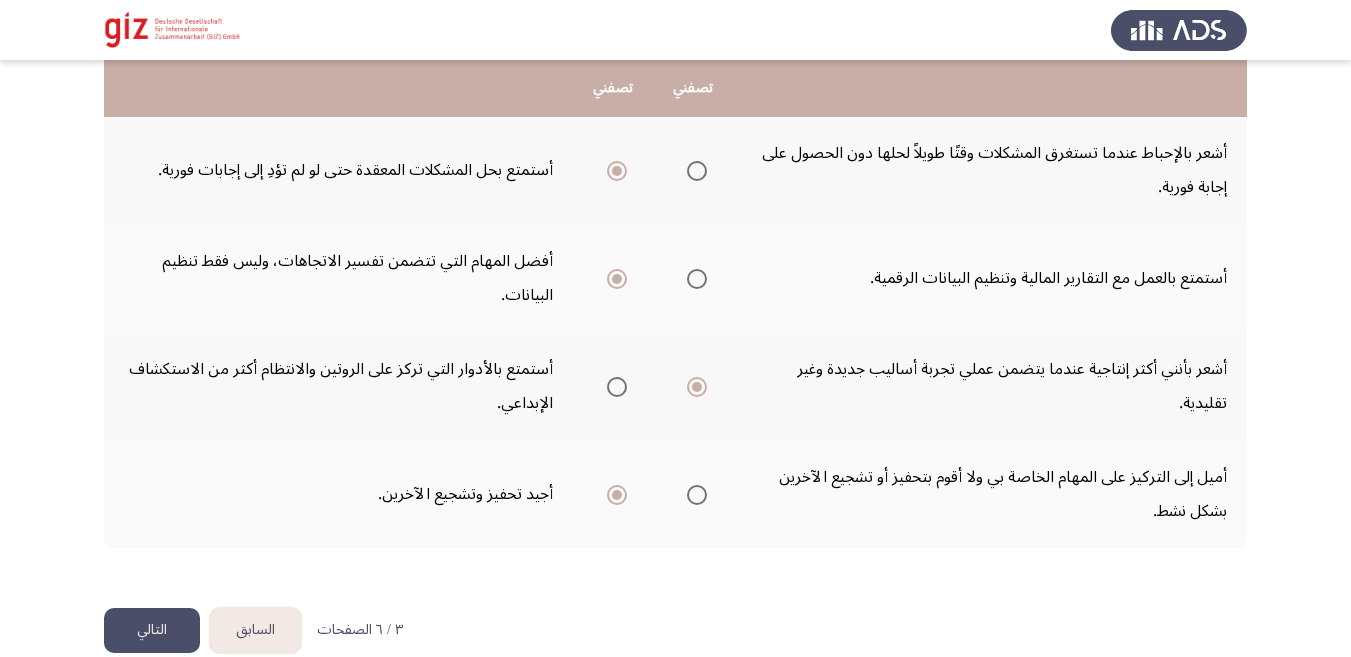 click on "التالي" 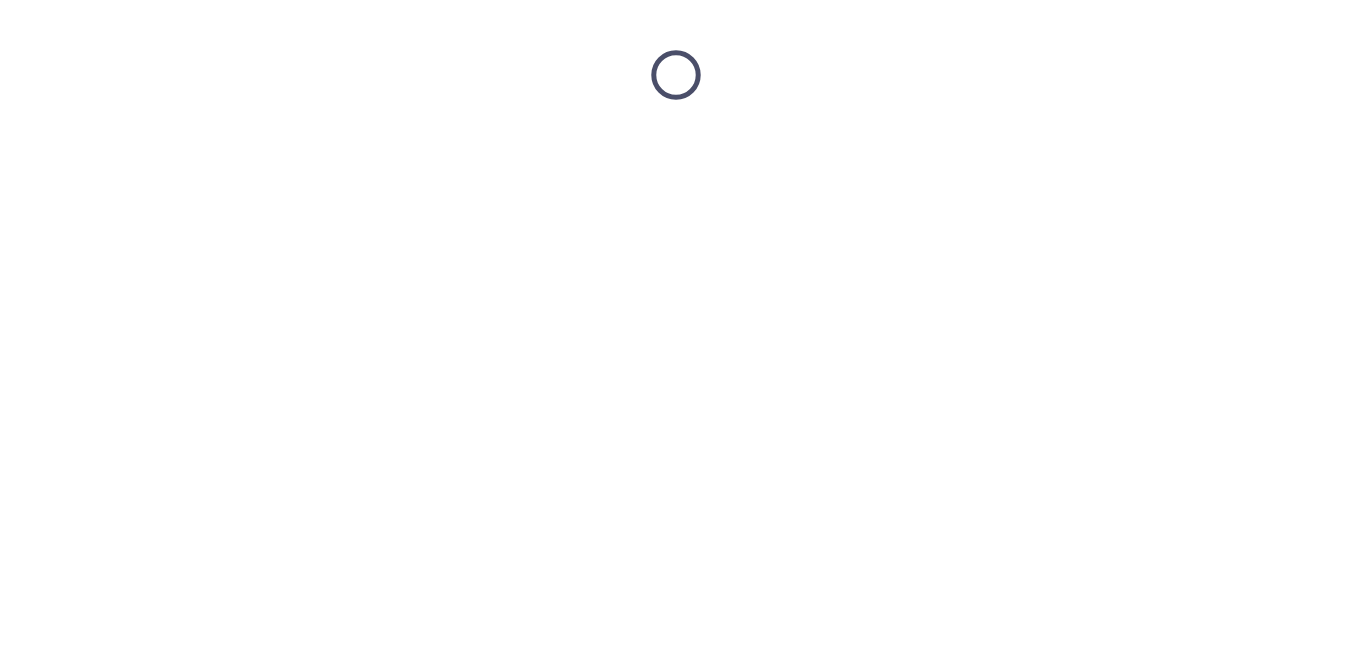scroll, scrollTop: 0, scrollLeft: 0, axis: both 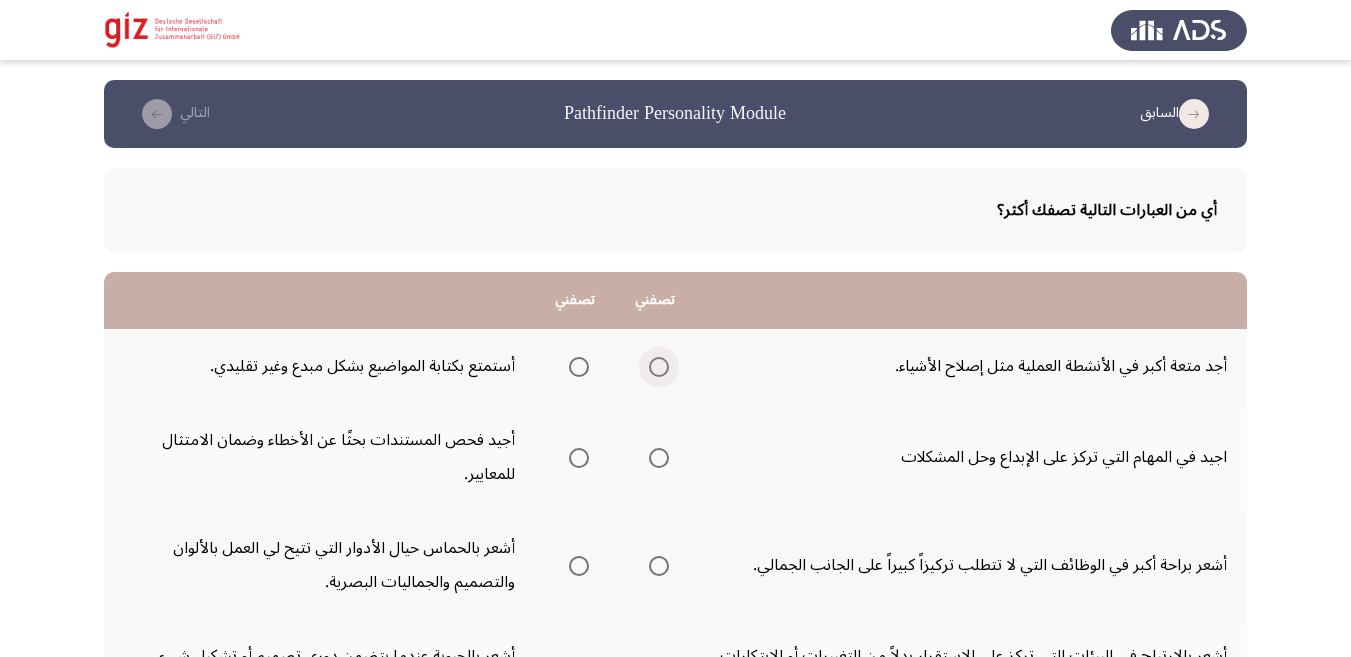 click at bounding box center (659, 367) 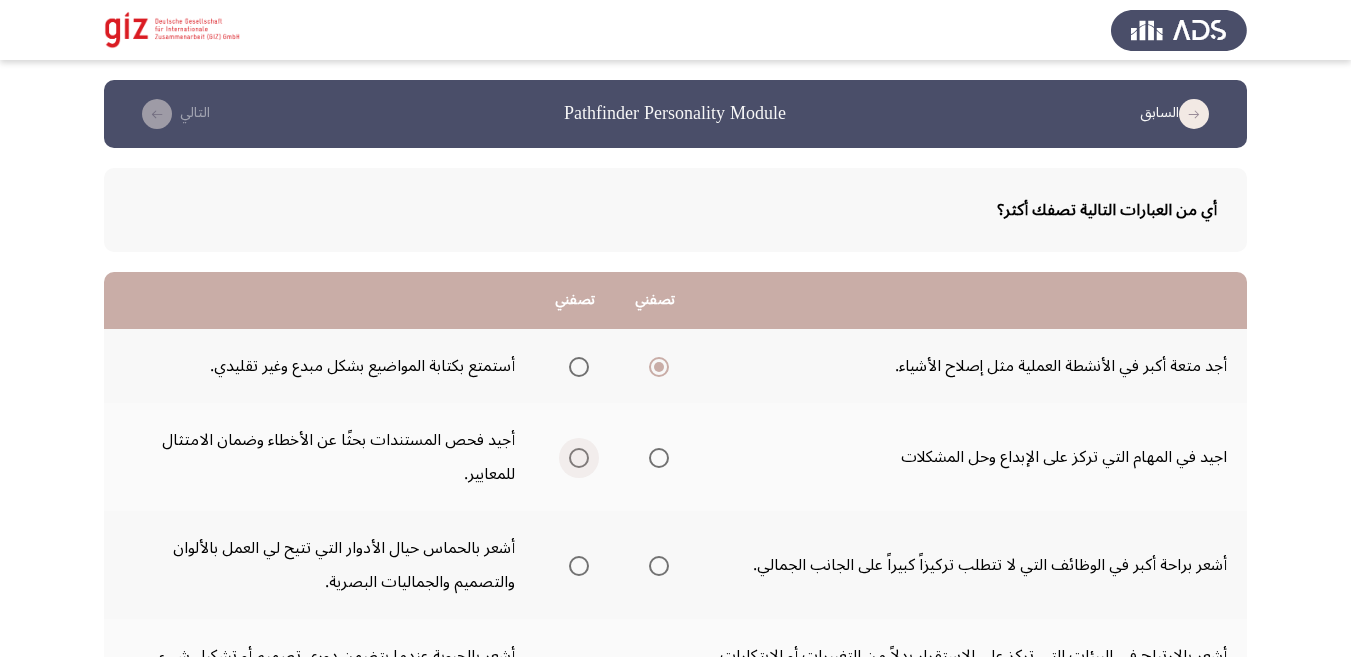 click at bounding box center [579, 458] 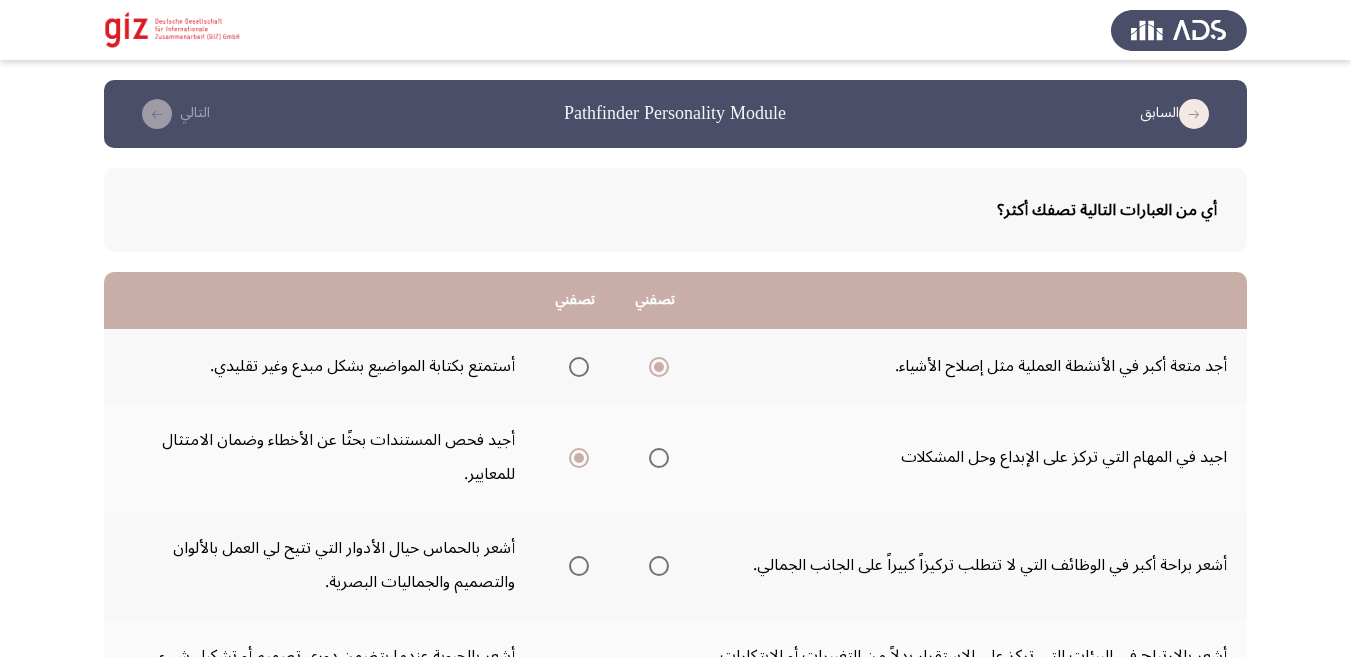 scroll, scrollTop: 82, scrollLeft: 0, axis: vertical 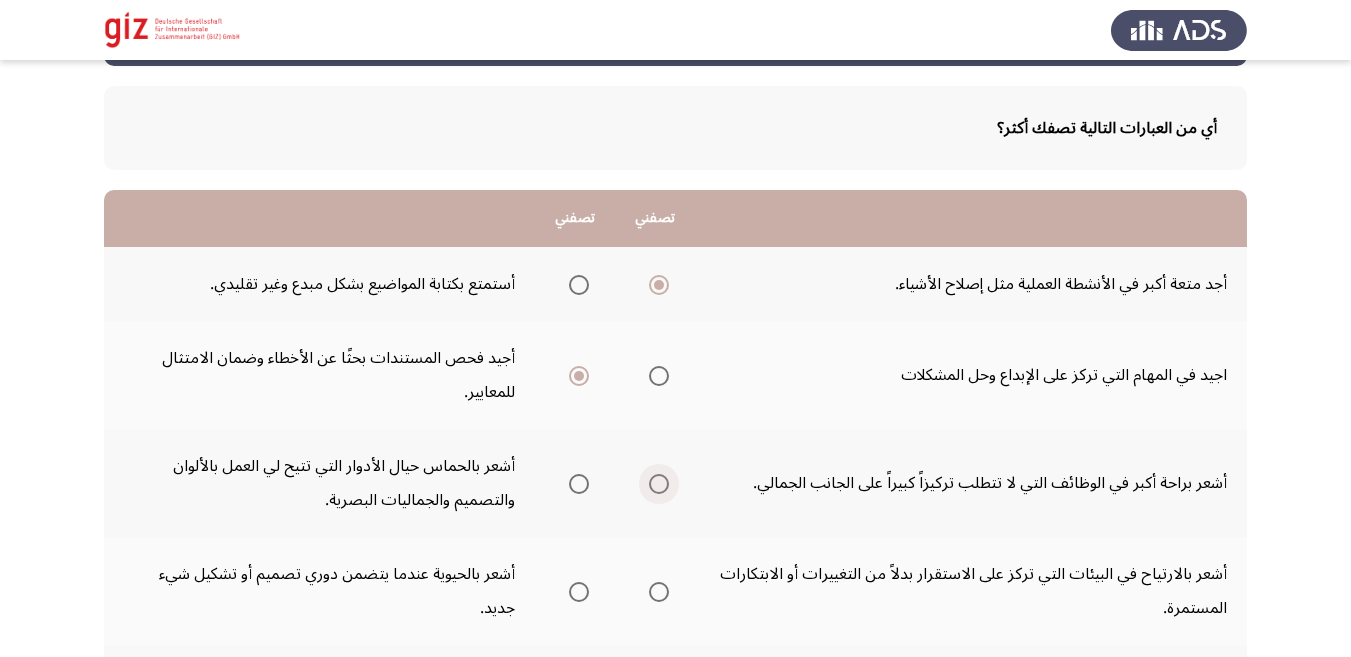 click at bounding box center (659, 484) 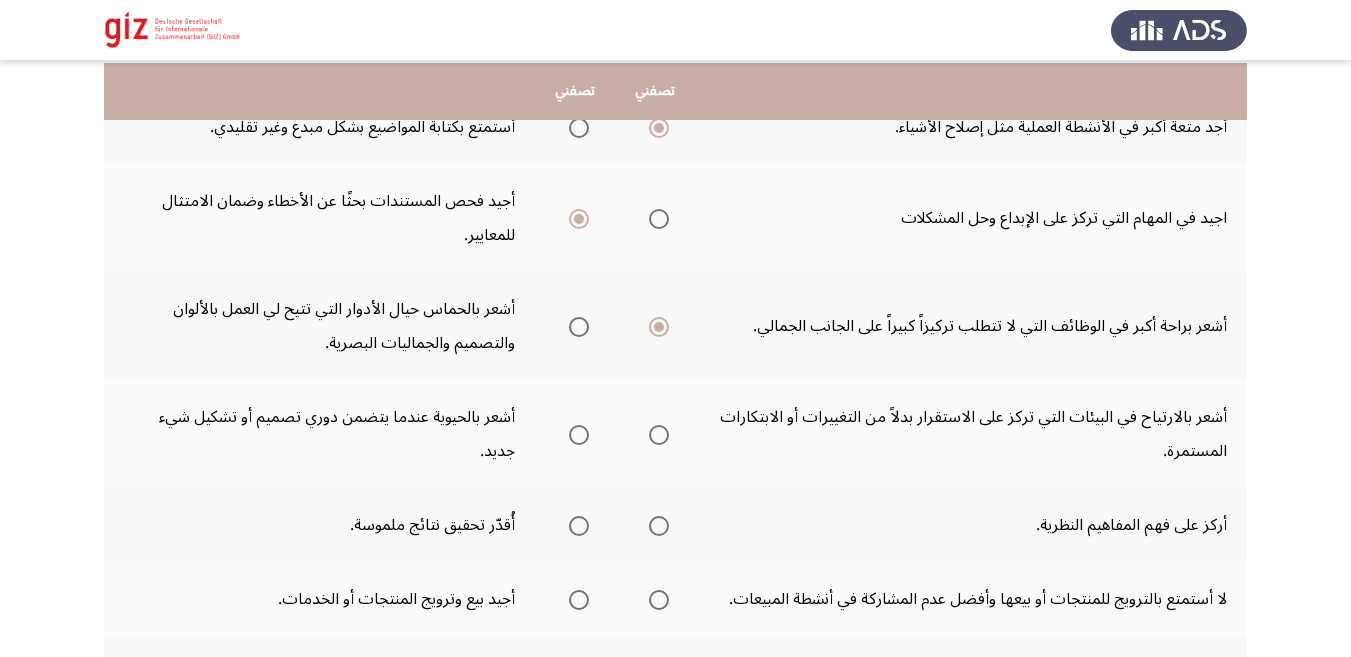 scroll, scrollTop: 246, scrollLeft: 0, axis: vertical 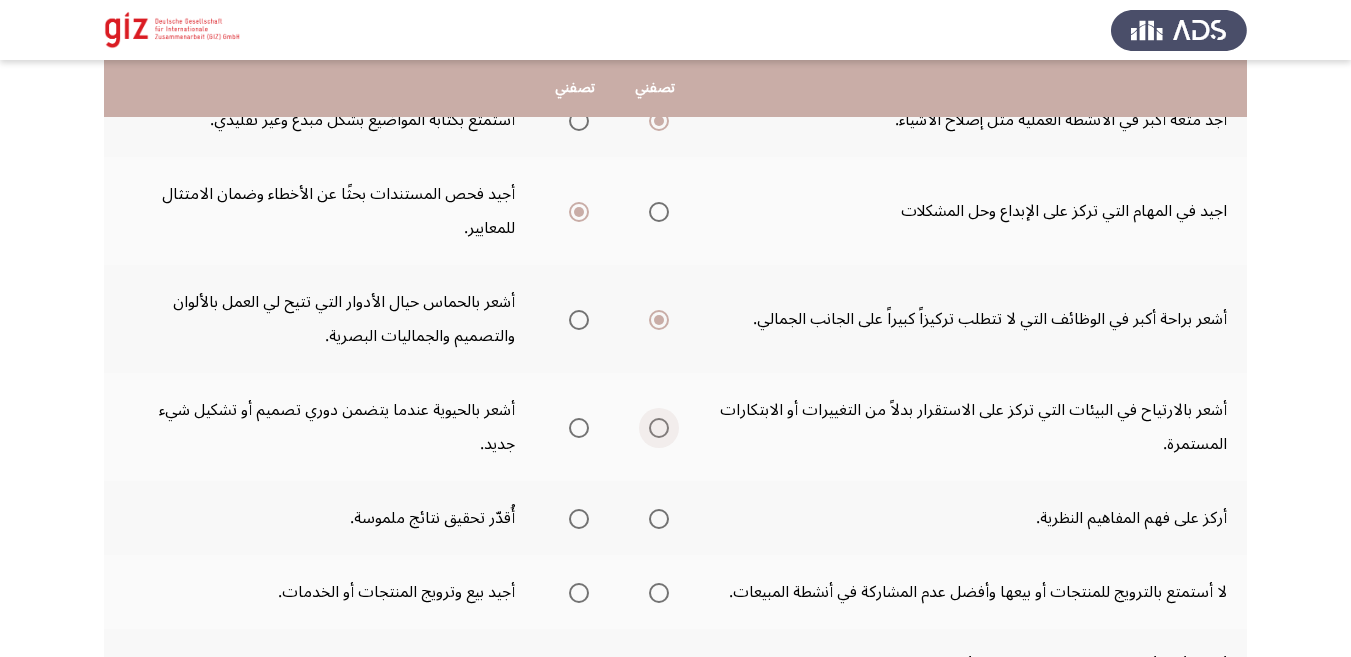 click at bounding box center [659, 428] 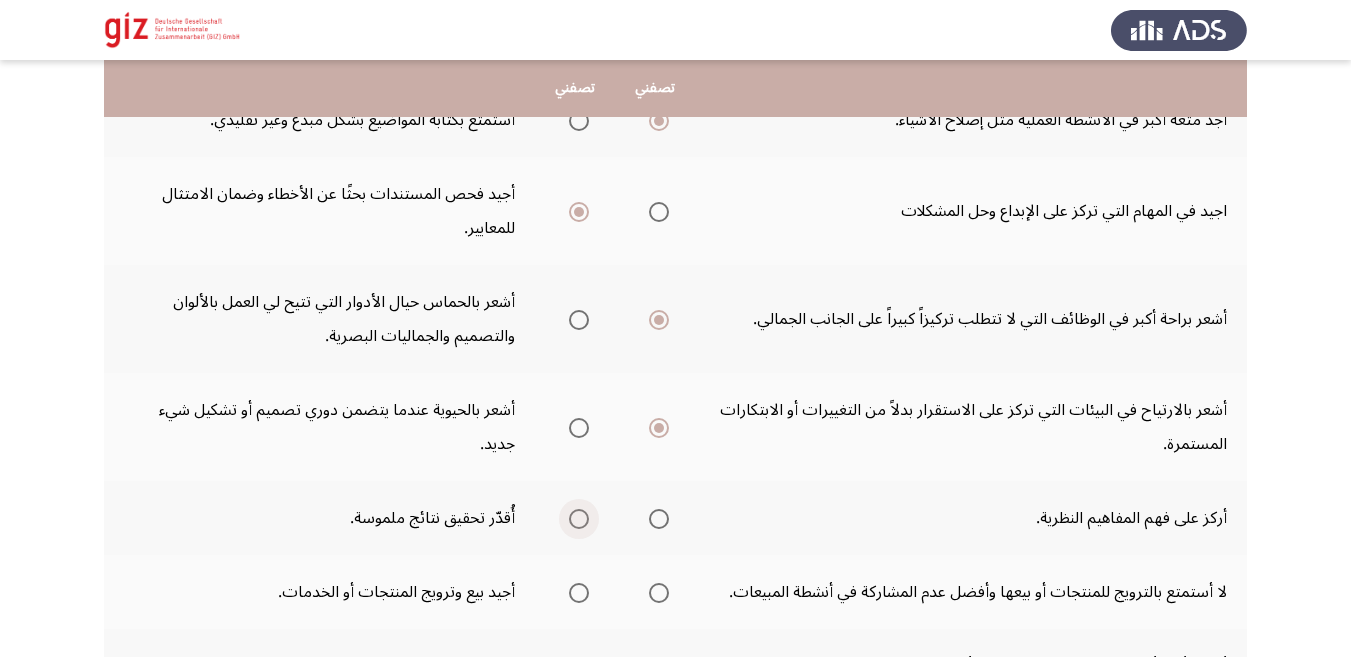 click at bounding box center [579, 519] 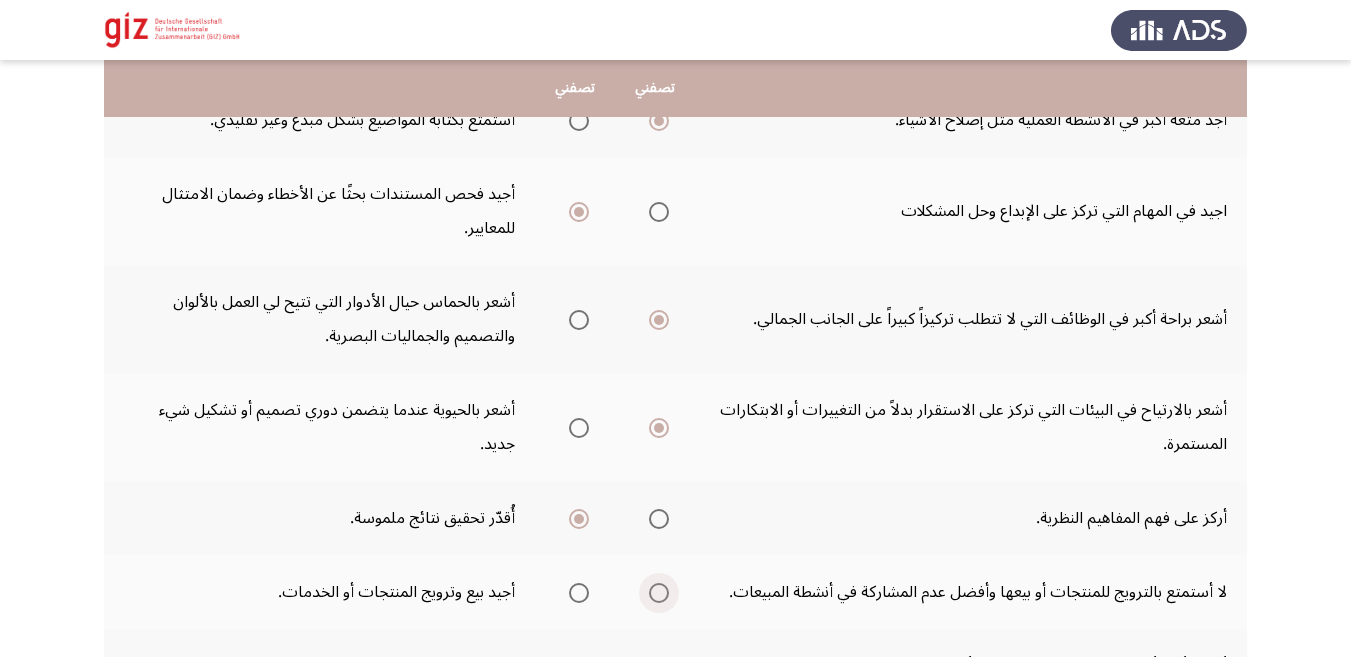 click at bounding box center (659, 593) 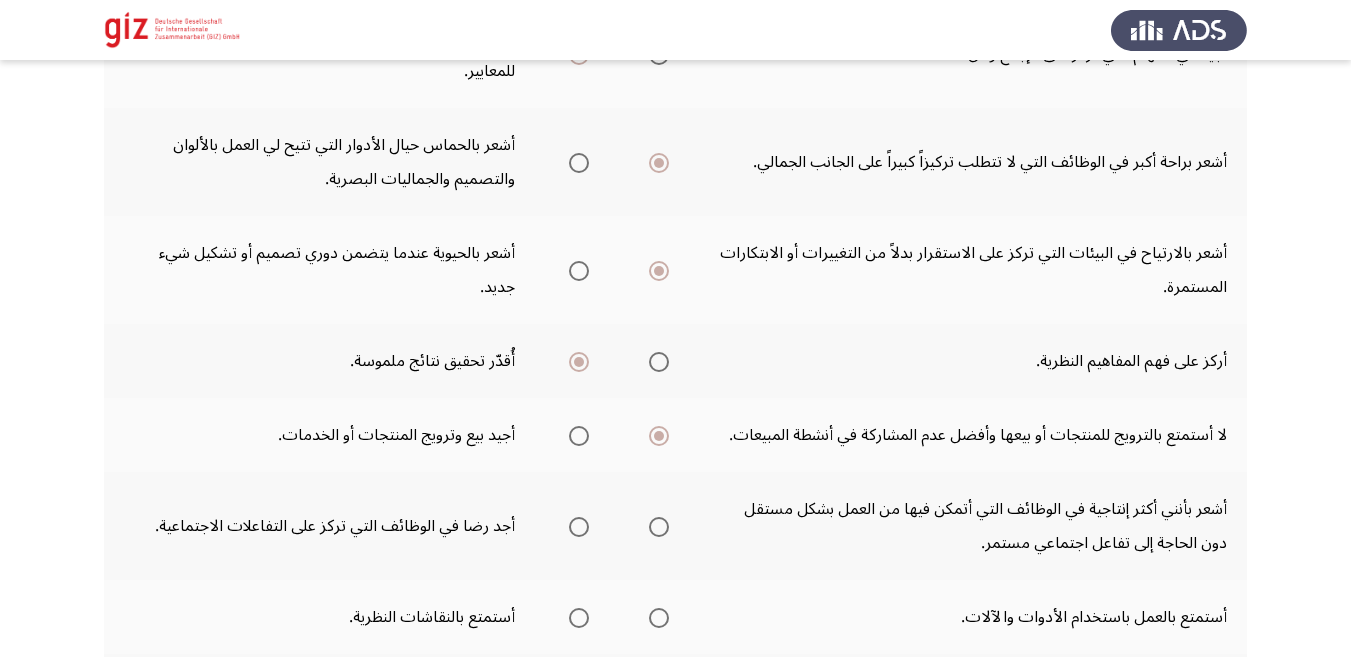 scroll, scrollTop: 410, scrollLeft: 0, axis: vertical 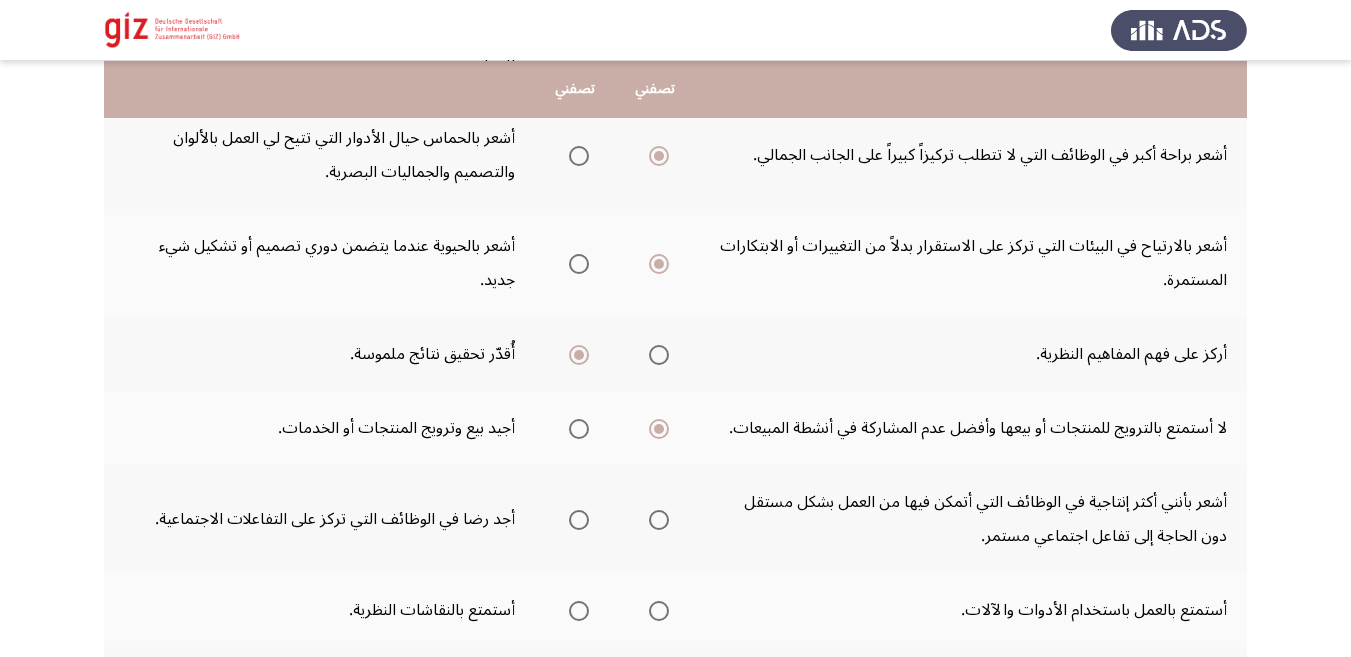 click at bounding box center (659, 520) 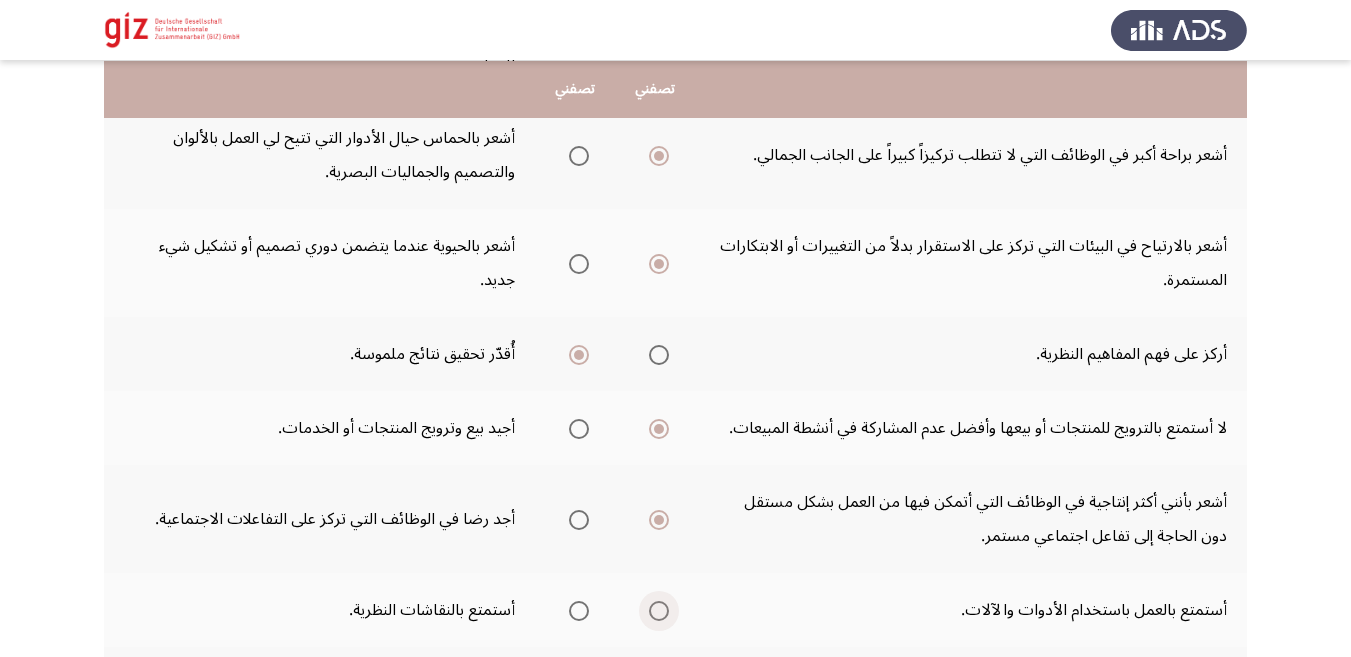 click at bounding box center (659, 611) 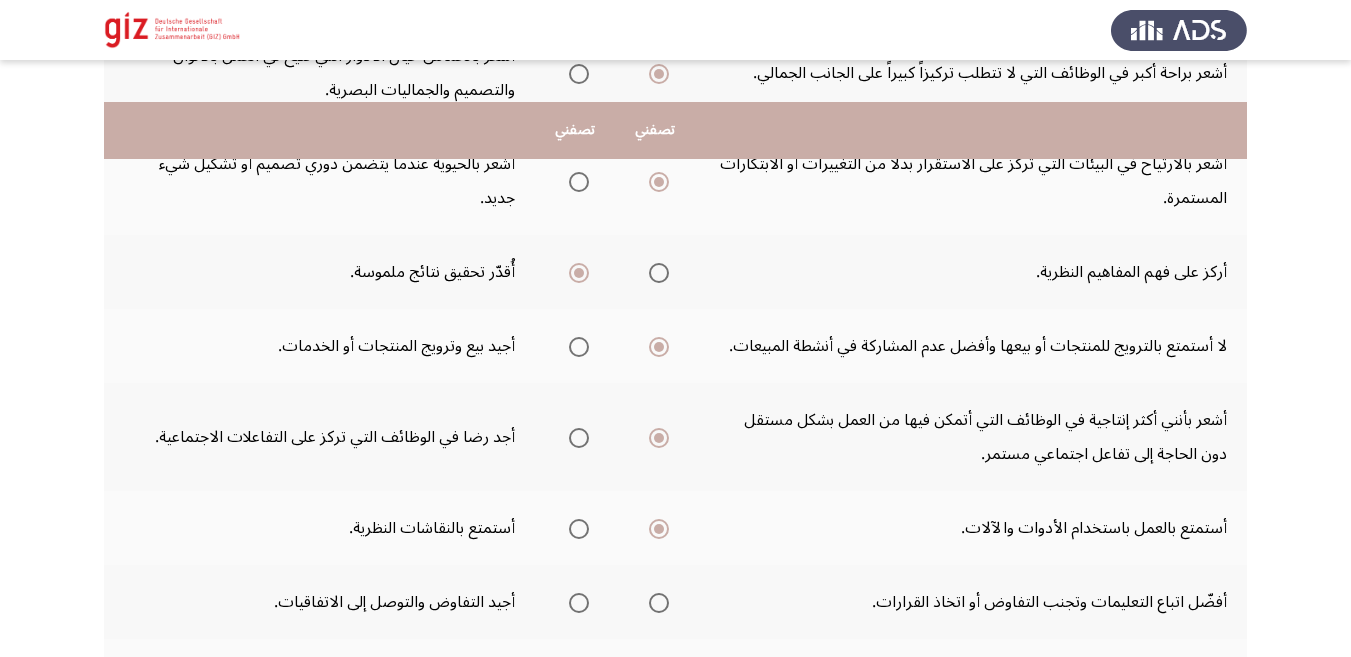 scroll, scrollTop: 574, scrollLeft: 0, axis: vertical 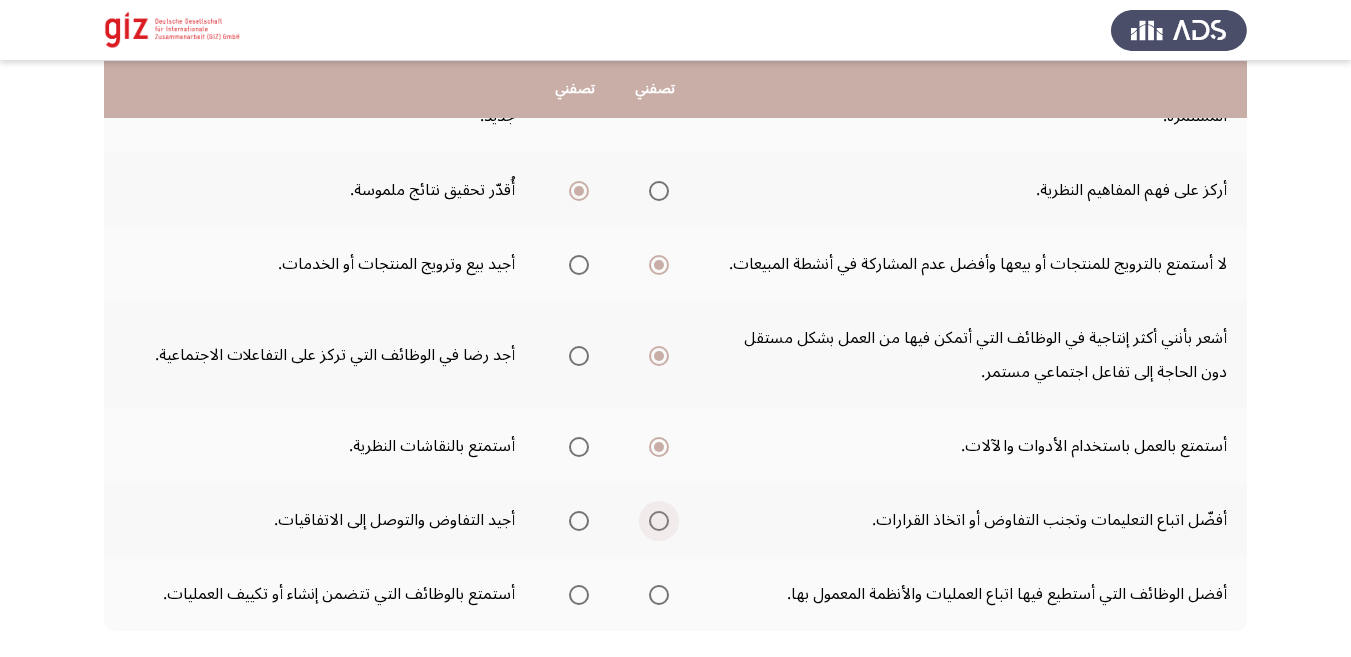 click at bounding box center (659, 521) 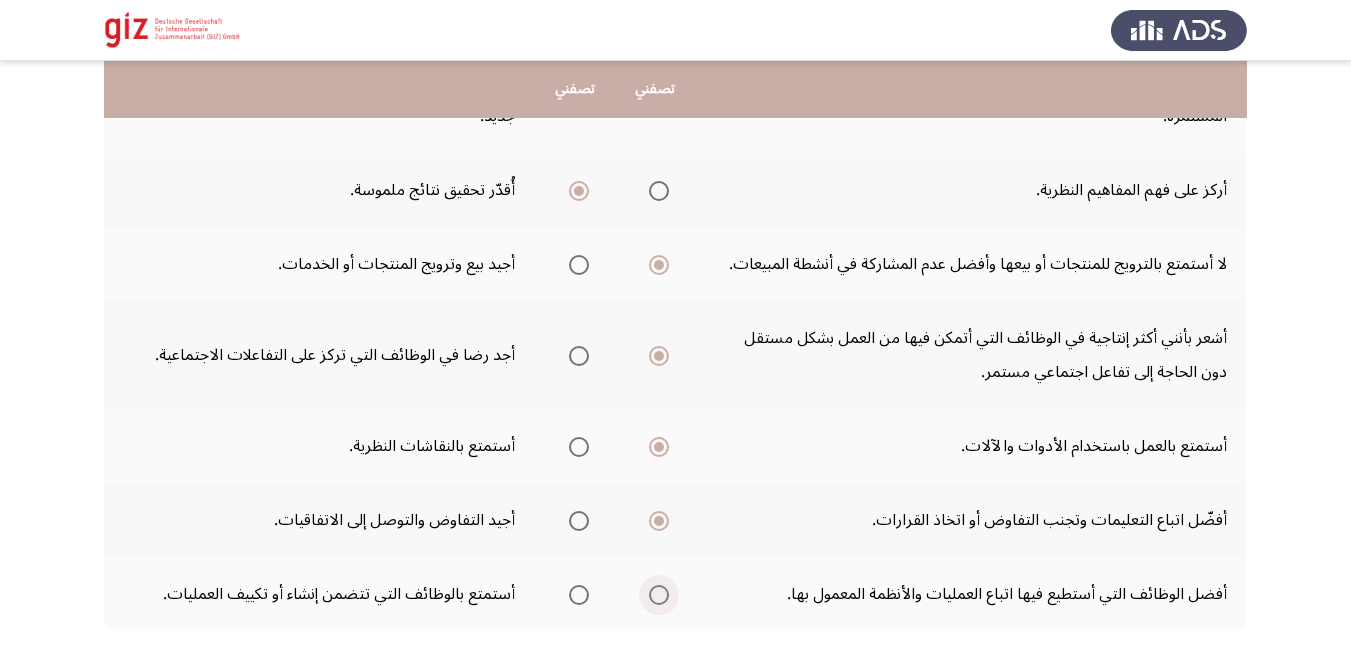 click at bounding box center (659, 595) 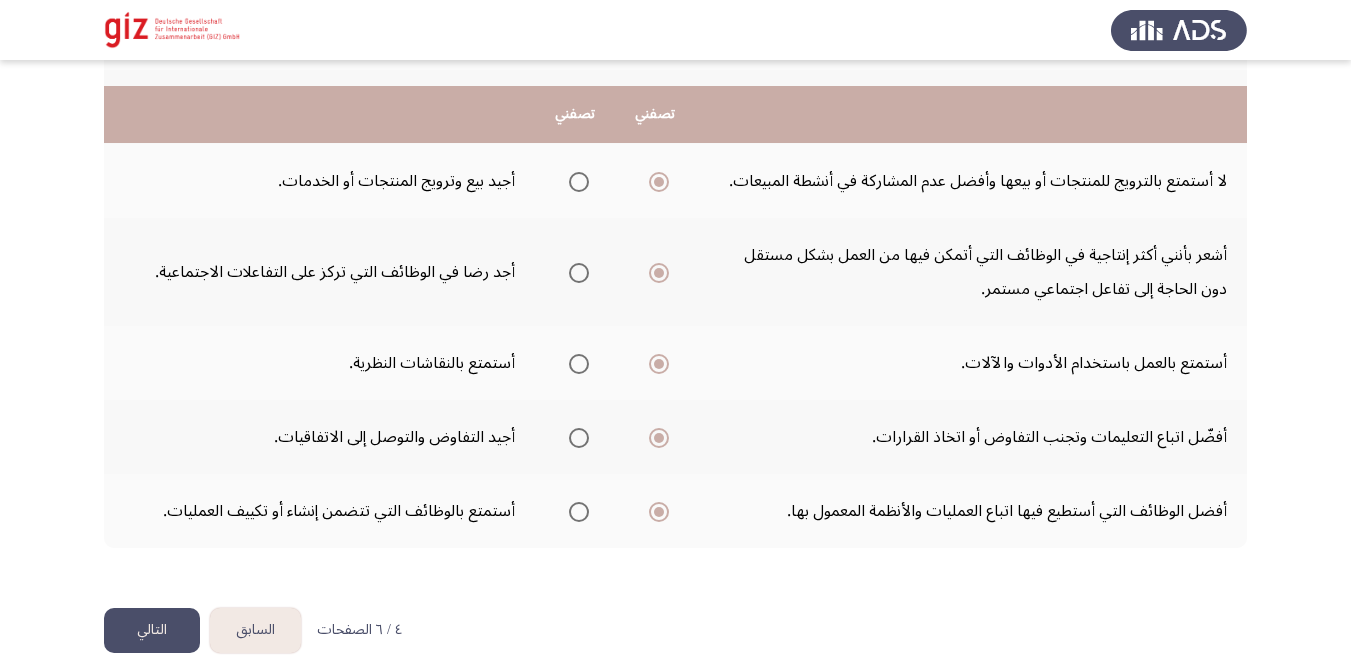 scroll, scrollTop: 688, scrollLeft: 0, axis: vertical 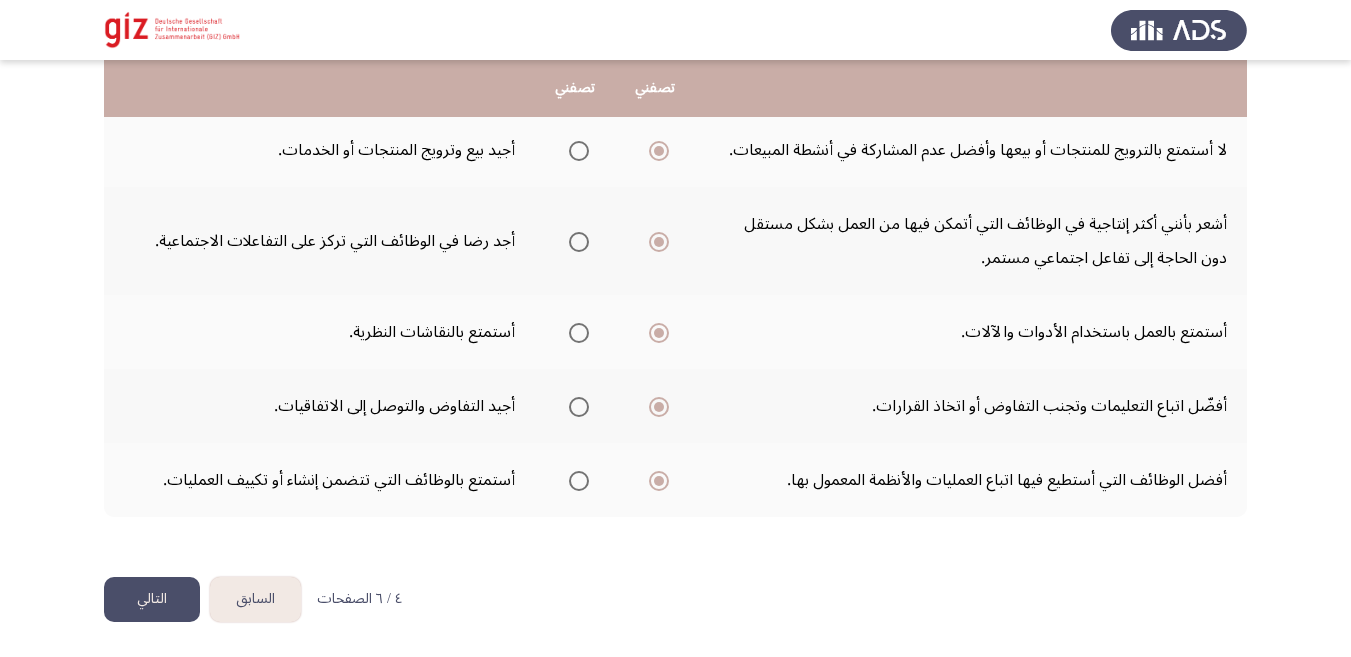 click on "التالي" 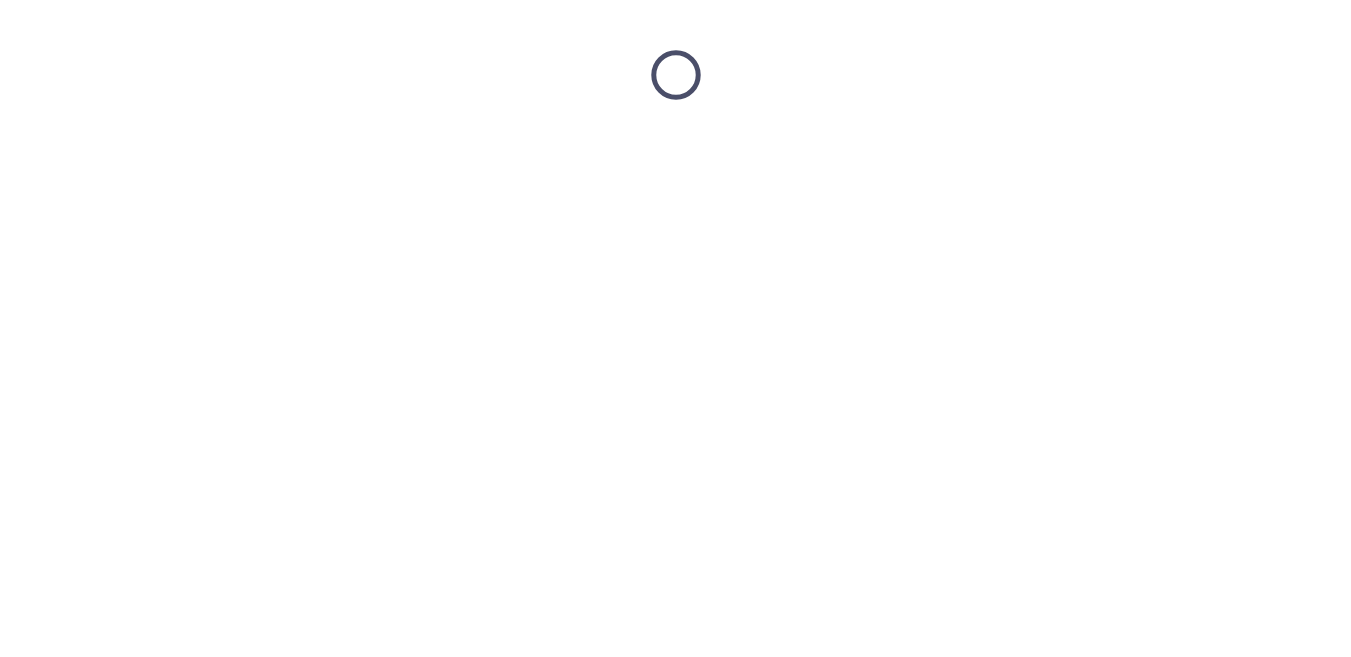 scroll, scrollTop: 0, scrollLeft: 0, axis: both 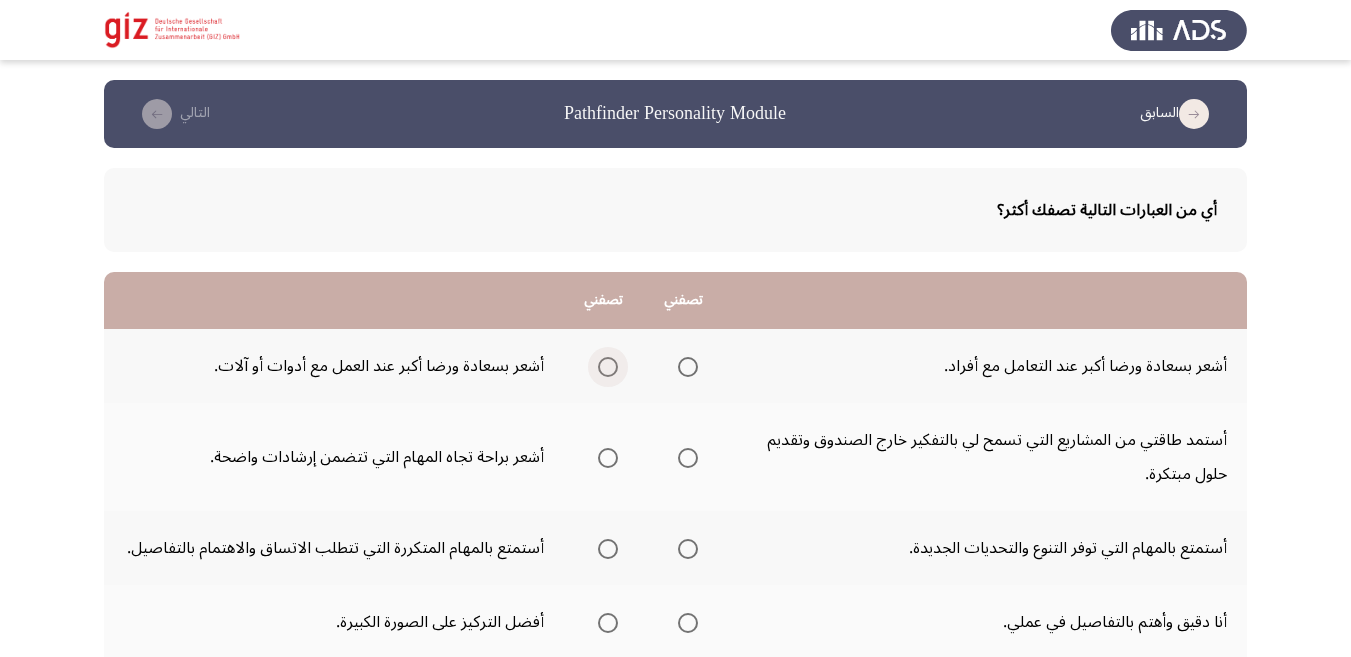 click at bounding box center (608, 367) 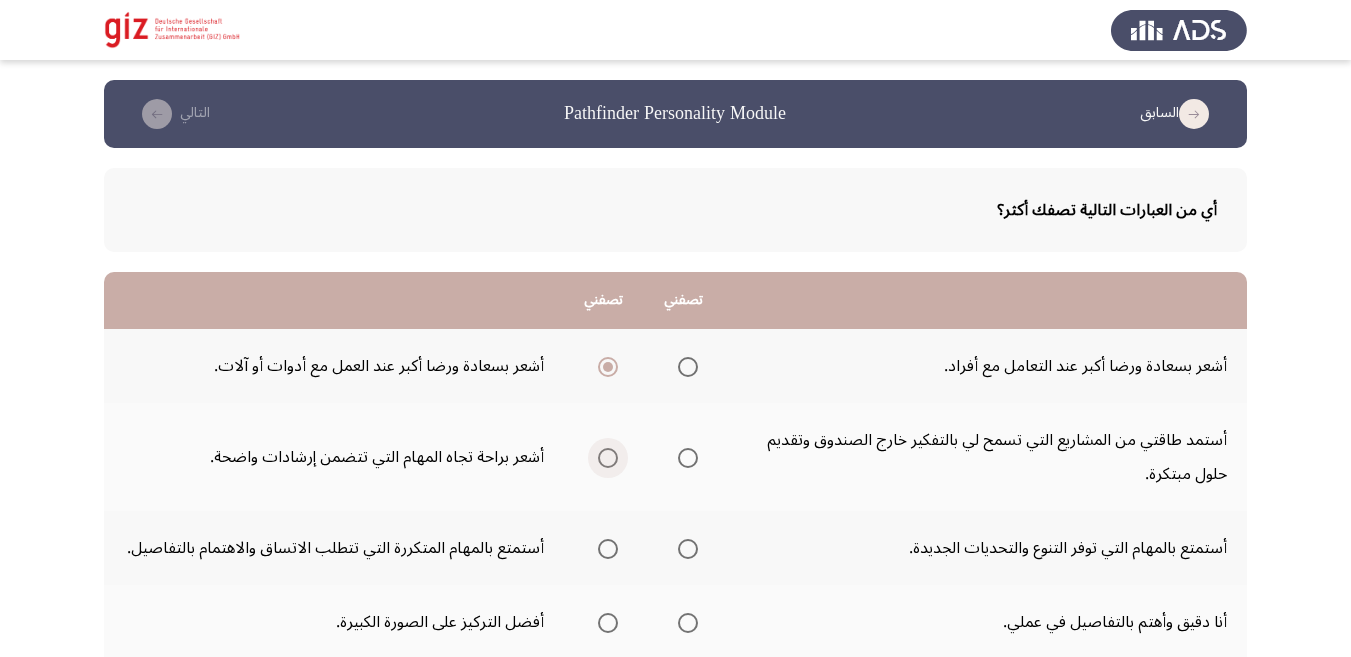click at bounding box center [608, 458] 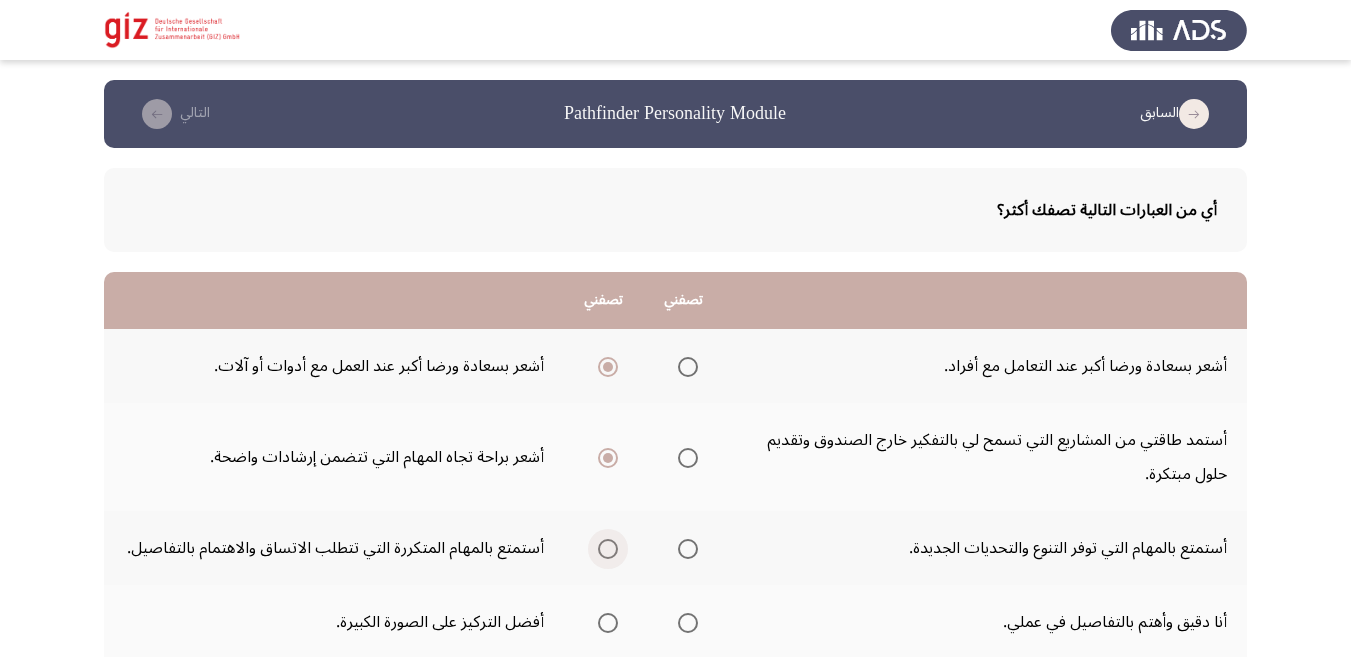 click at bounding box center [608, 549] 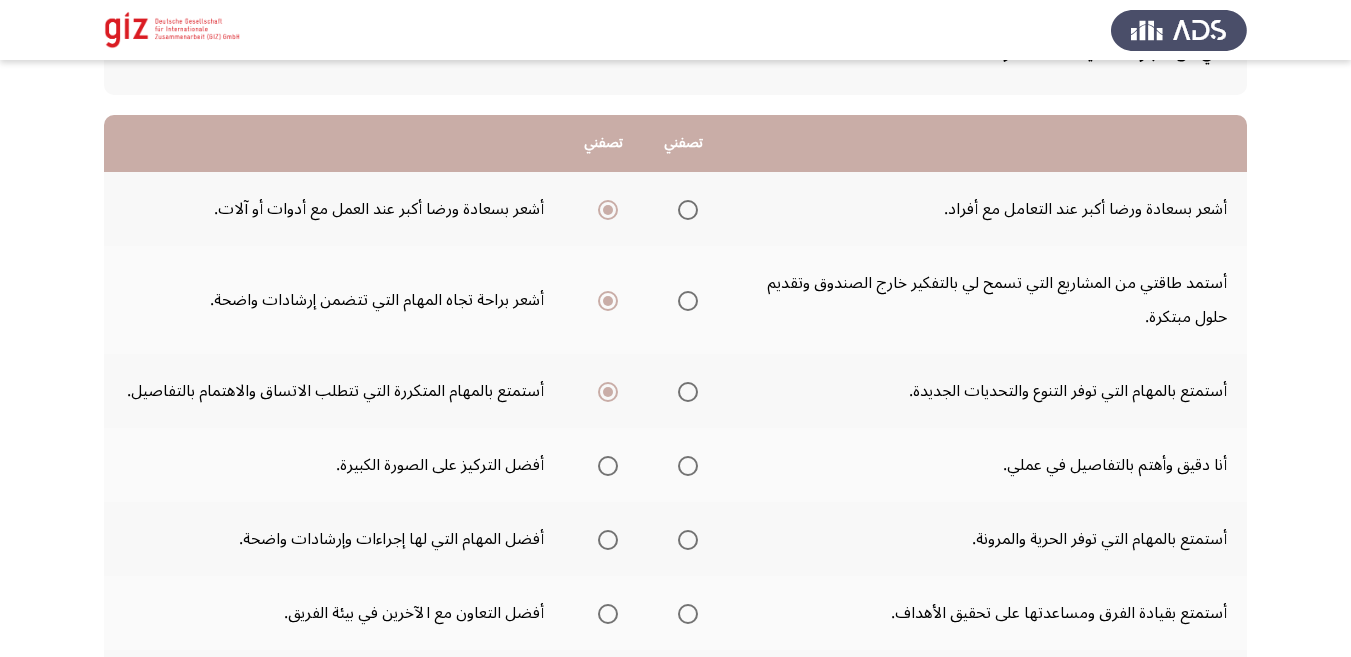 scroll, scrollTop: 164, scrollLeft: 0, axis: vertical 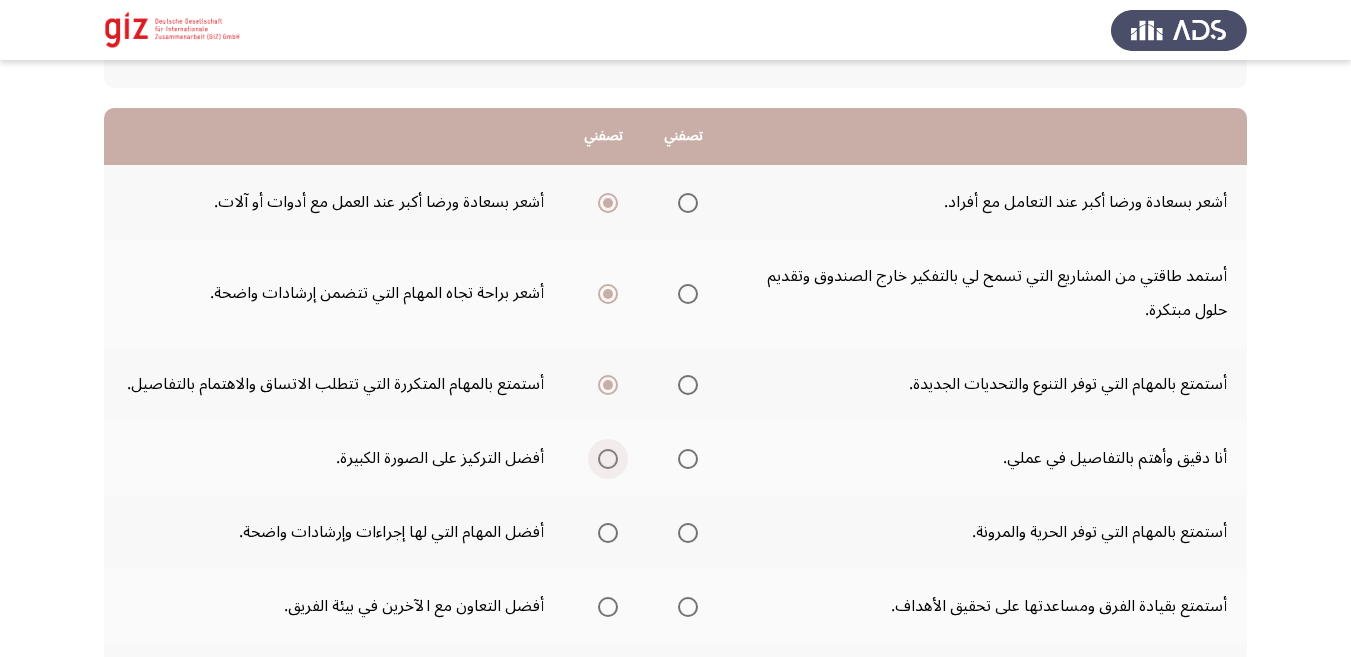 click at bounding box center [608, 459] 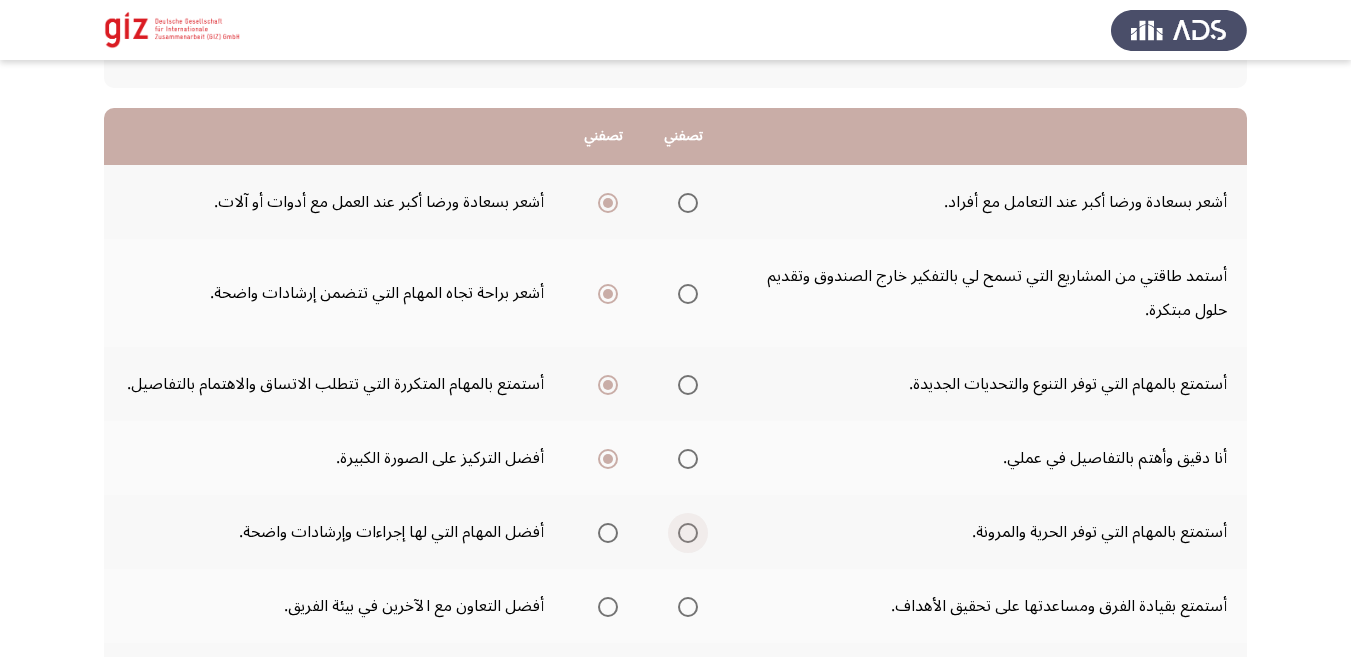 click at bounding box center [688, 533] 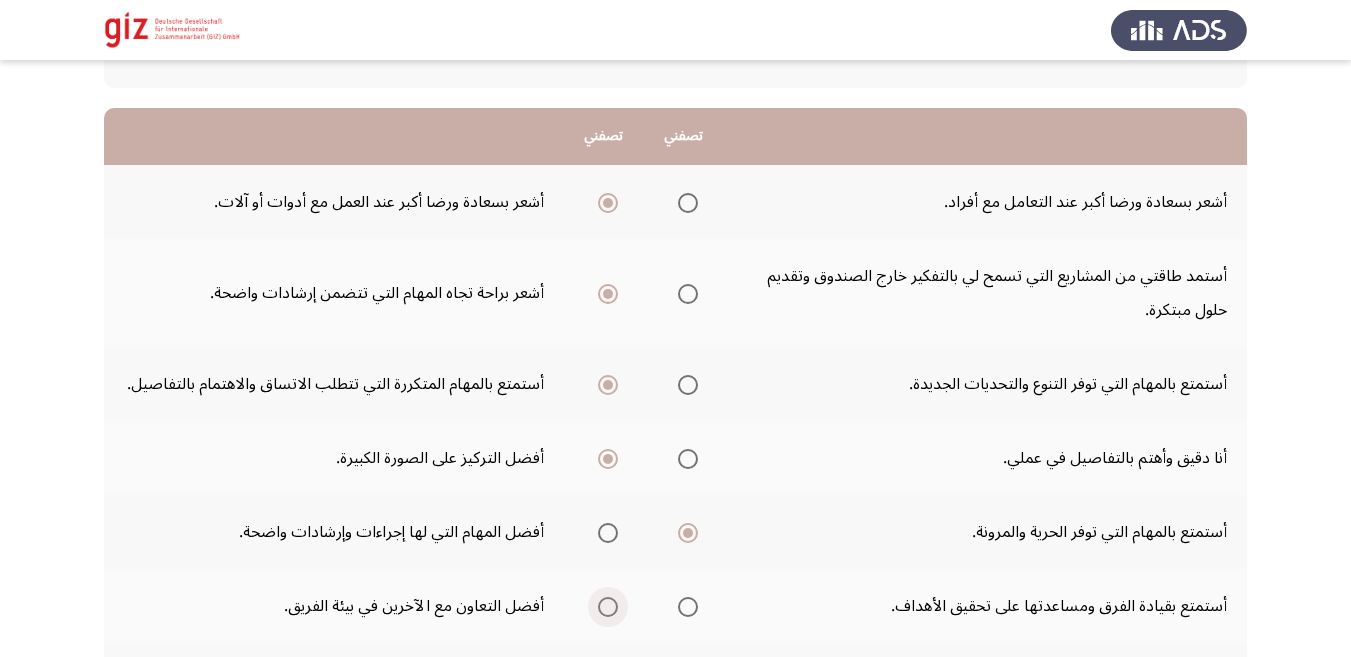 click at bounding box center [608, 607] 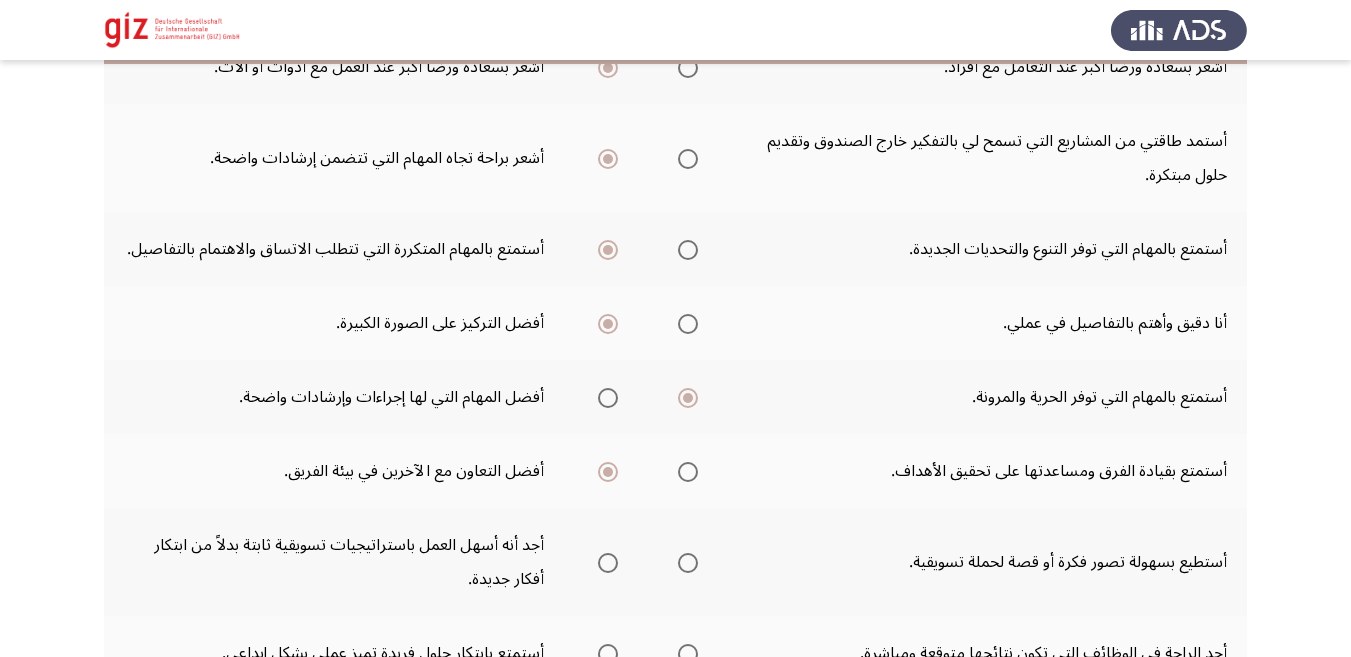 scroll, scrollTop: 328, scrollLeft: 0, axis: vertical 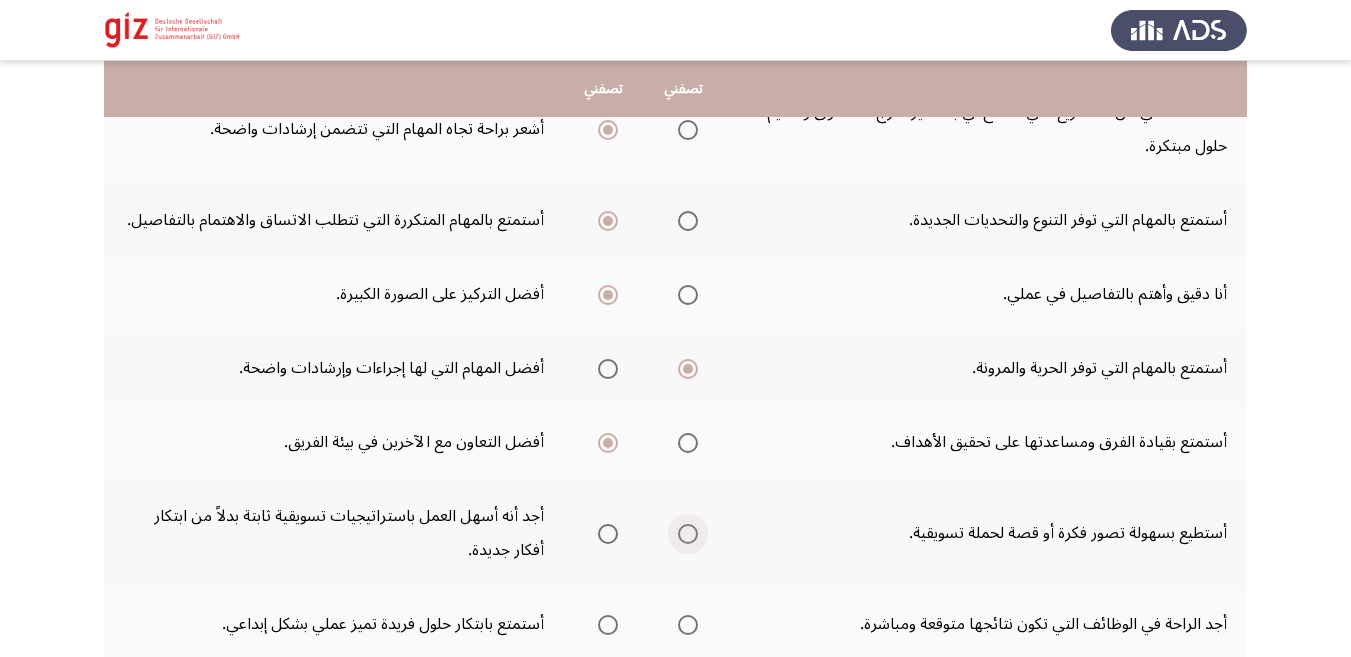 click at bounding box center [688, 534] 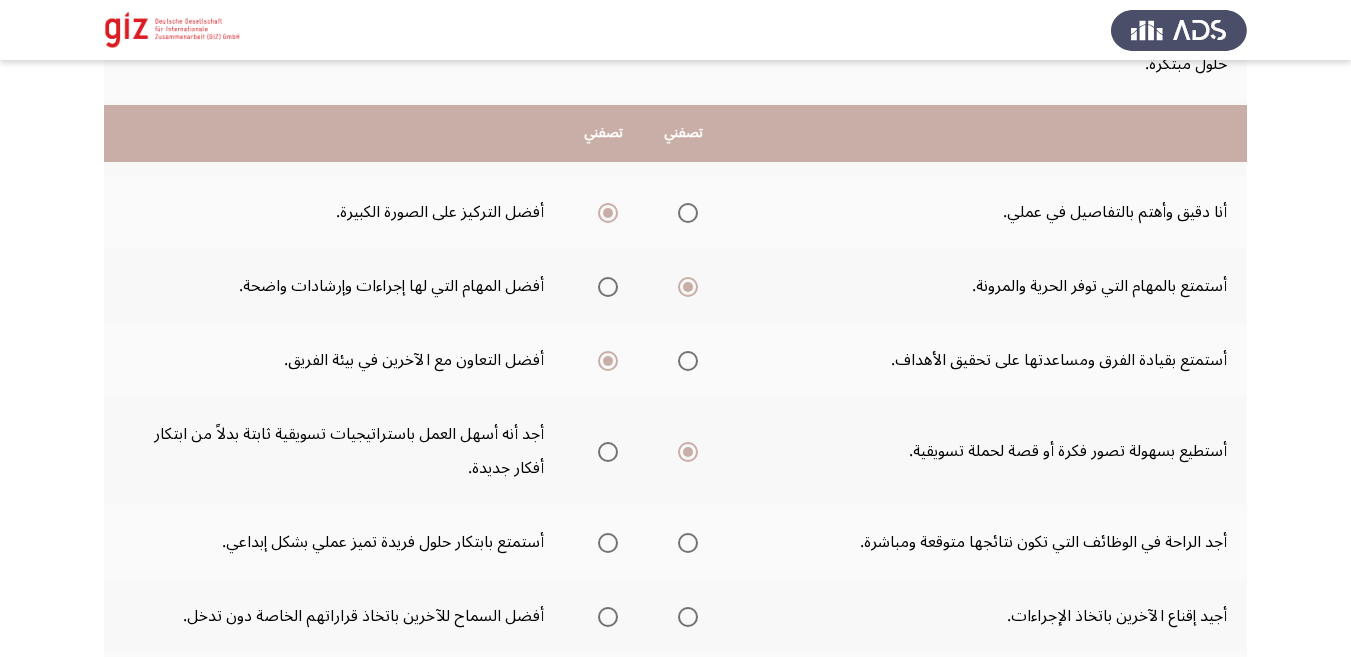 scroll, scrollTop: 492, scrollLeft: 0, axis: vertical 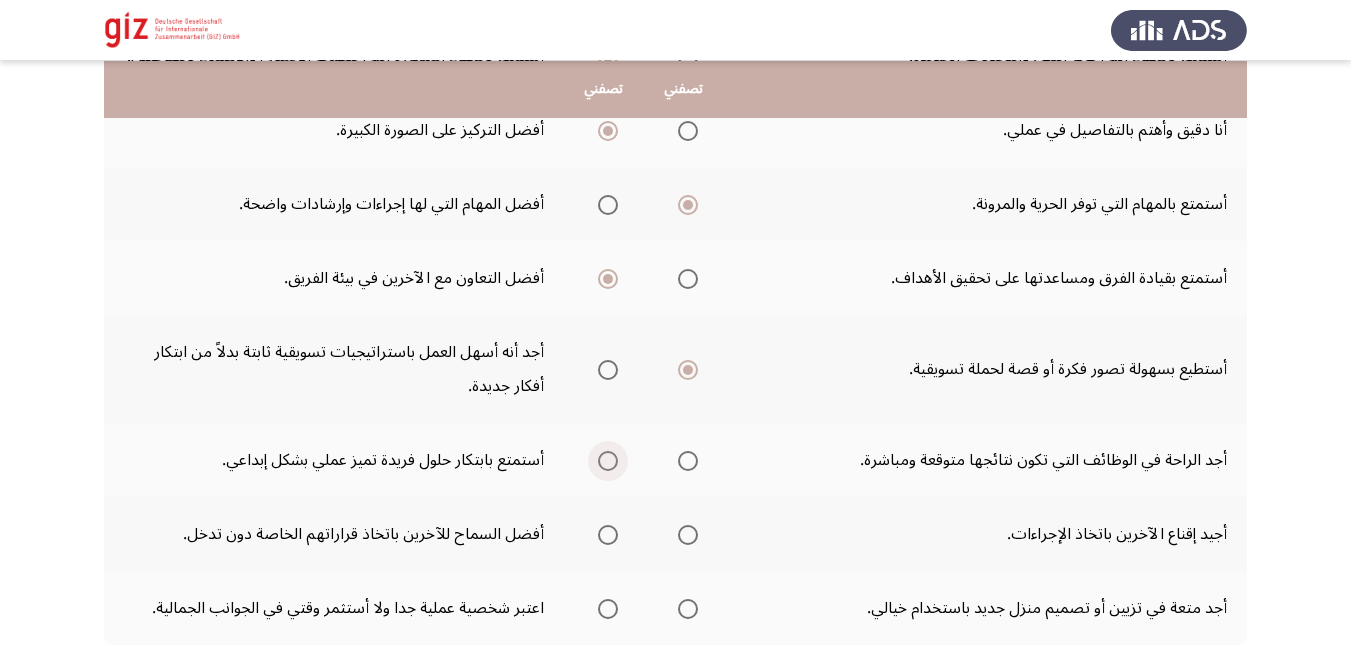 click at bounding box center (608, 461) 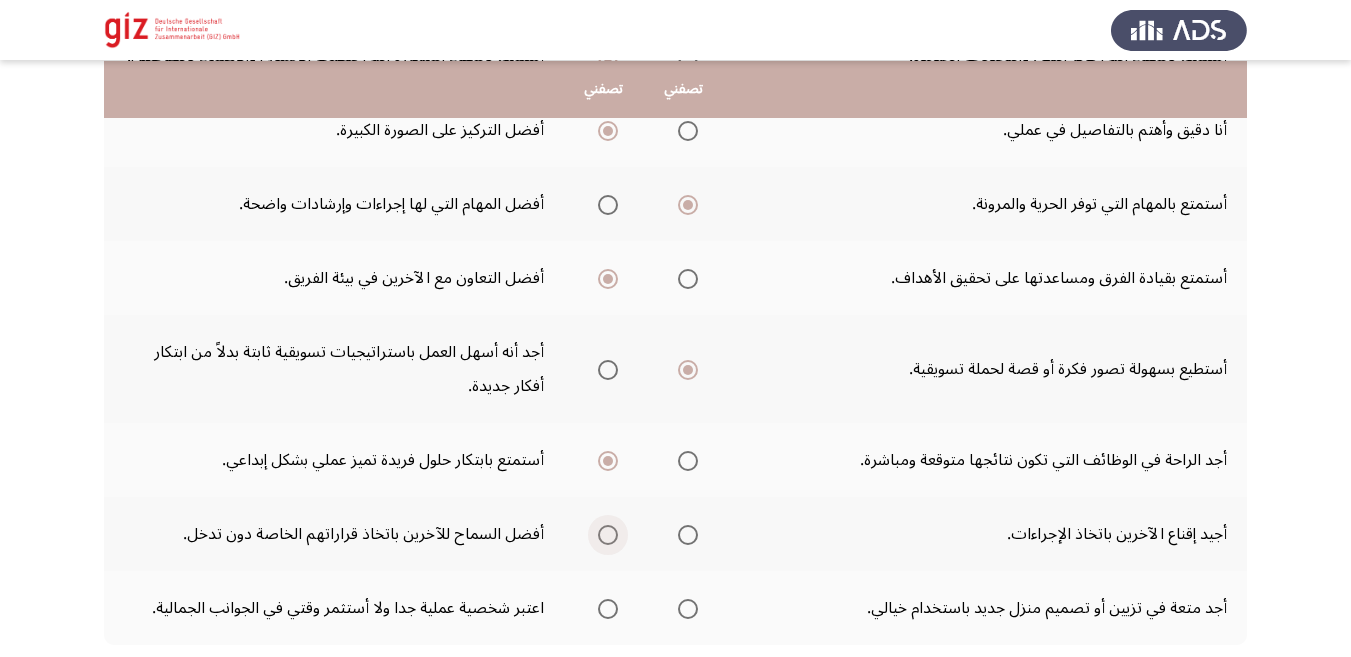 click at bounding box center [608, 535] 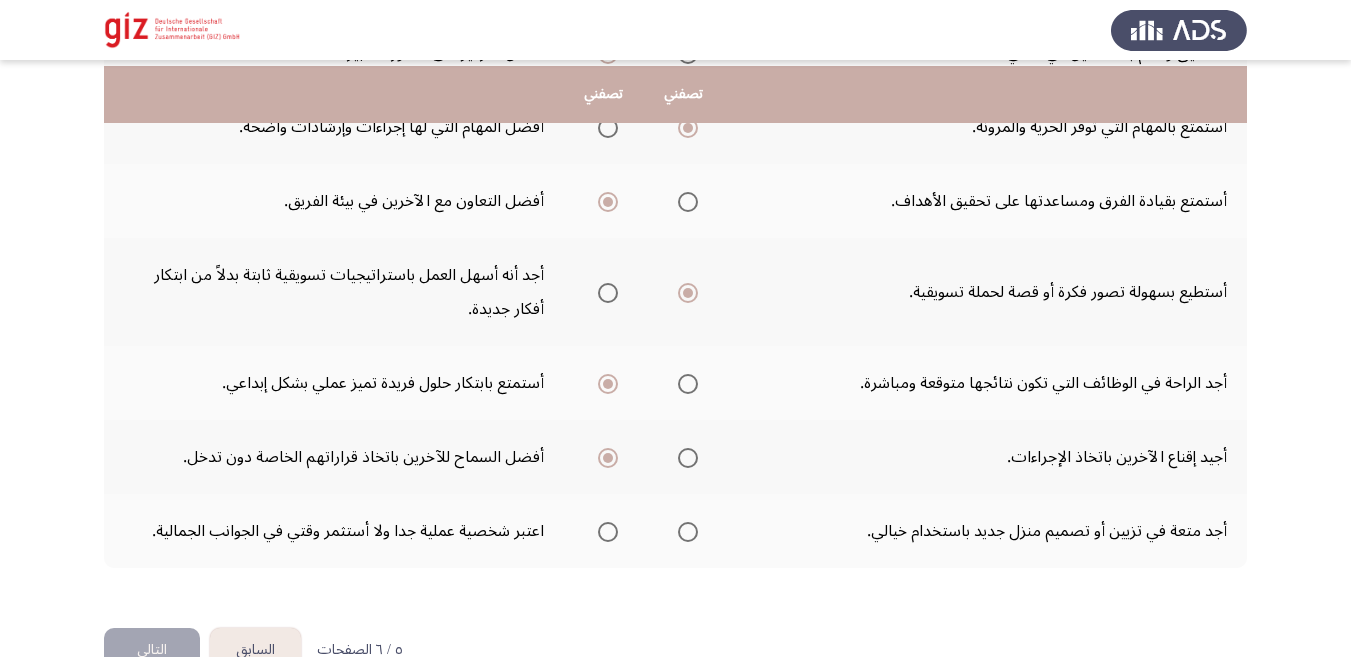 scroll, scrollTop: 574, scrollLeft: 0, axis: vertical 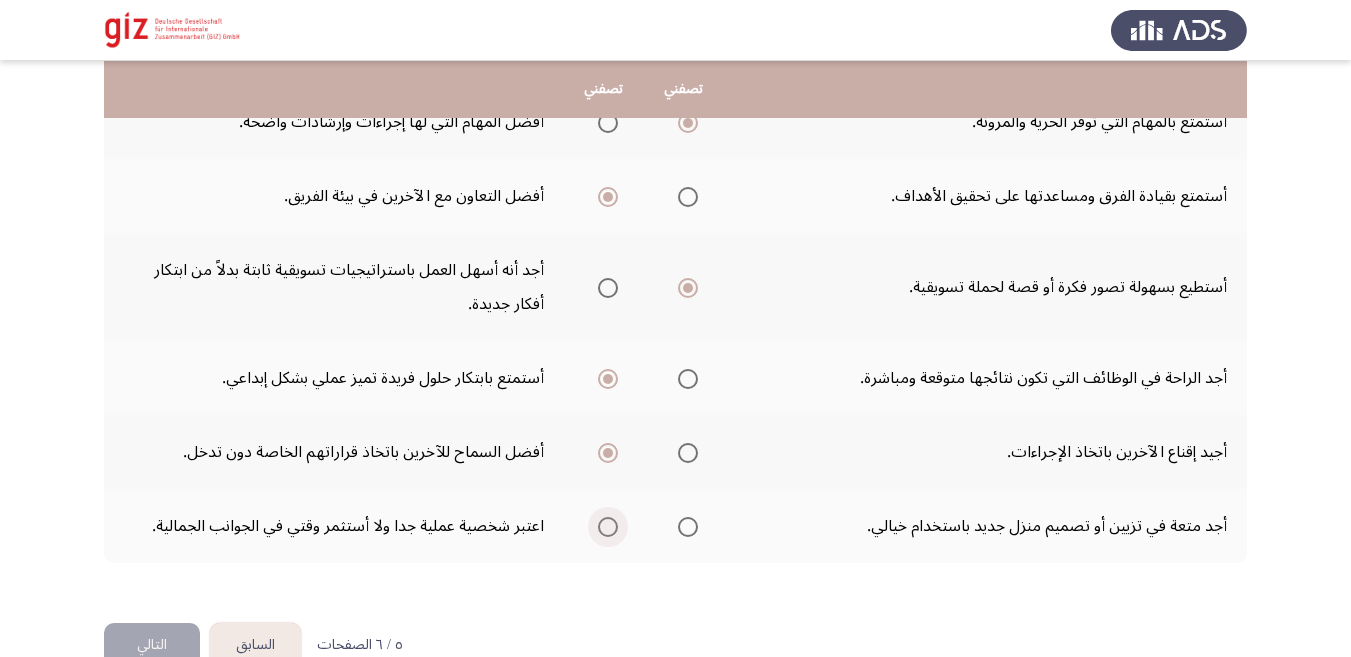 click at bounding box center (608, 527) 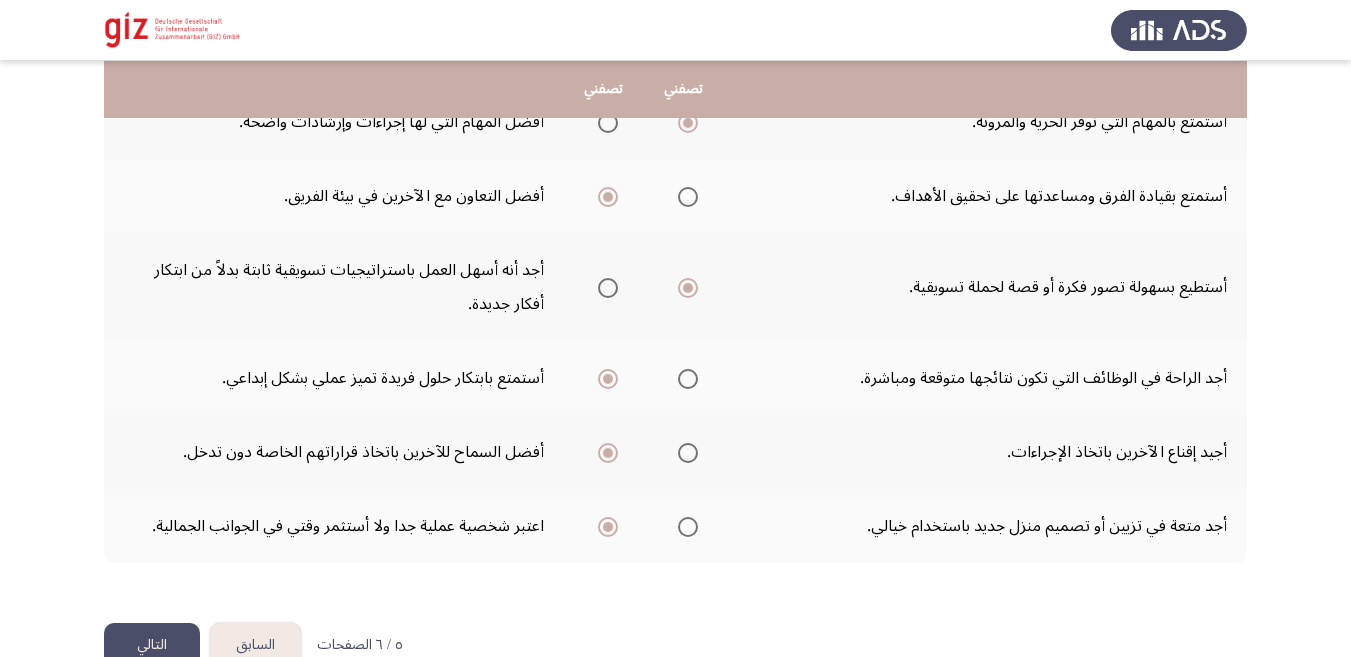 click on "التالي" 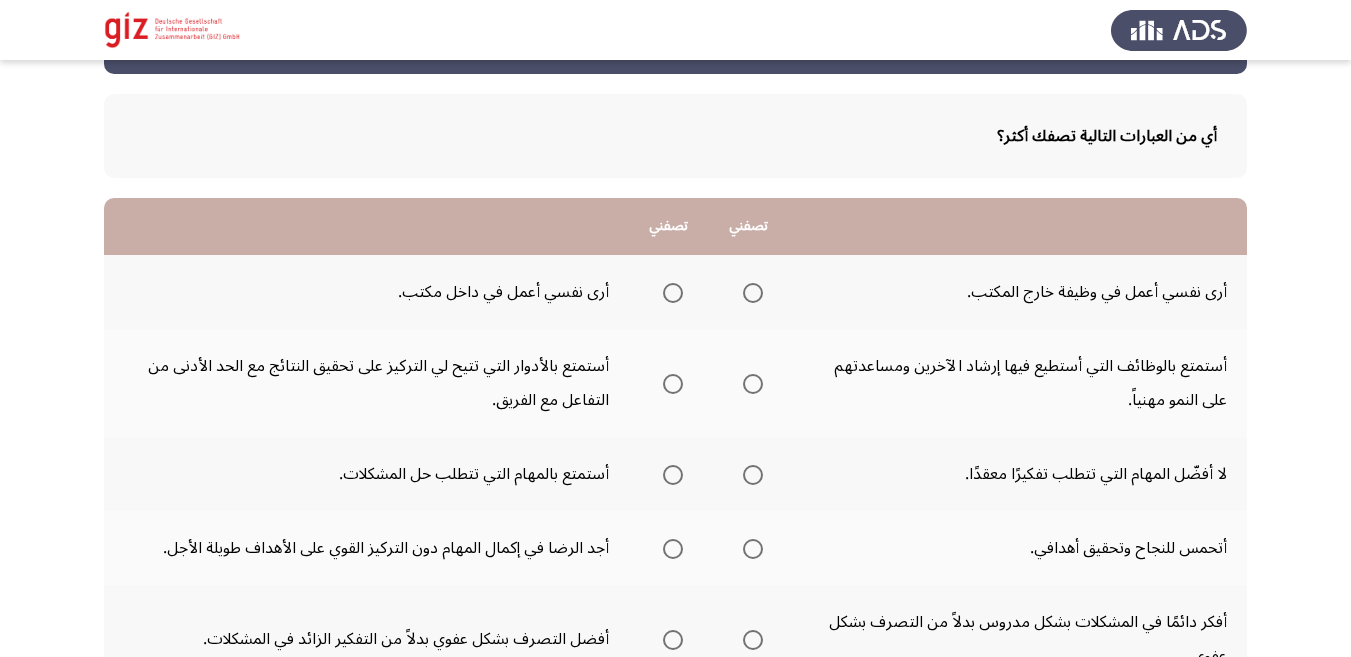 scroll, scrollTop: 82, scrollLeft: 0, axis: vertical 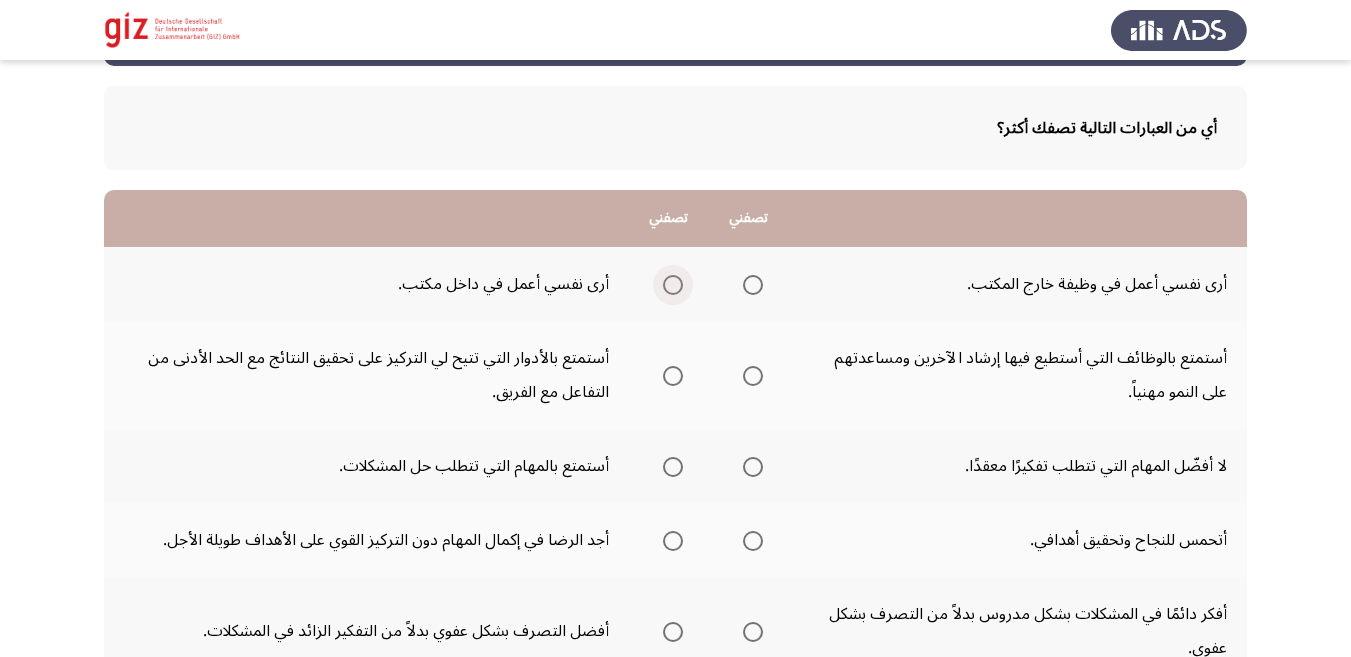 click at bounding box center (673, 285) 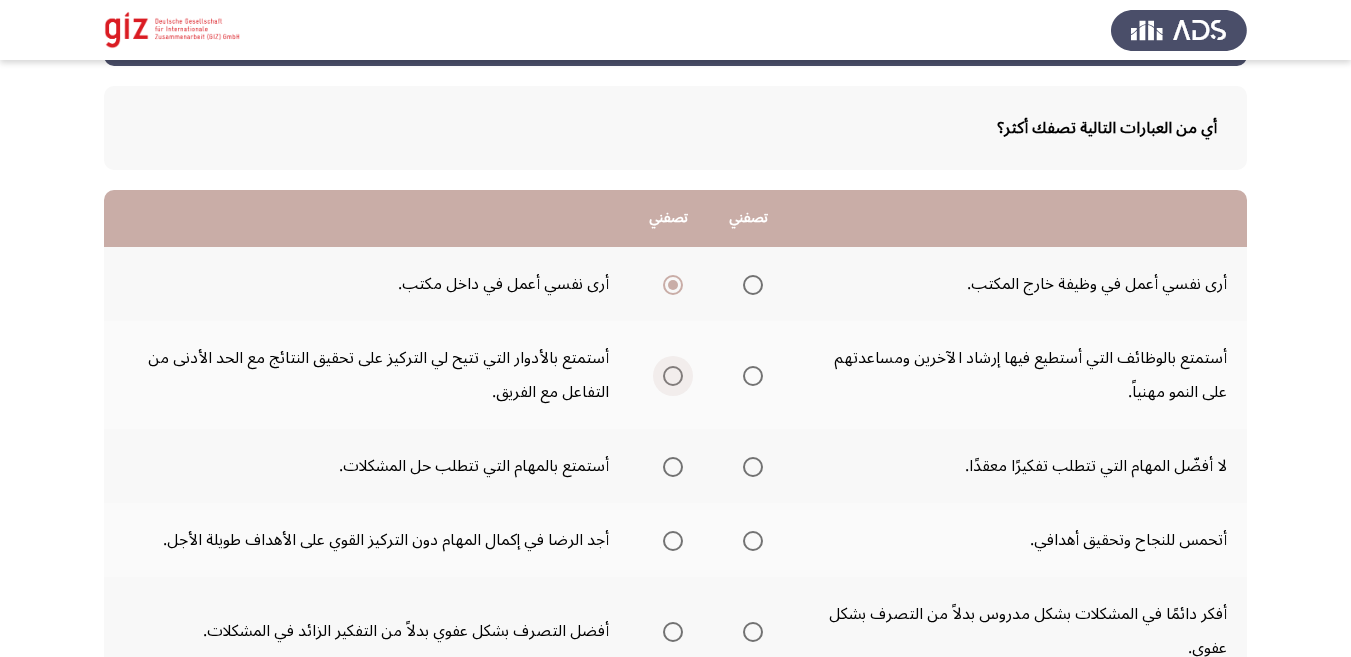 click at bounding box center (673, 376) 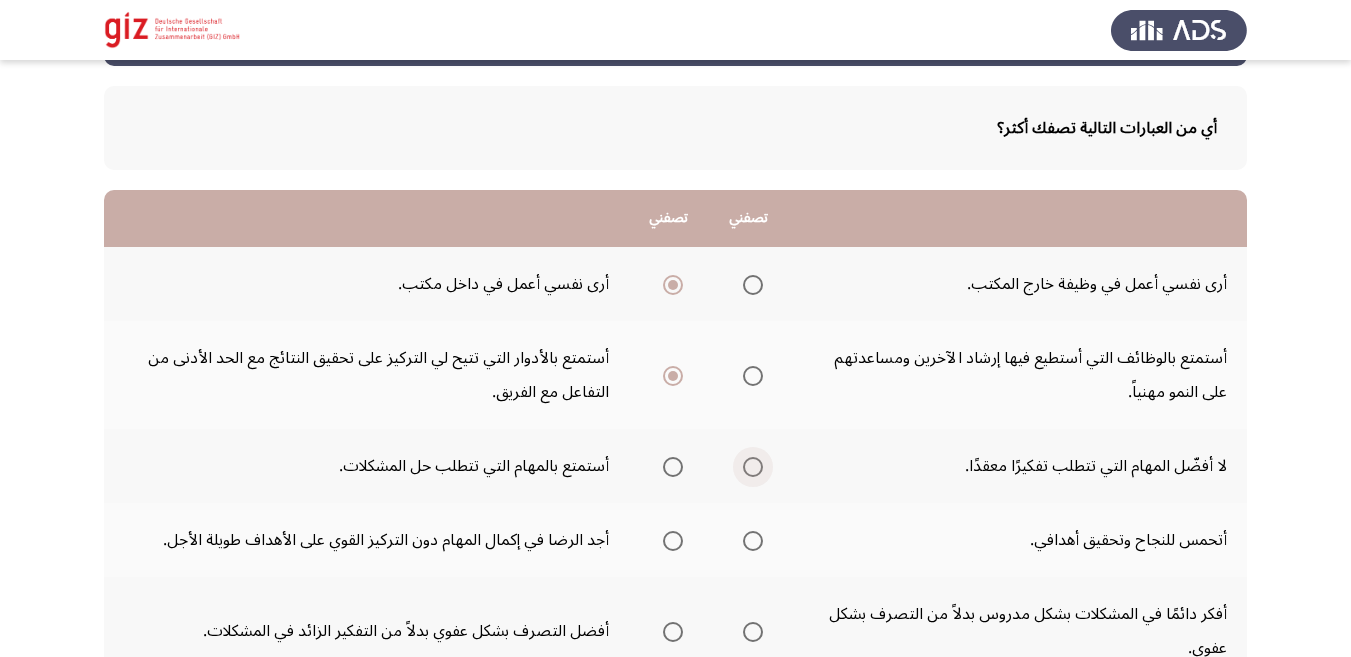 click at bounding box center (753, 467) 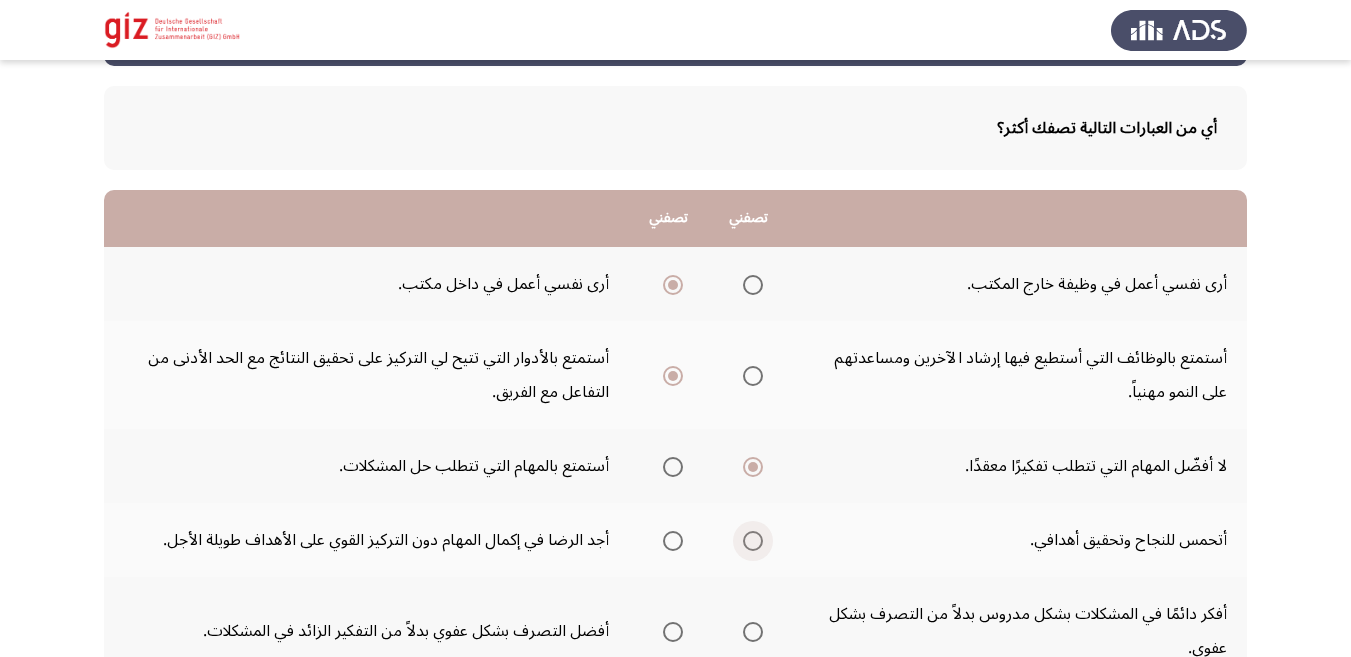 click at bounding box center (753, 541) 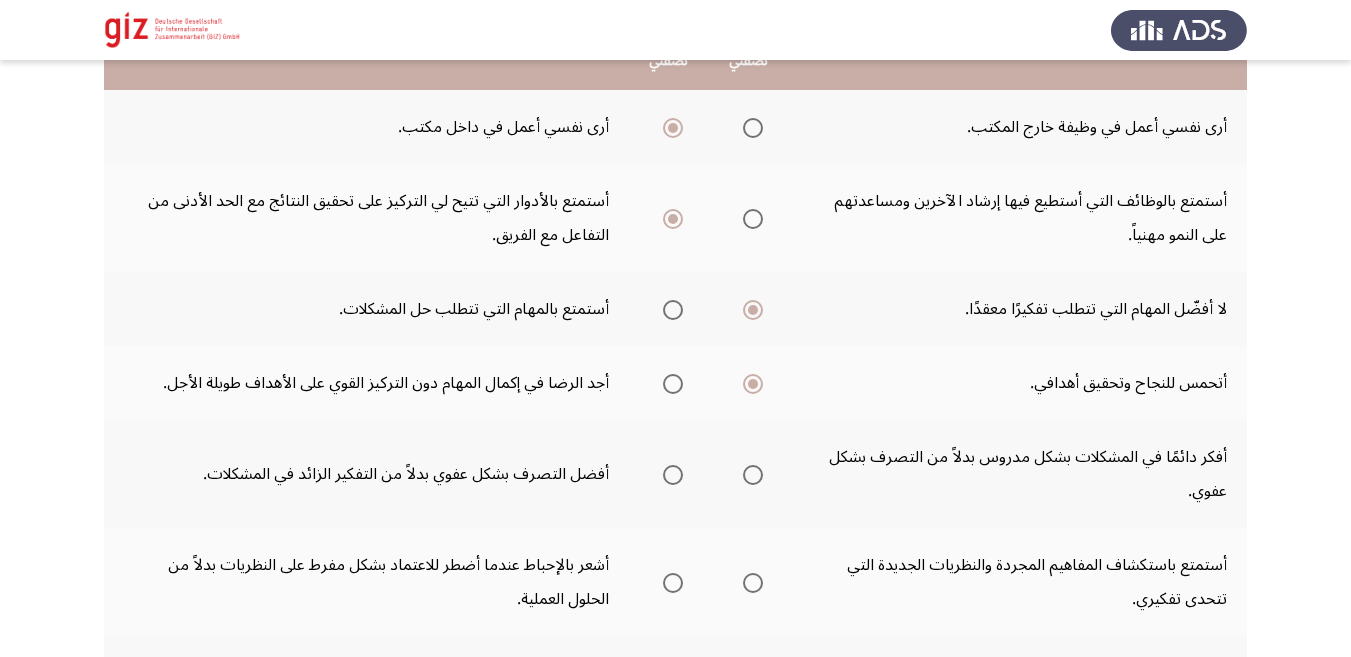 scroll, scrollTop: 246, scrollLeft: 0, axis: vertical 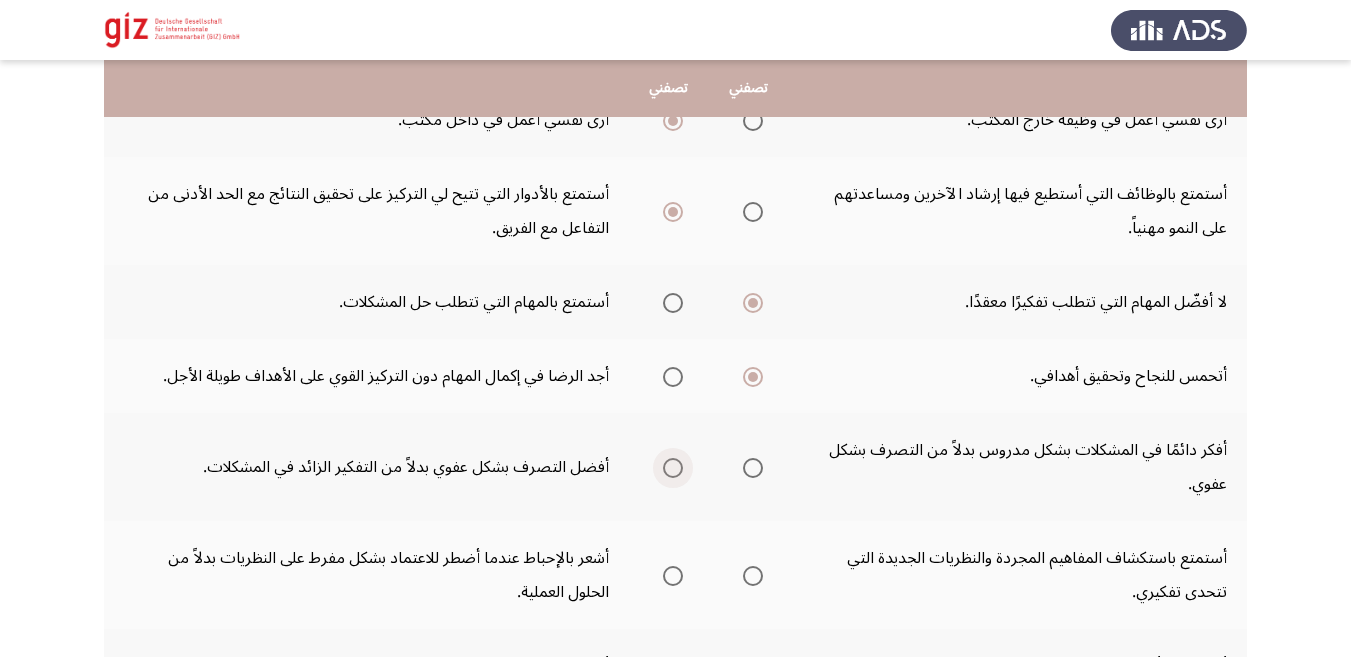 click at bounding box center (673, 468) 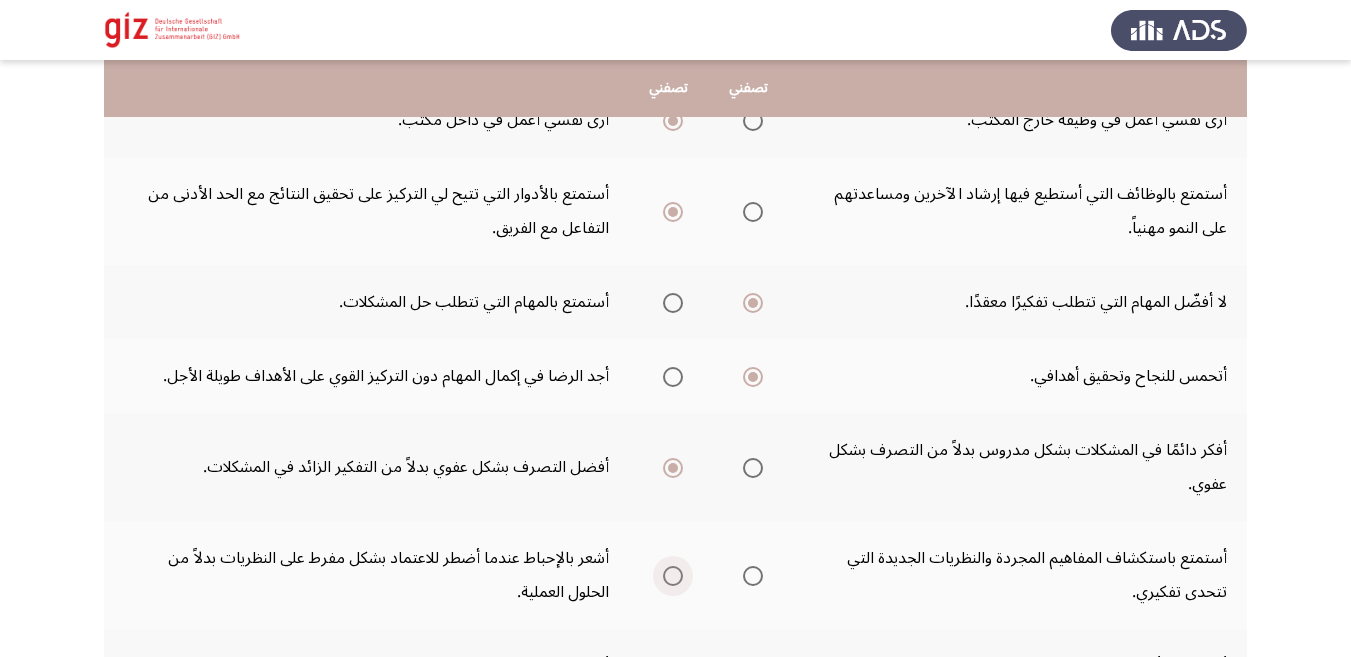click at bounding box center (673, 576) 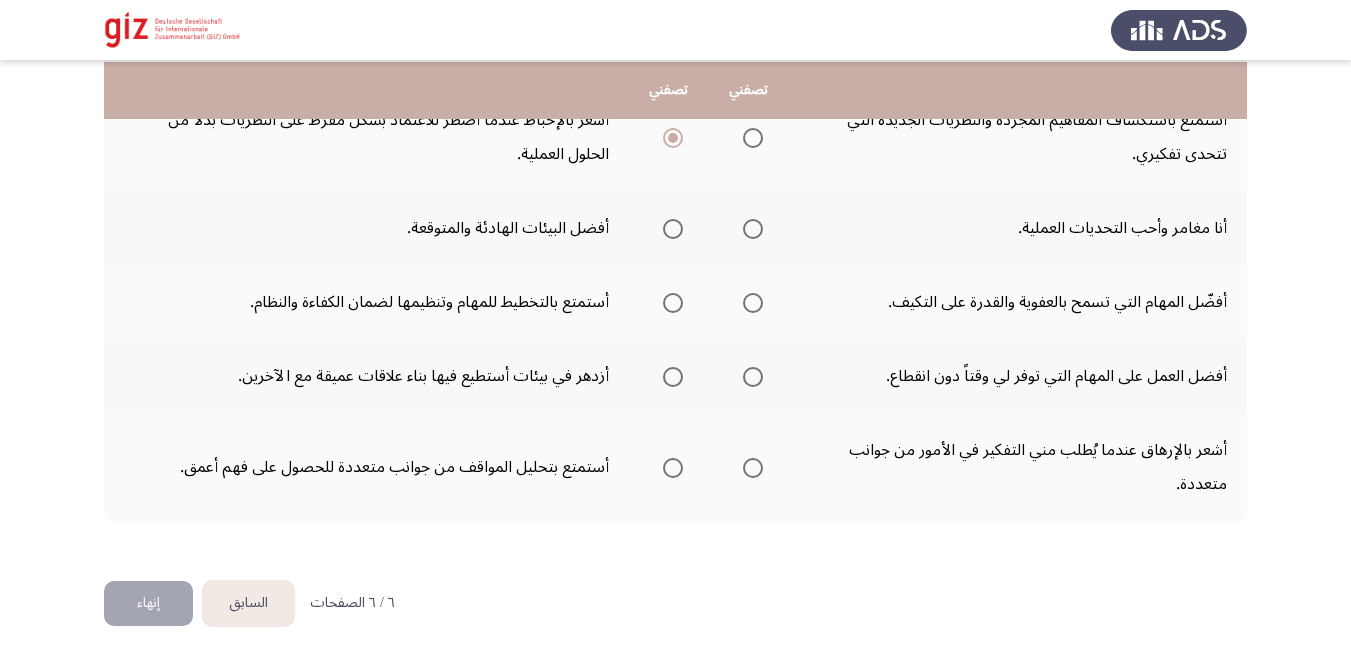 scroll, scrollTop: 688, scrollLeft: 0, axis: vertical 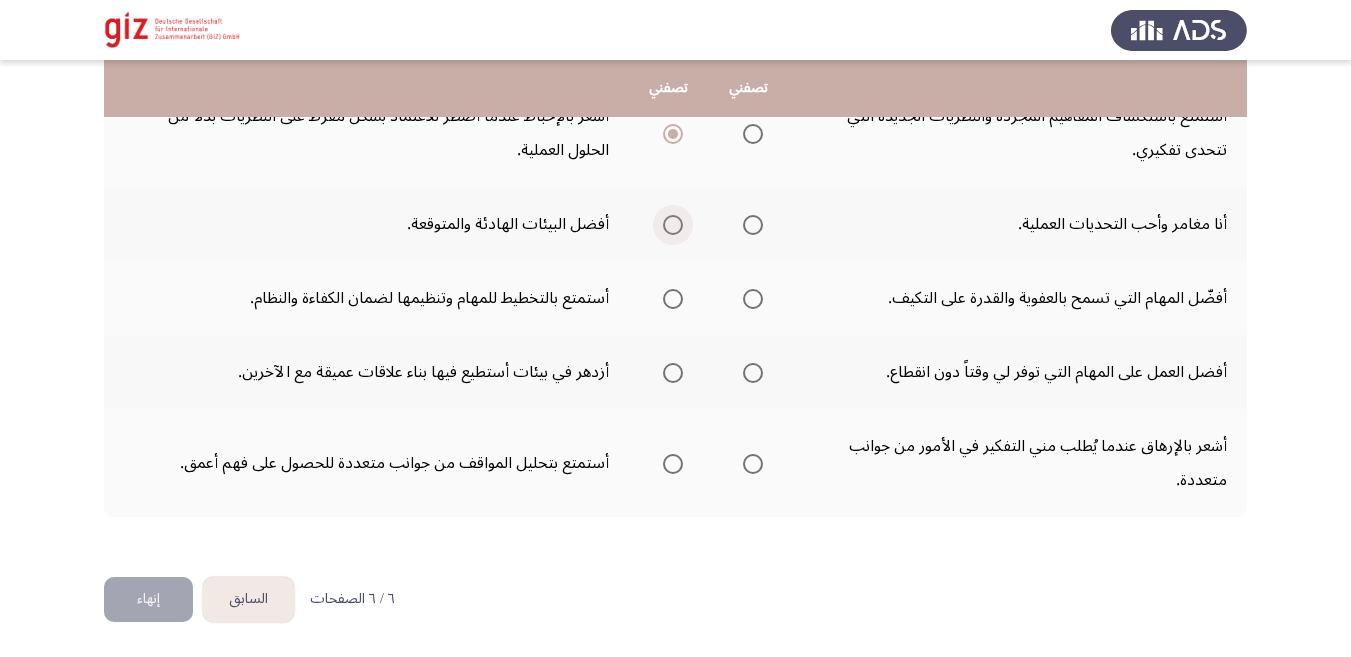 click at bounding box center (673, 225) 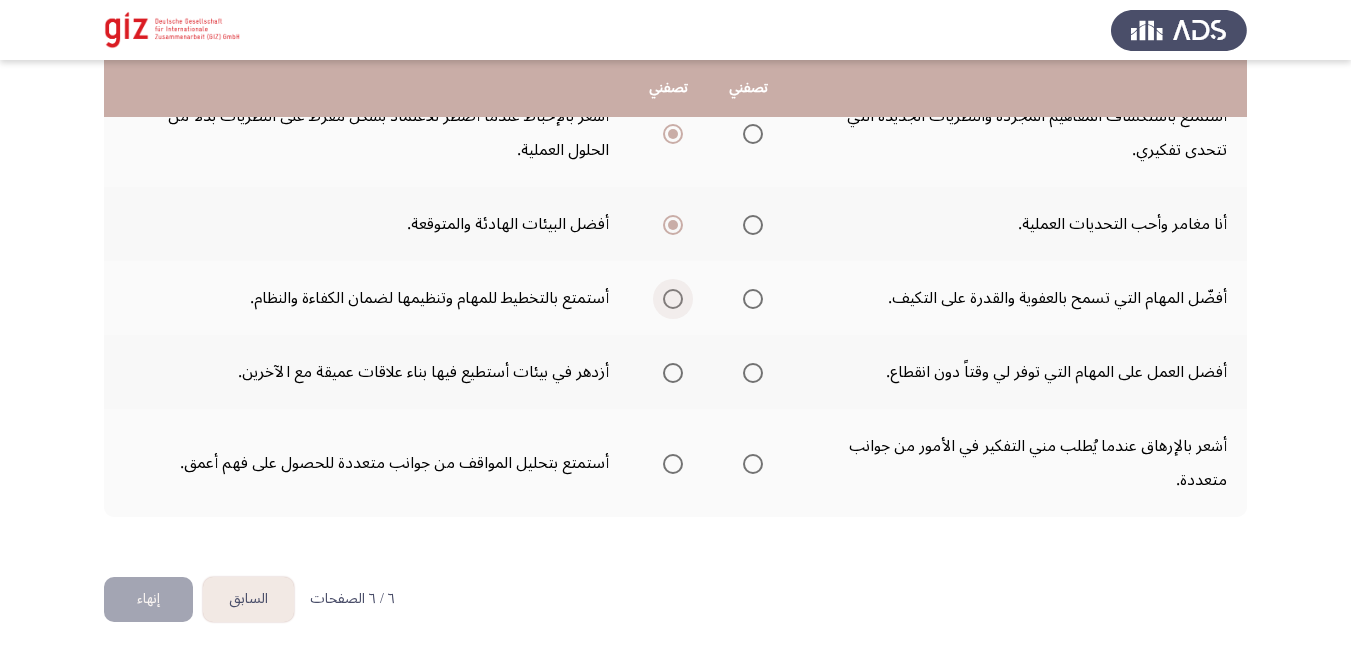 click at bounding box center [673, 299] 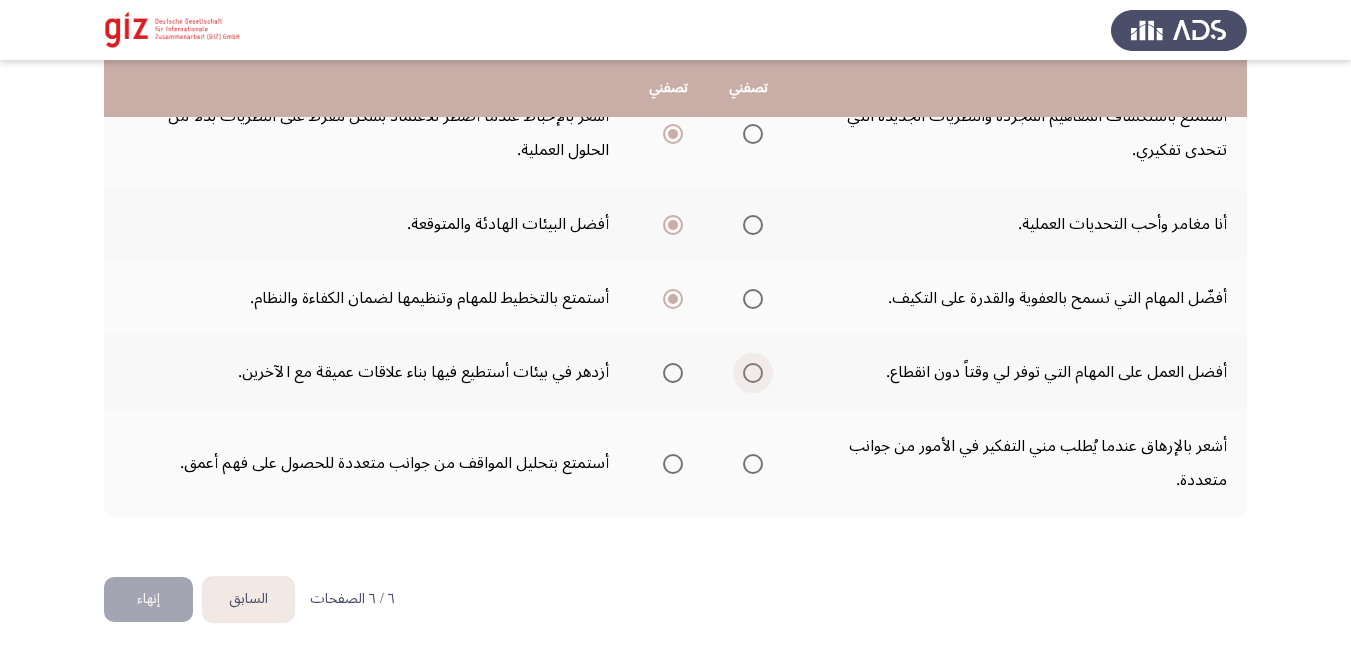 click at bounding box center [753, 373] 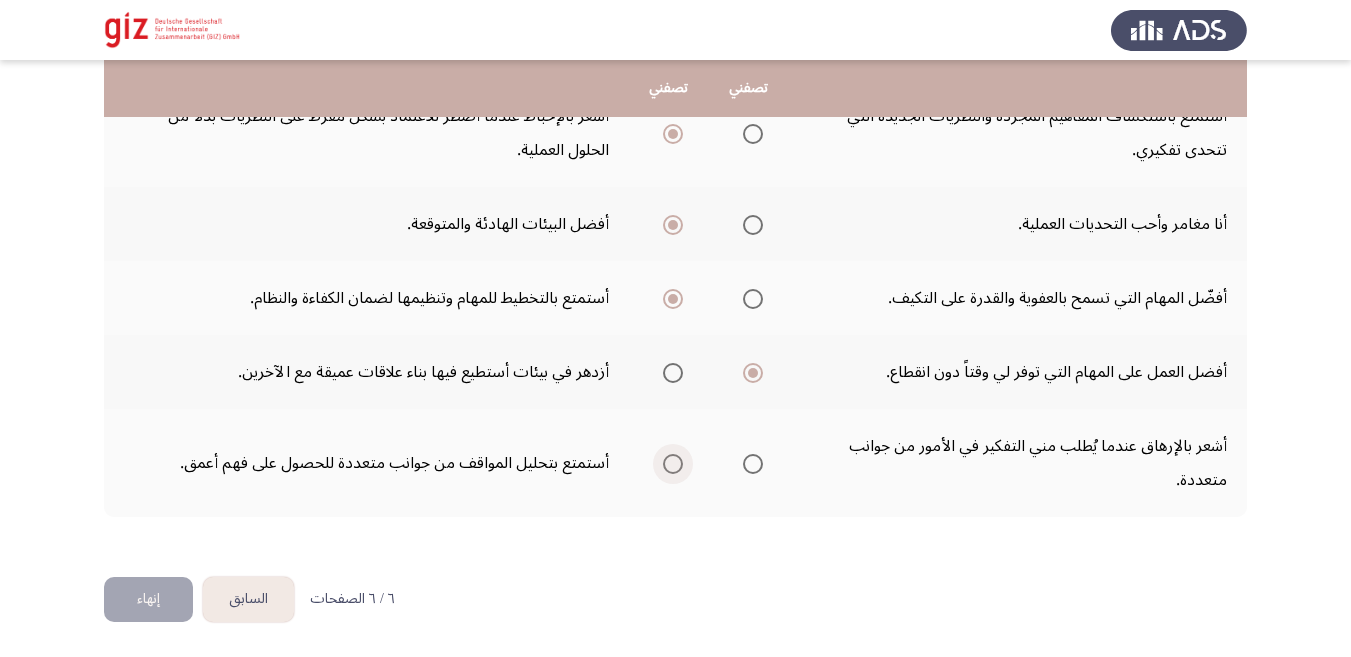 click at bounding box center (673, 464) 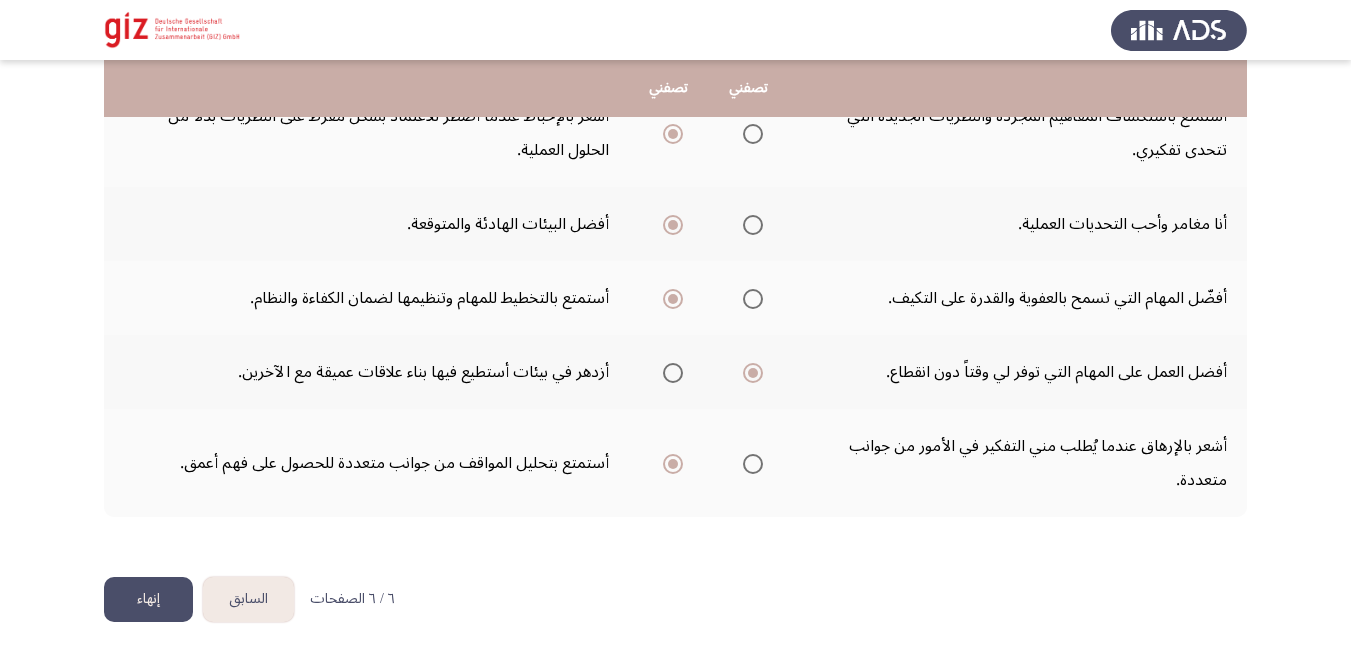 click on "إنهاء" 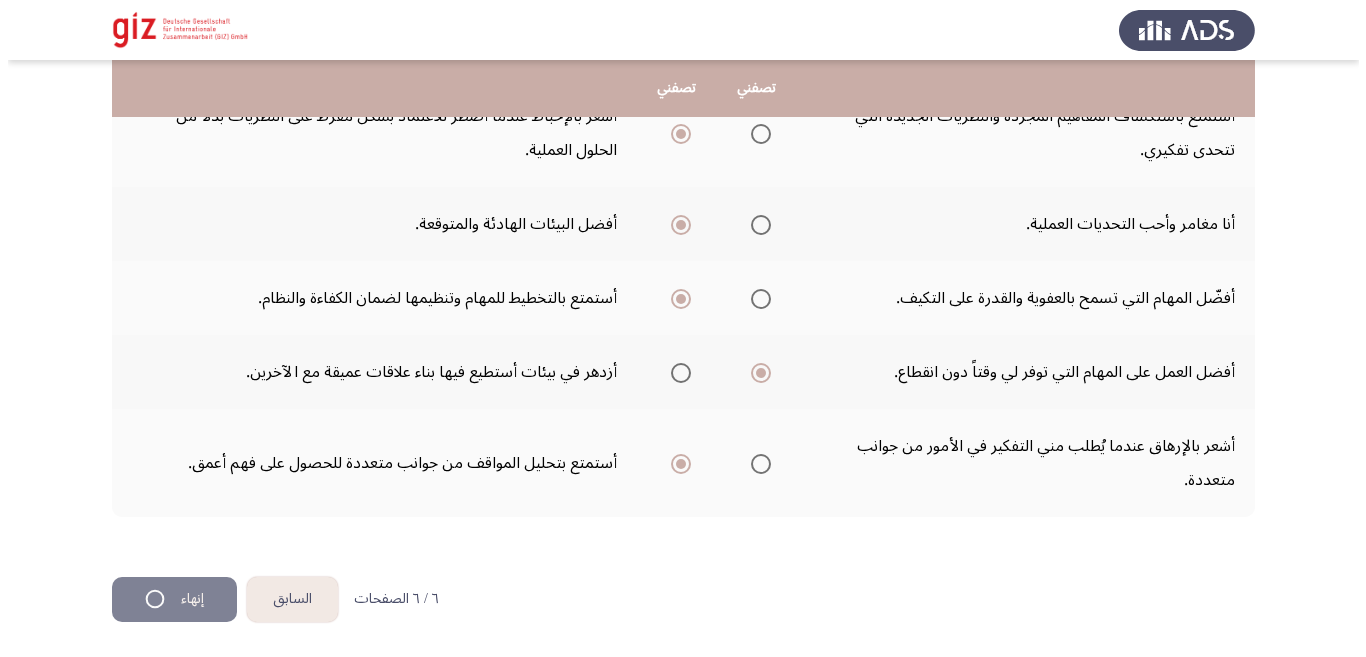 scroll, scrollTop: 0, scrollLeft: 0, axis: both 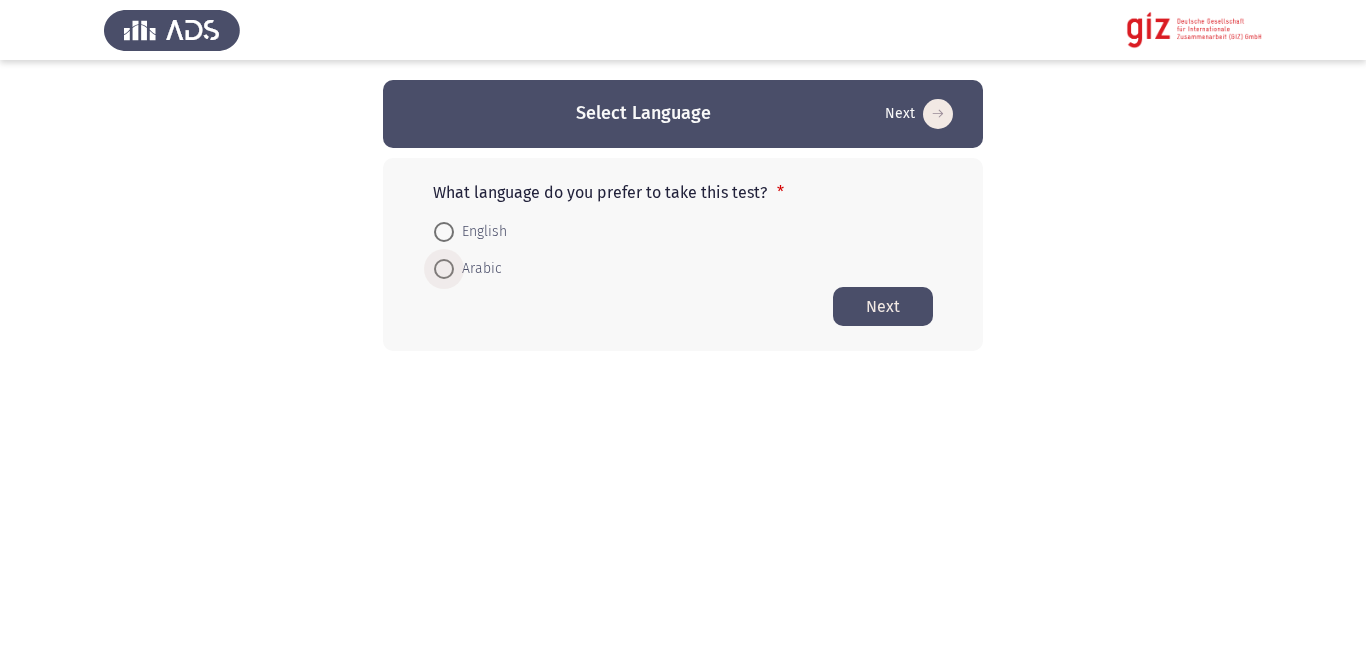 click at bounding box center (444, 269) 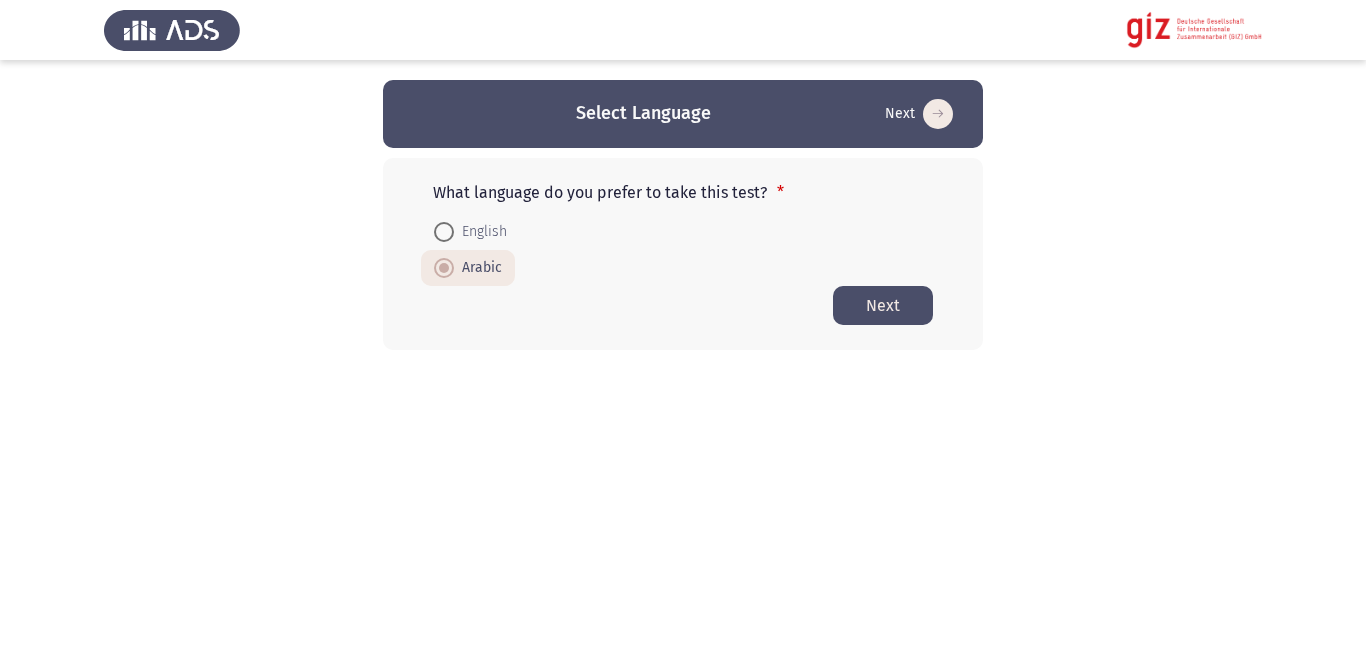 click on "Next" 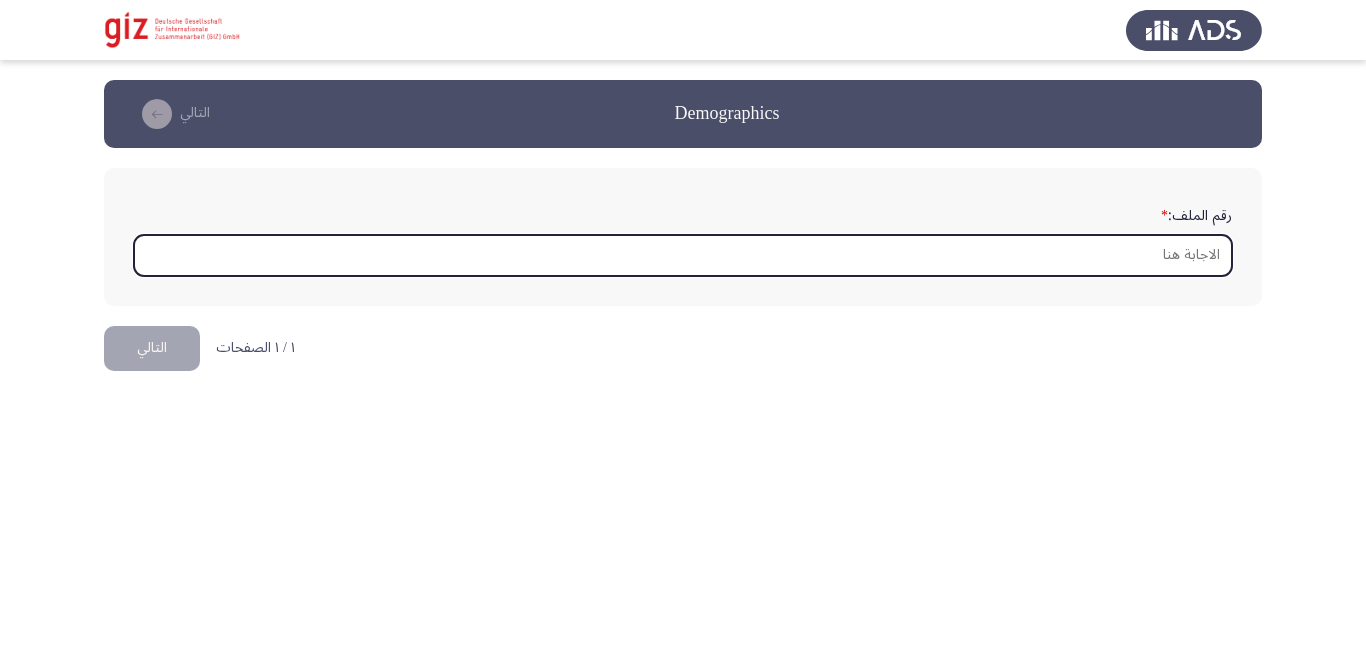 click on "رقم الملف:    *" at bounding box center [683, 255] 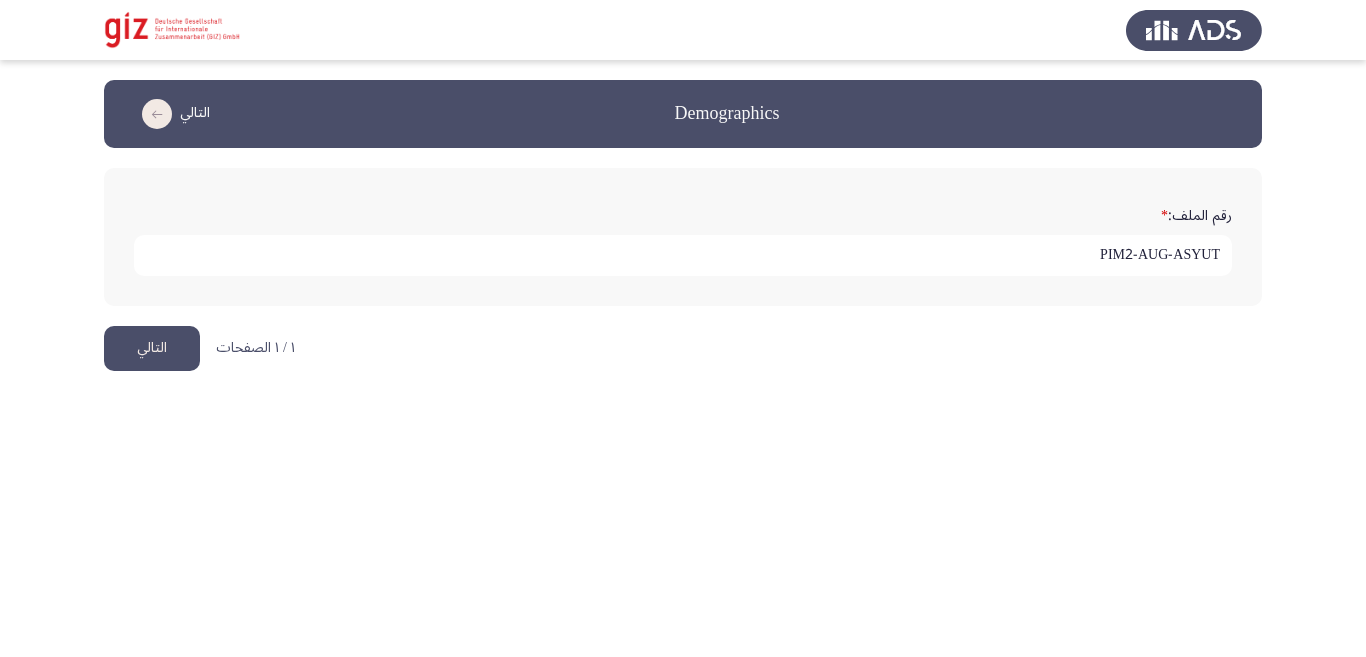type on "PIM2-AUG-ASYUT" 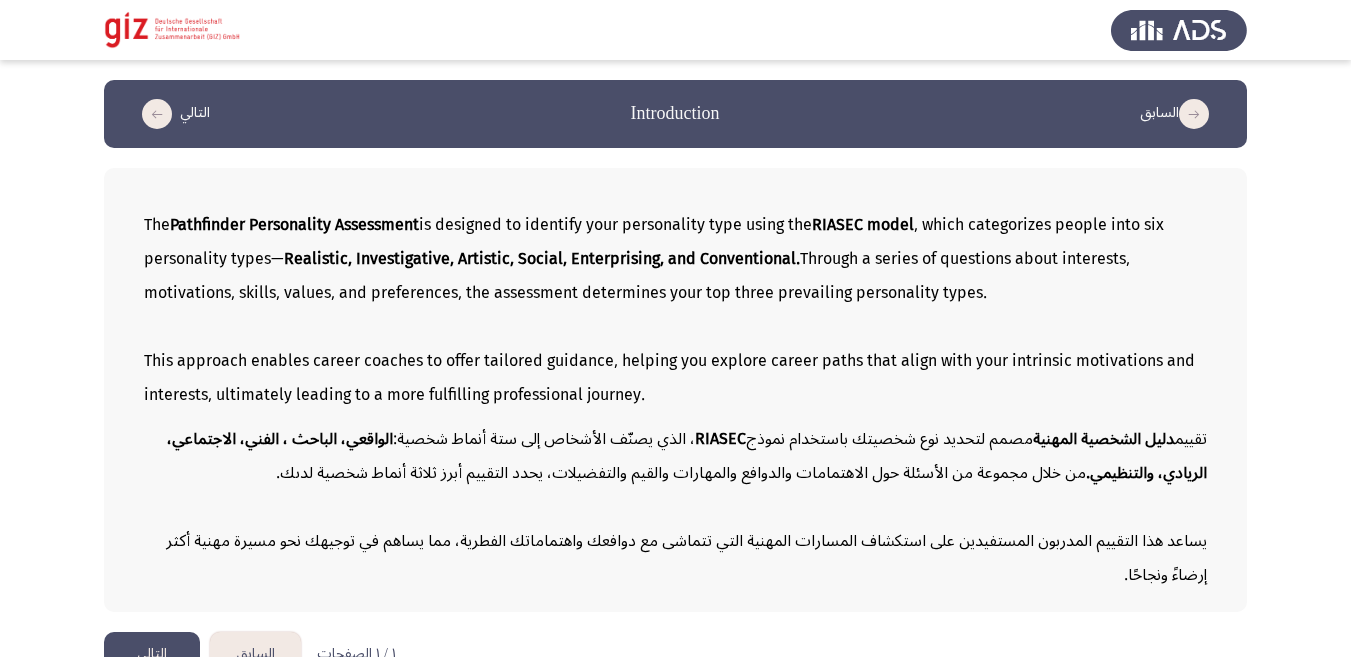 scroll, scrollTop: 40, scrollLeft: 0, axis: vertical 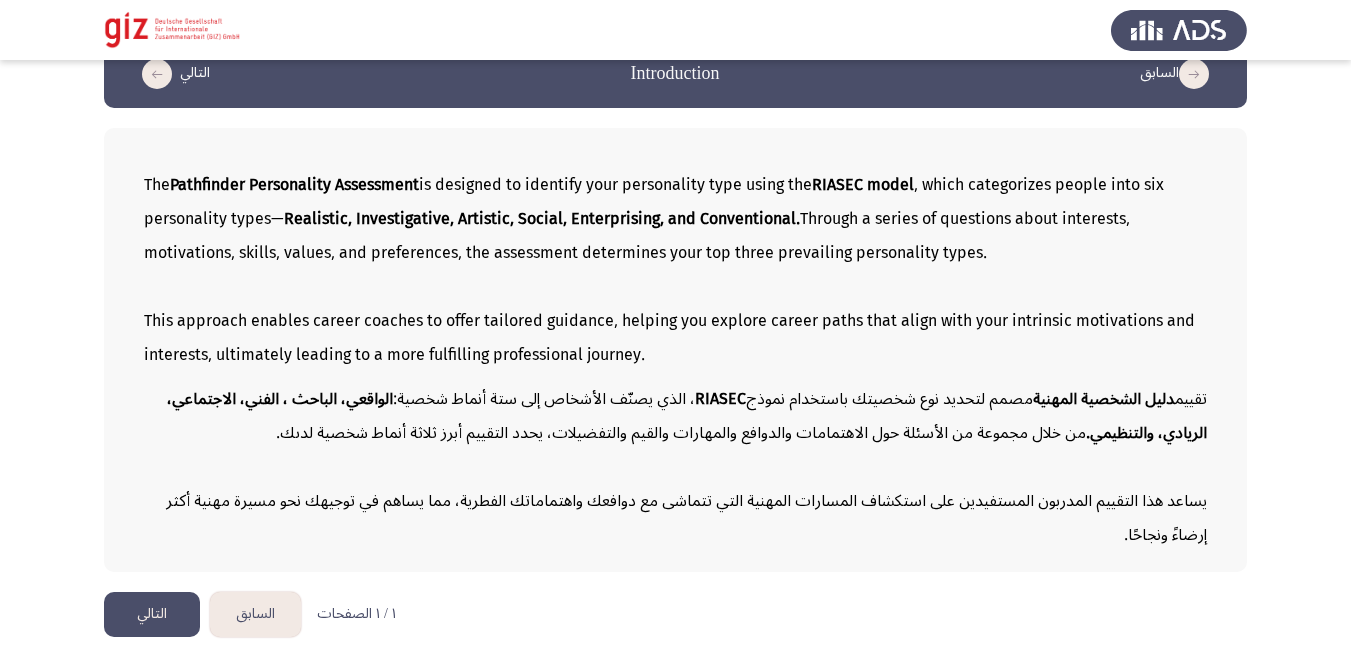click on "التالي" 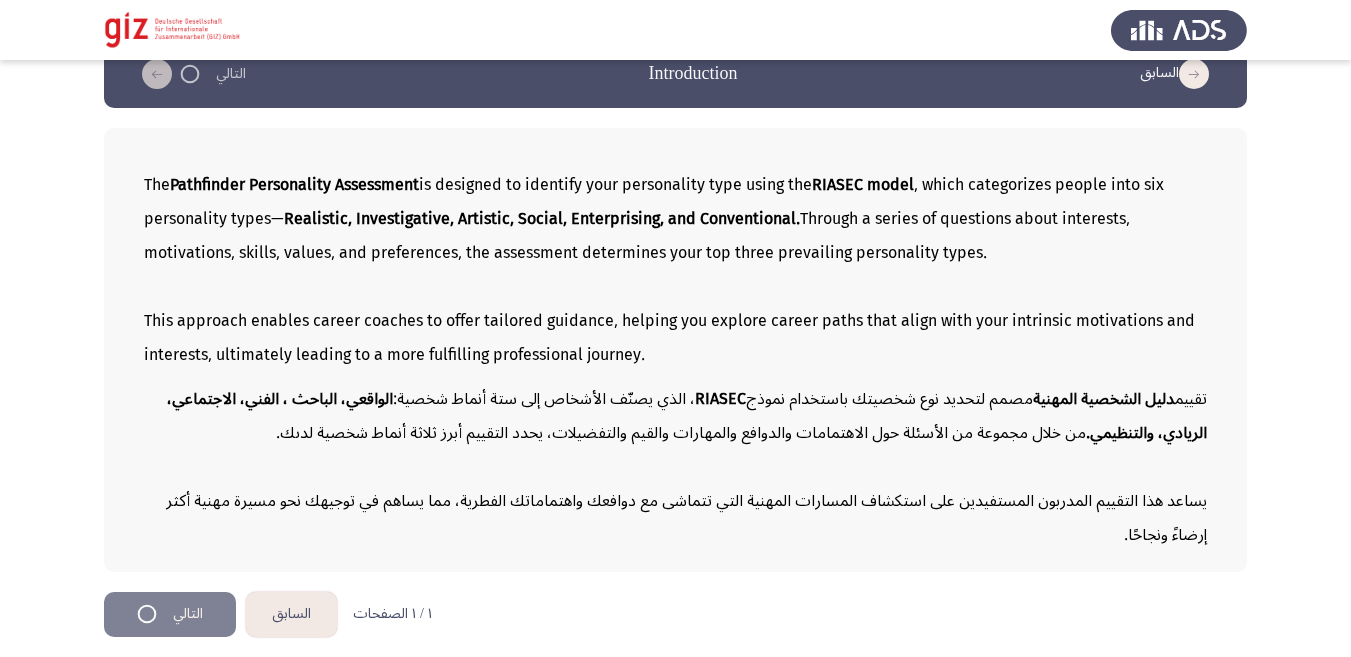 scroll, scrollTop: 0, scrollLeft: 0, axis: both 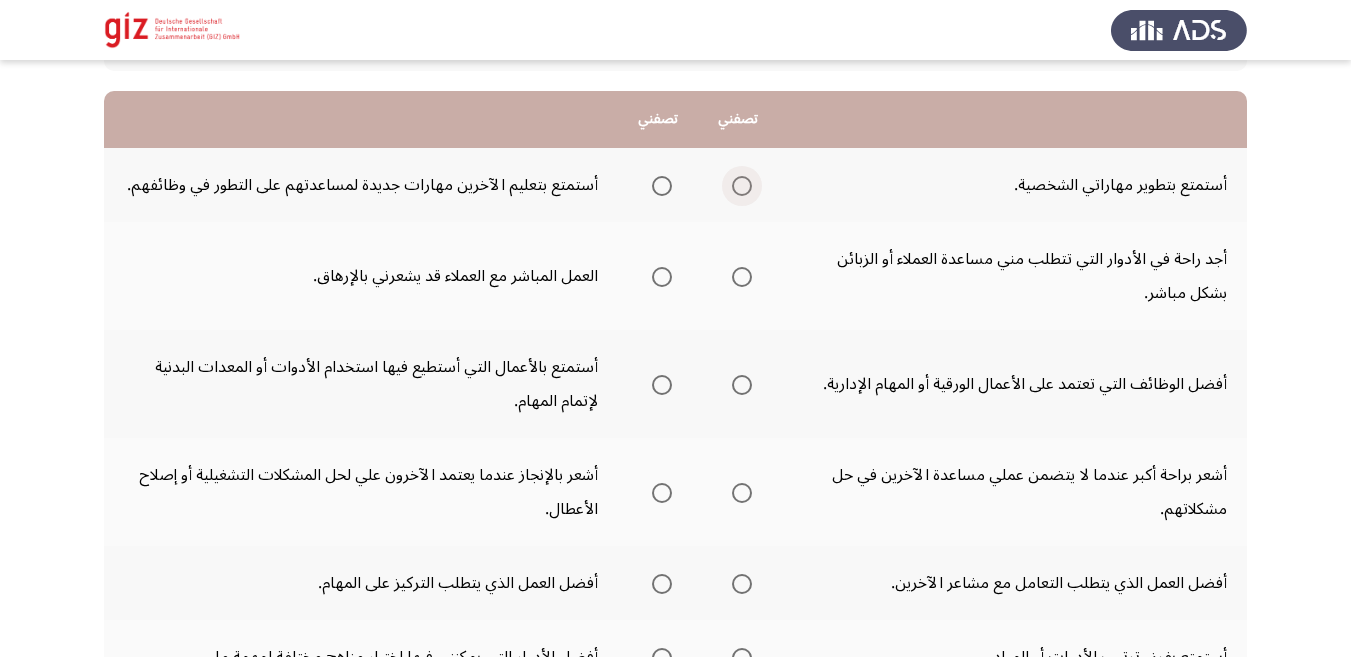 click at bounding box center [742, 186] 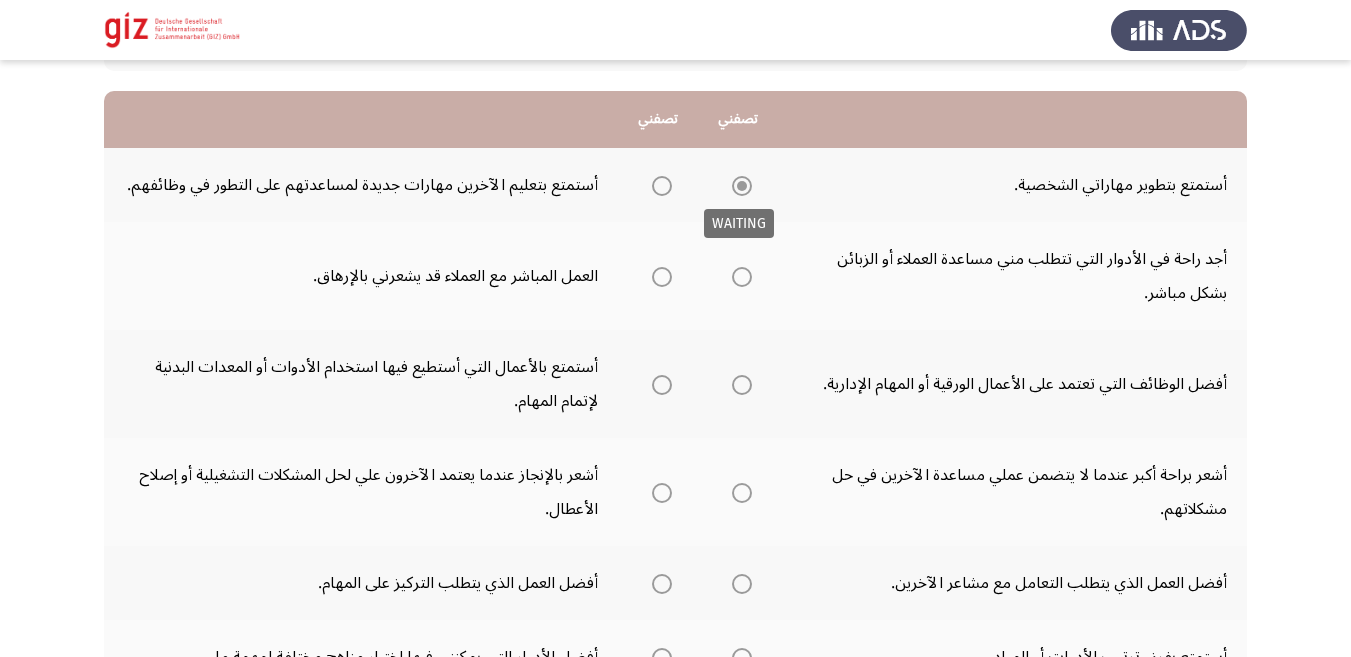 click at bounding box center [742, 186] 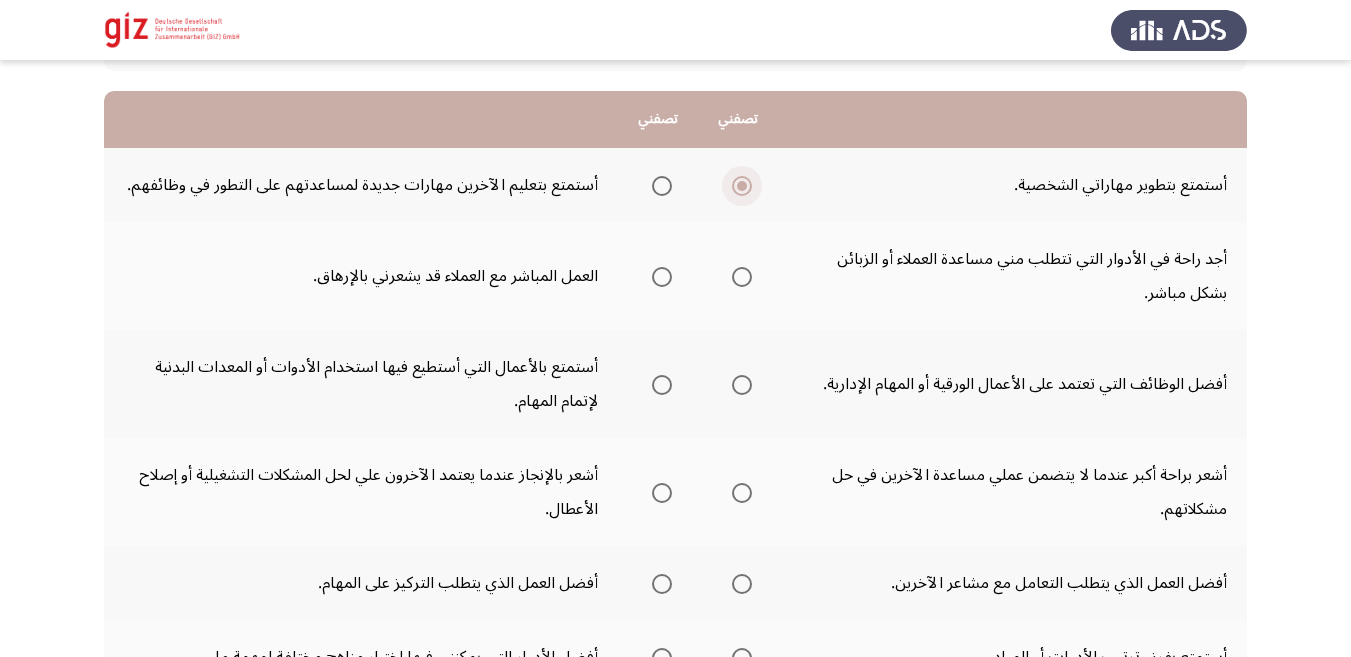 click at bounding box center [742, 186] 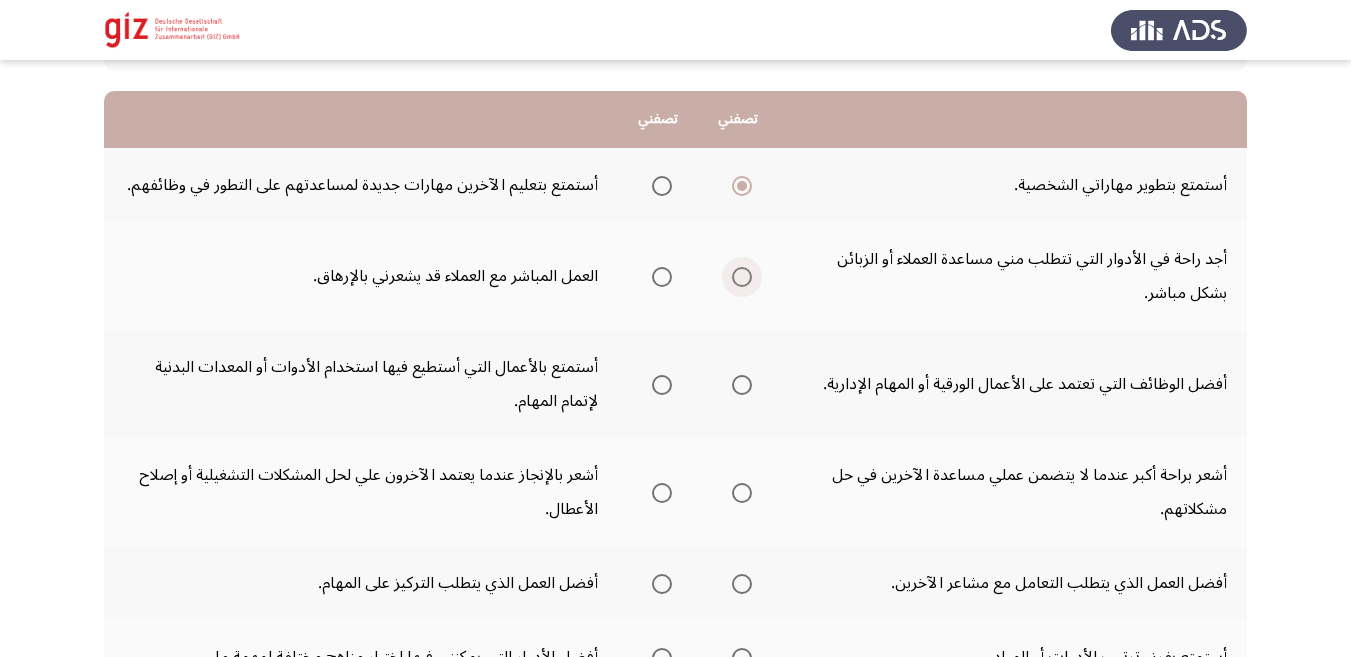 click at bounding box center [742, 277] 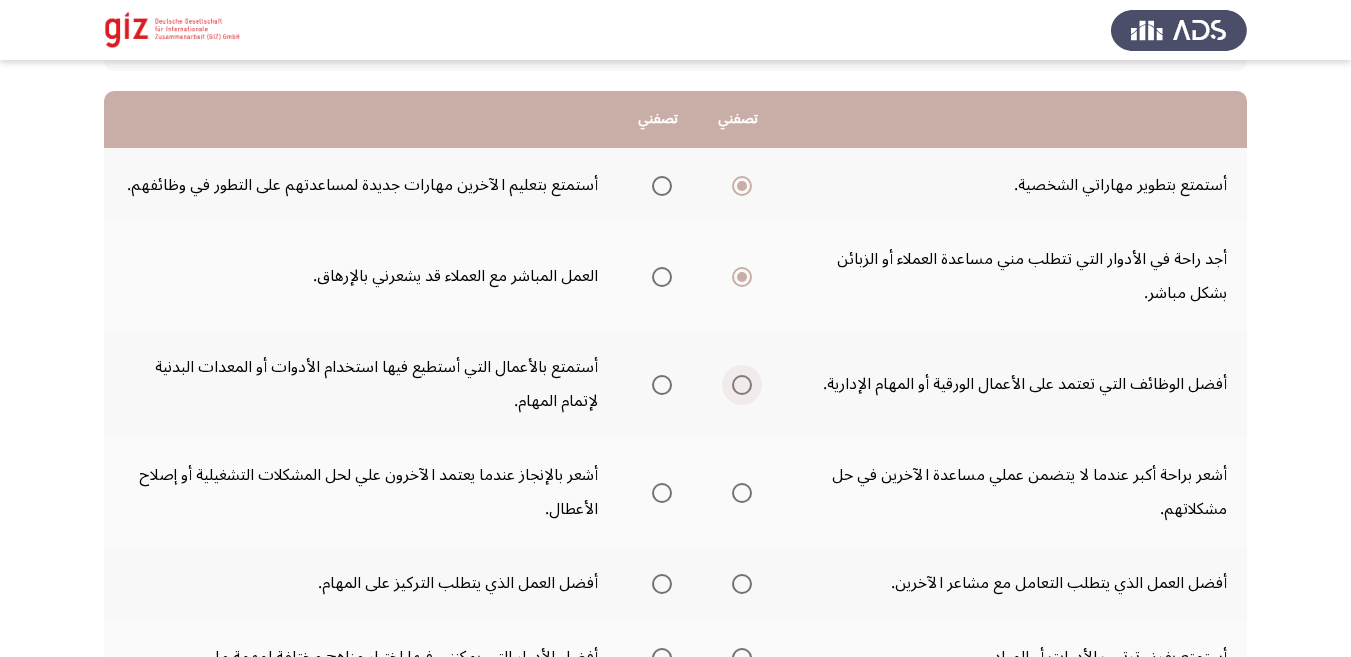 click at bounding box center (742, 385) 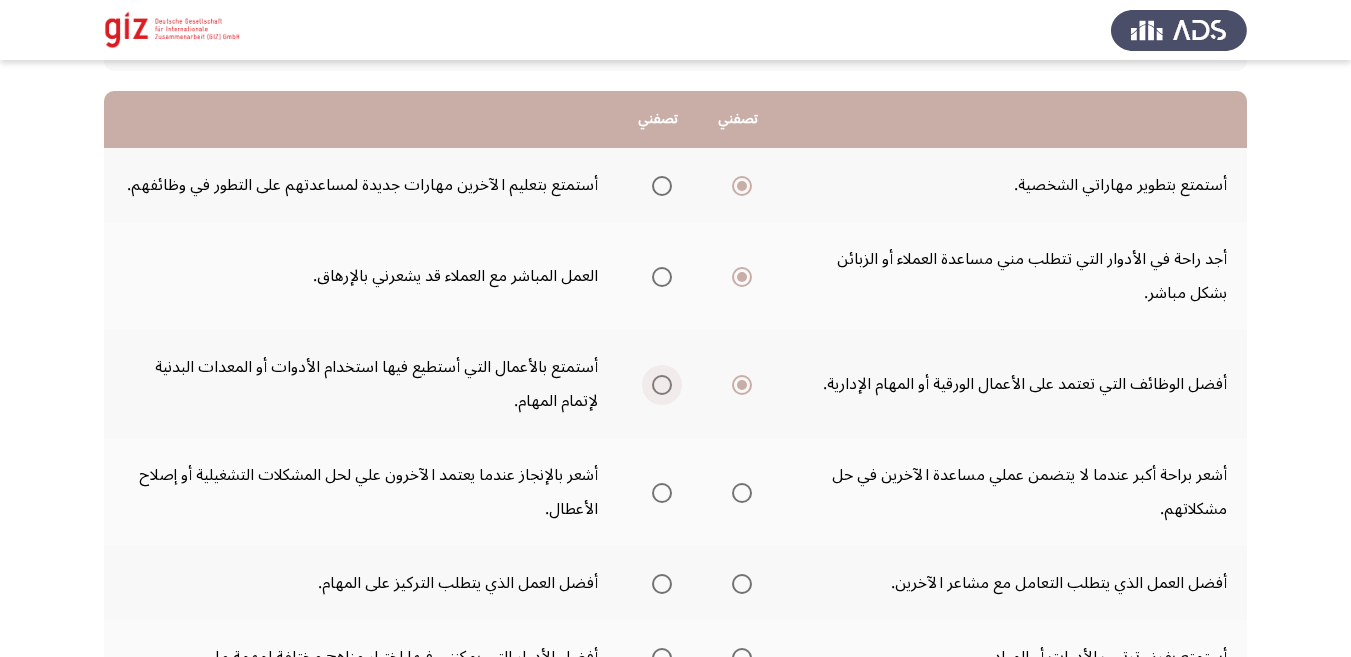 click at bounding box center [662, 385] 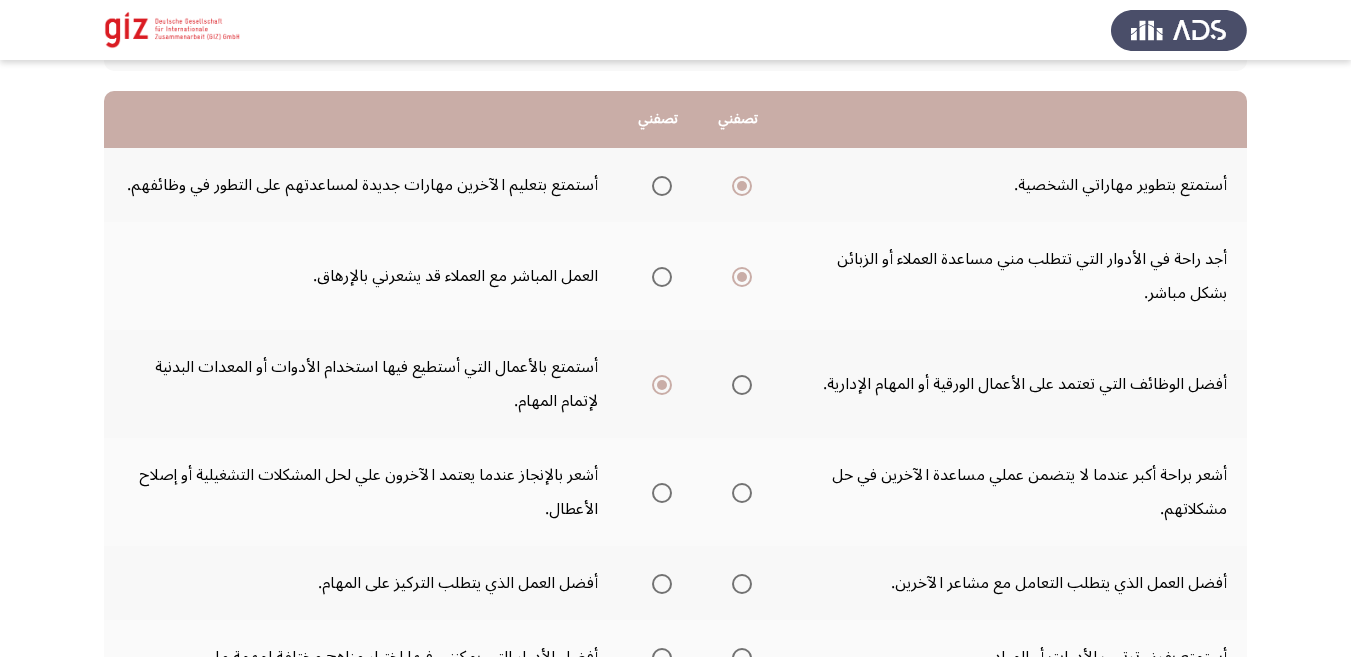 click 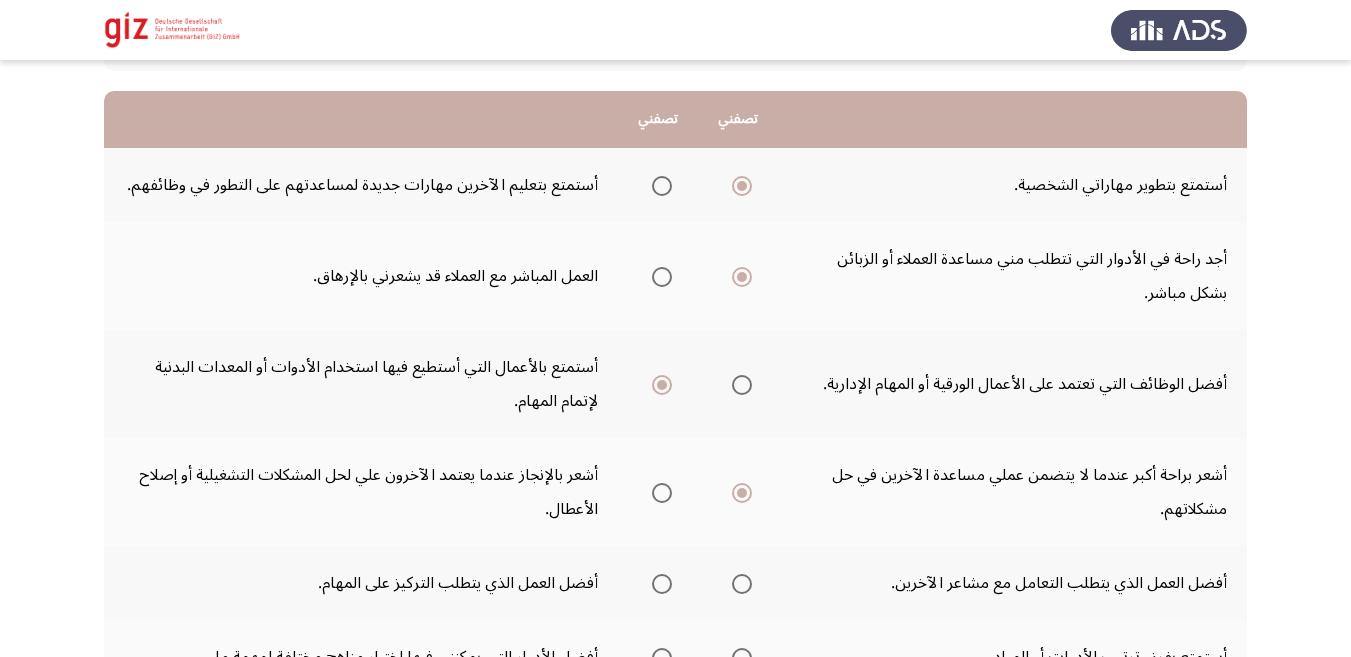 click on "السابق   Pathfinder Personality Module   التالي  :إلى أي مدى تصفك العبارات التالية  تصفني   تصفني  أستمتع بتطوير مهاراتي الشخصية.      أستمتع بتعليم الآخرين مهارات جديدة لمساعدتهم على التطور في وظائفهم.  أجد راحة في الأدوار التي تتطلب مني مساعدة العملاء أو الزبائن بشكل مباشر.      العمل المباشر مع العملاء قد يشعرني بالإرهاق.  أفضل الوظائف التي تعتمد على الأعمال الورقية أو المهام الإدارية.      أستمتع بالأعمال التي أستطيع فيها استخدام الأدوات أو المعدات البدنية لإتمام المهام.  أشعر براحة أكبر عندما لا يتضمن عملي مساعدة الآخرين في حل مشكلاتهم.                              السابق" 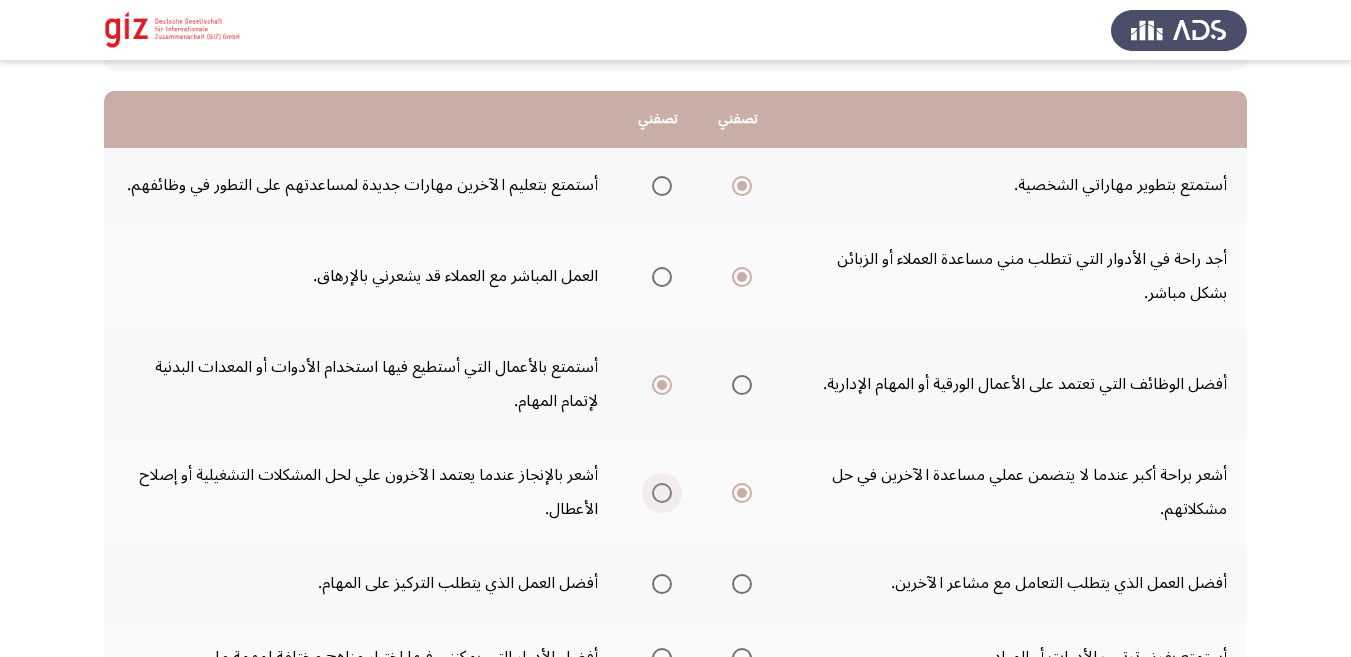 click at bounding box center [662, 493] 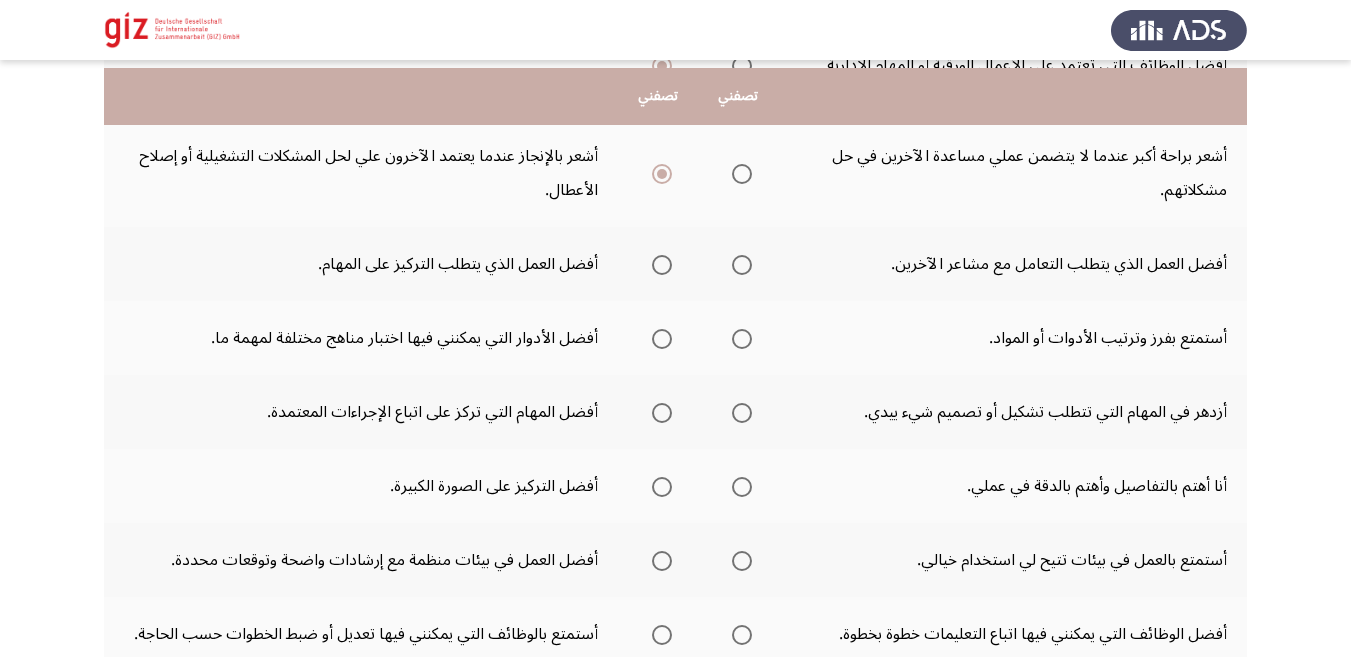 scroll, scrollTop: 509, scrollLeft: 0, axis: vertical 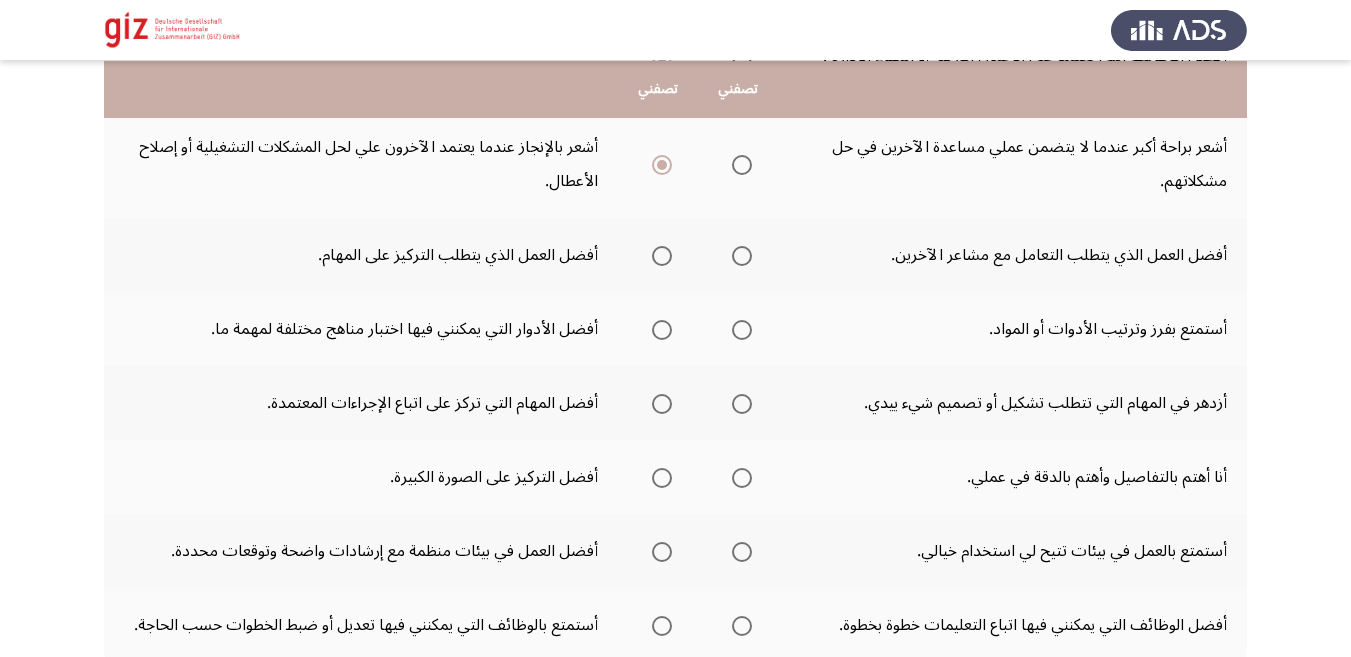 click on "السابق   Pathfinder Personality Module   التالي  :إلى أي مدى تصفك العبارات التالية  تصفني   تصفني  أستمتع بتطوير مهاراتي الشخصية.      أستمتع بتعليم الآخرين مهارات جديدة لمساعدتهم على التطور في وظائفهم.  أجد راحة في الأدوار التي تتطلب مني مساعدة العملاء أو الزبائن بشكل مباشر.      العمل المباشر مع العملاء قد يشعرني بالإرهاق.  أفضل الوظائف التي تعتمد على الأعمال الورقية أو المهام الإدارية.      أستمتع بالأعمال التي أستطيع فيها استخدام الأدوات أو المعدات البدنية لإتمام المهام.  أشعر براحة أكبر عندما لا يتضمن عملي مساعدة الآخرين في حل مشكلاتهم.                              السابق" 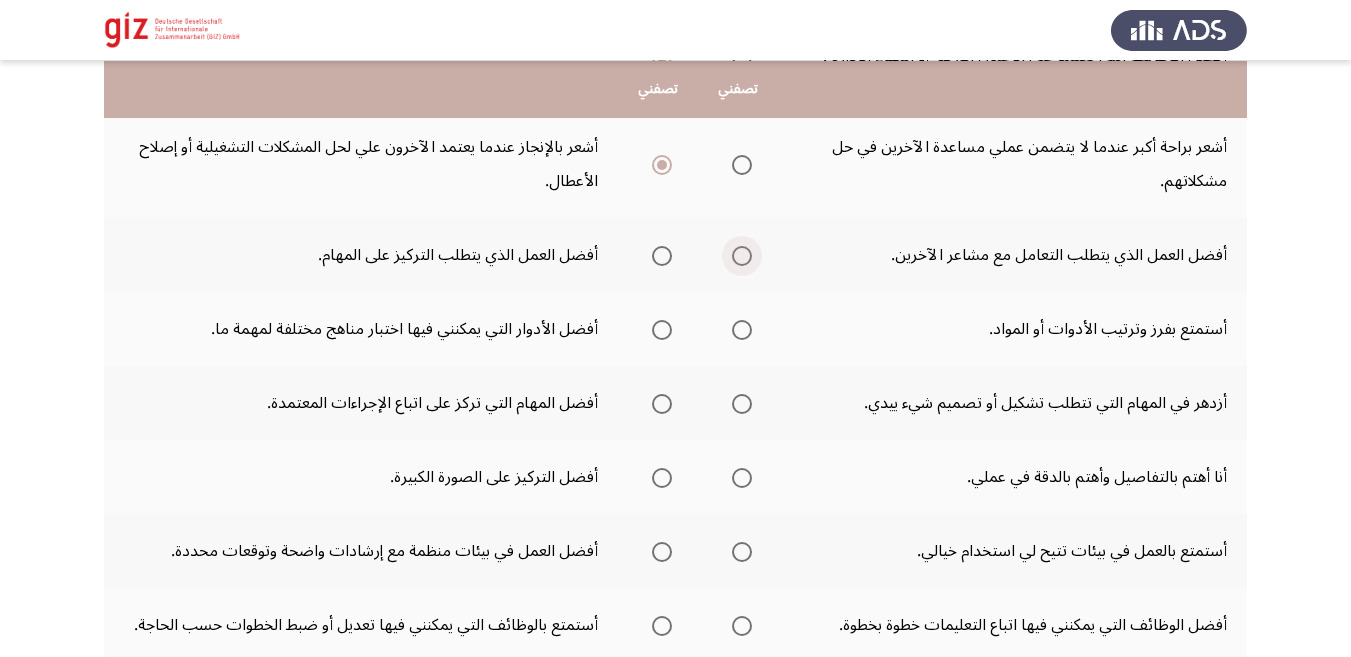 click at bounding box center [742, 256] 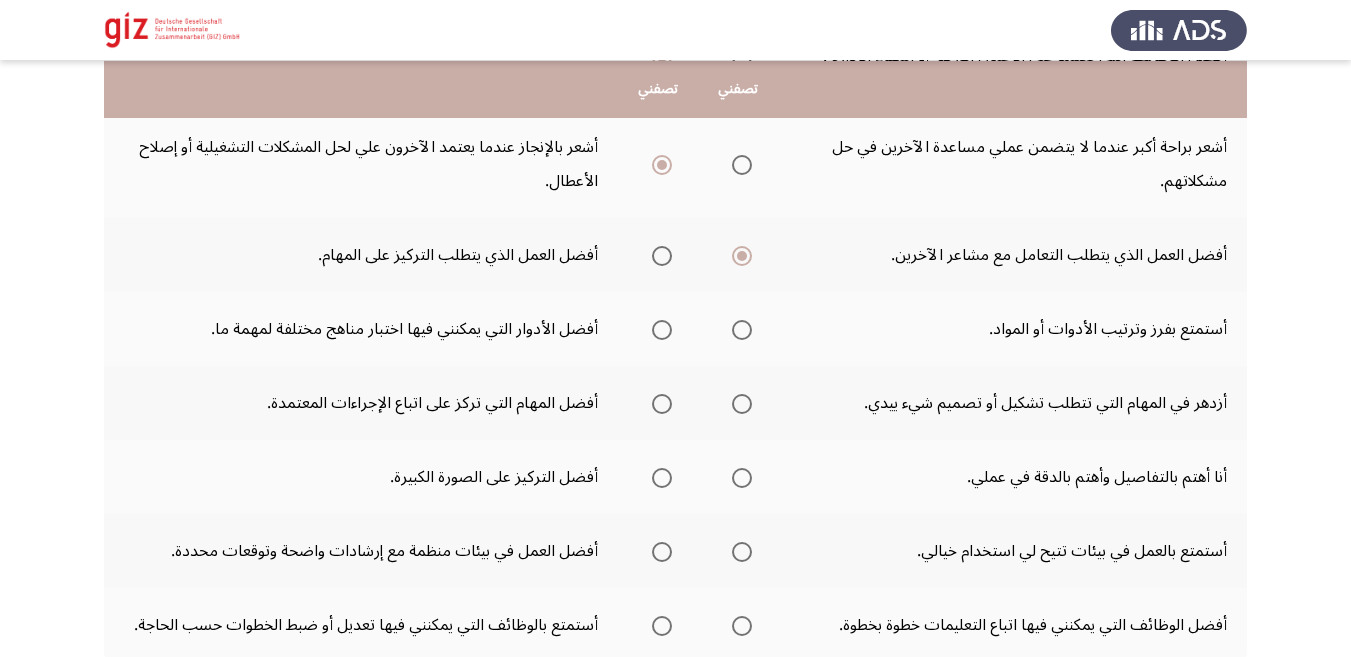 click at bounding box center [662, 330] 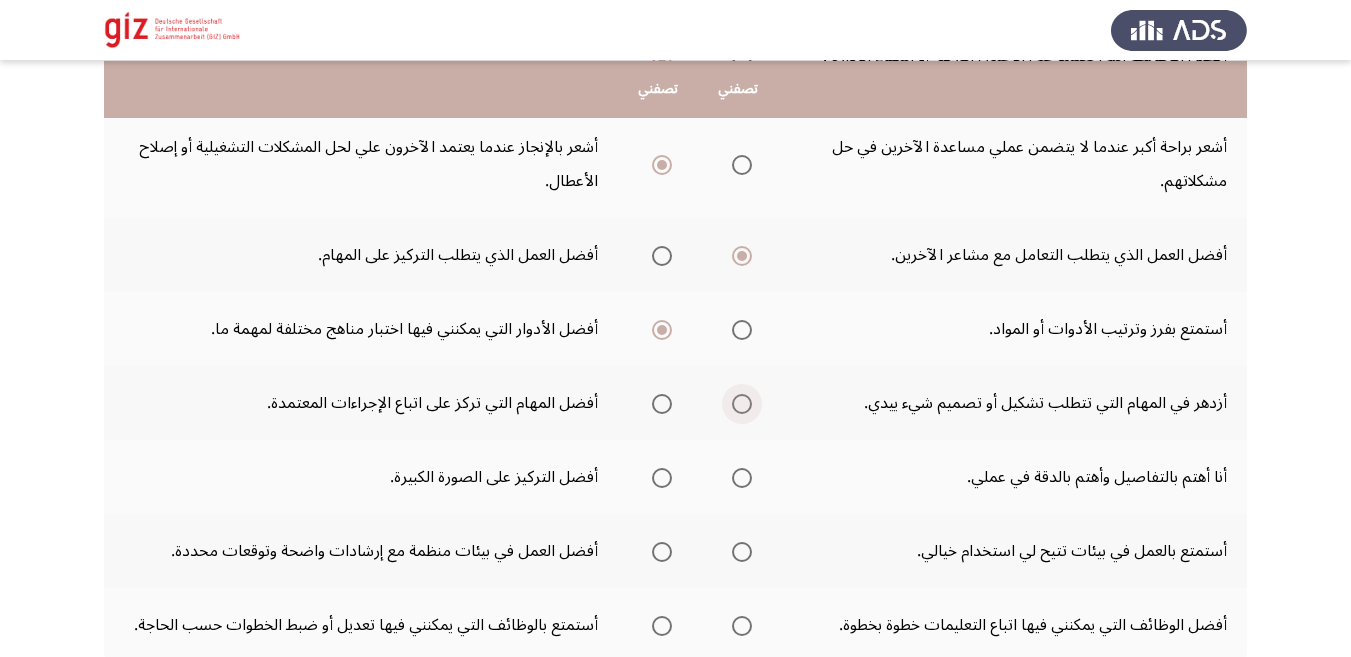 click at bounding box center (742, 404) 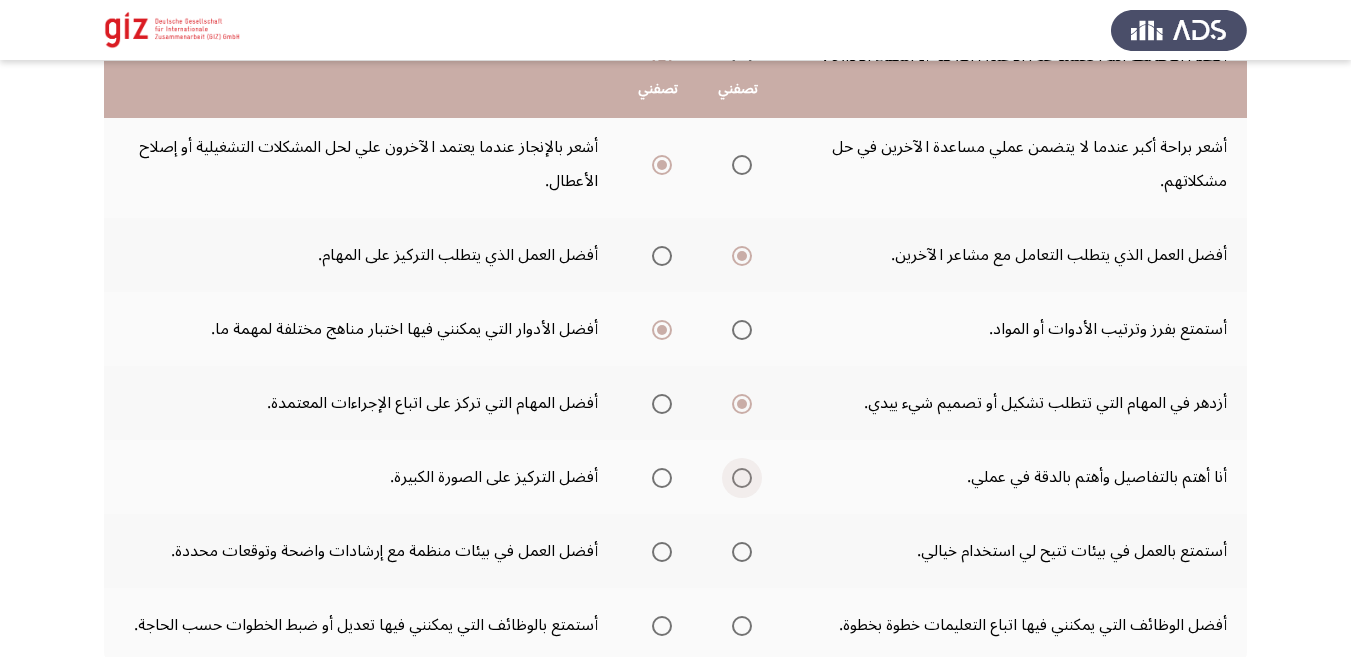 click at bounding box center [742, 478] 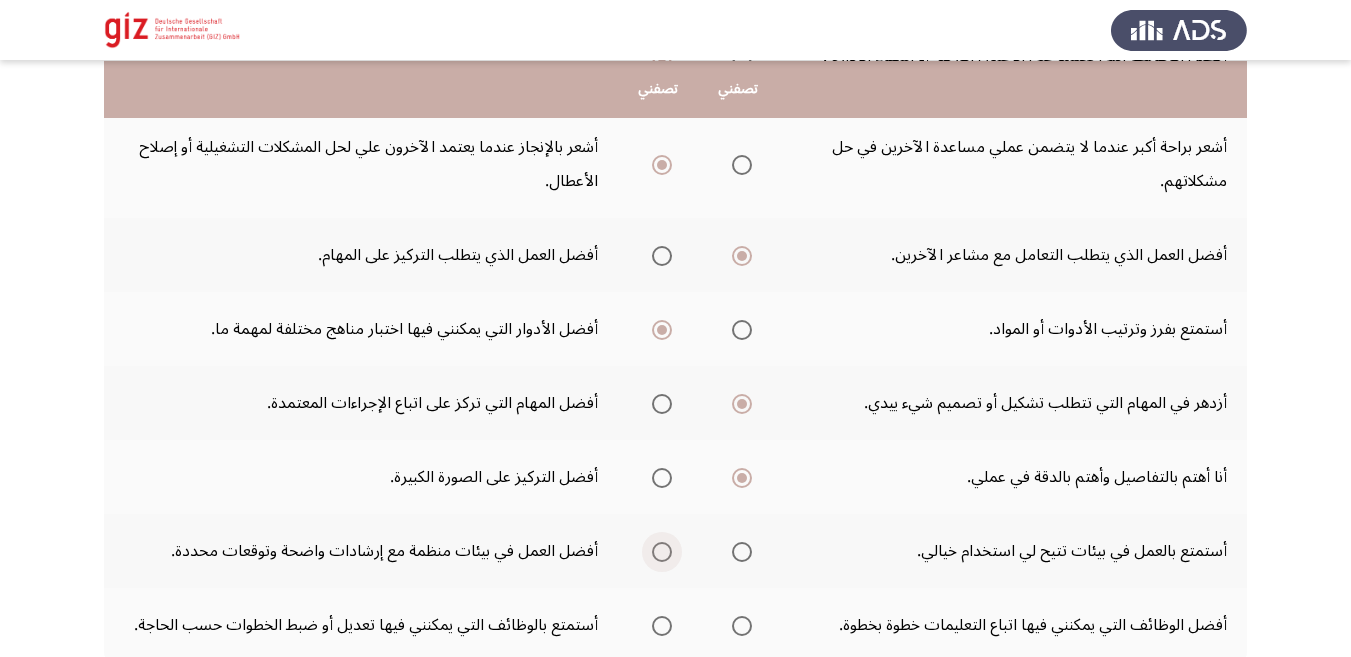 click at bounding box center (662, 552) 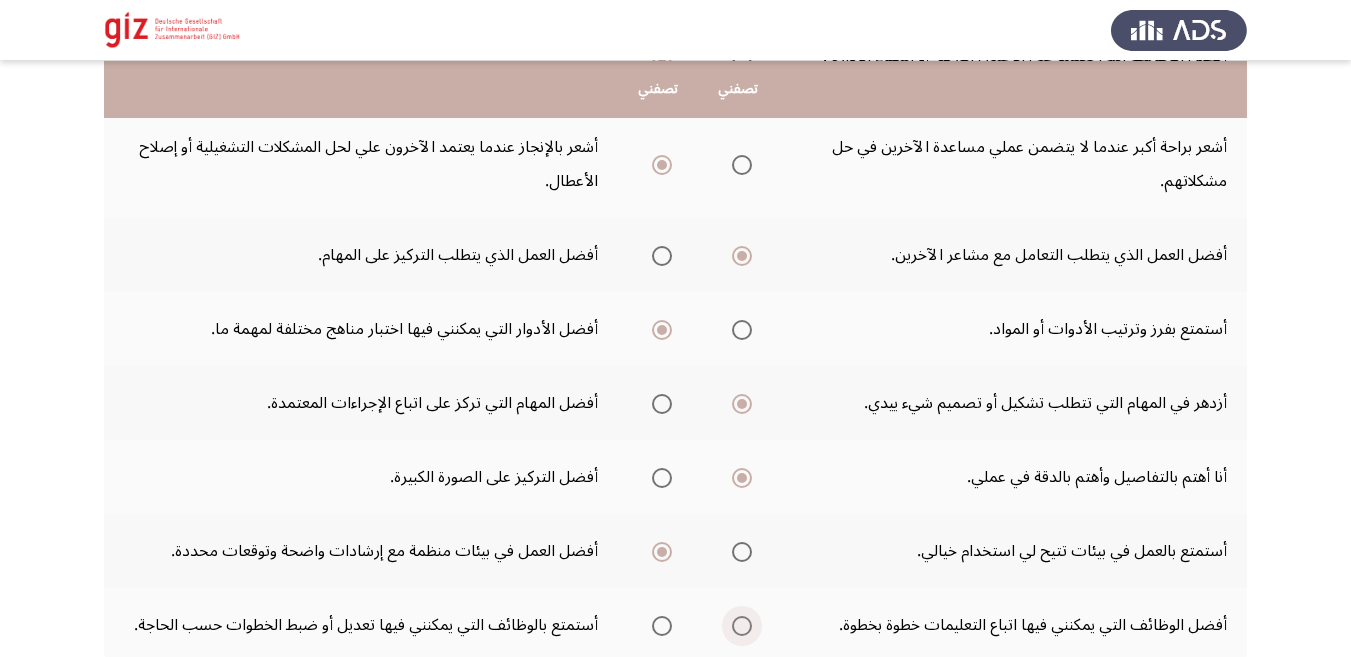 click at bounding box center (742, 626) 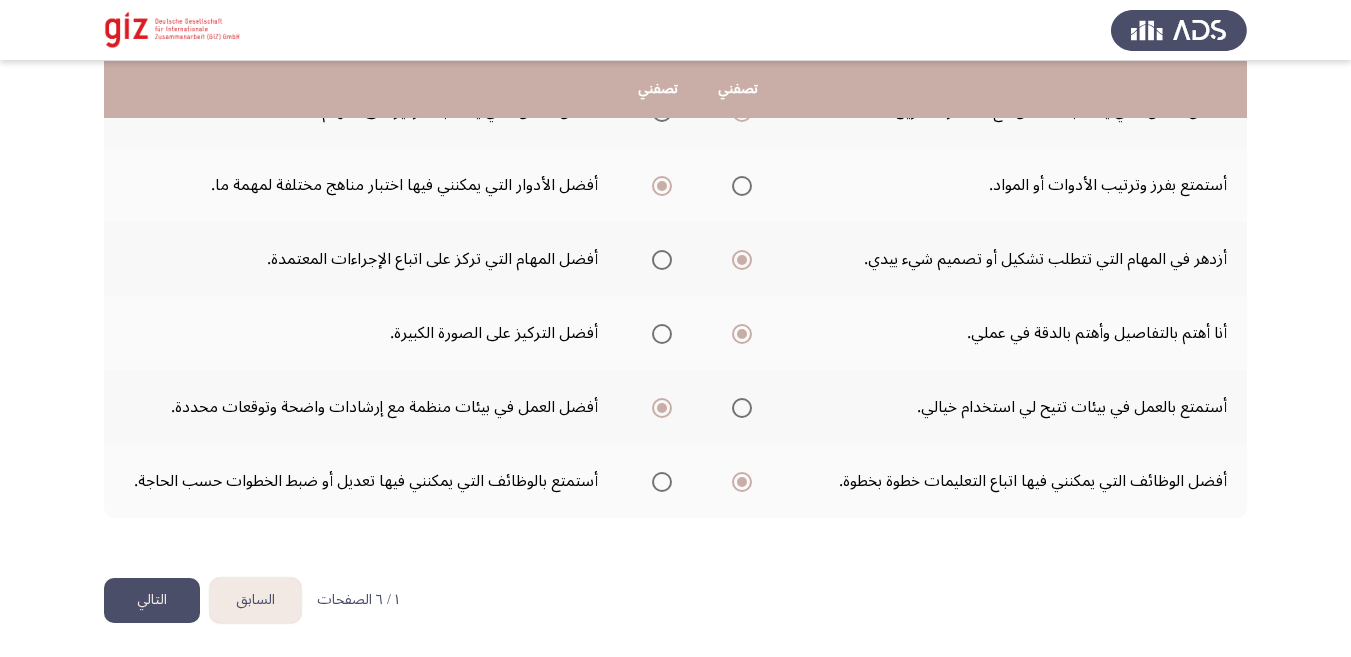 scroll, scrollTop: 654, scrollLeft: 0, axis: vertical 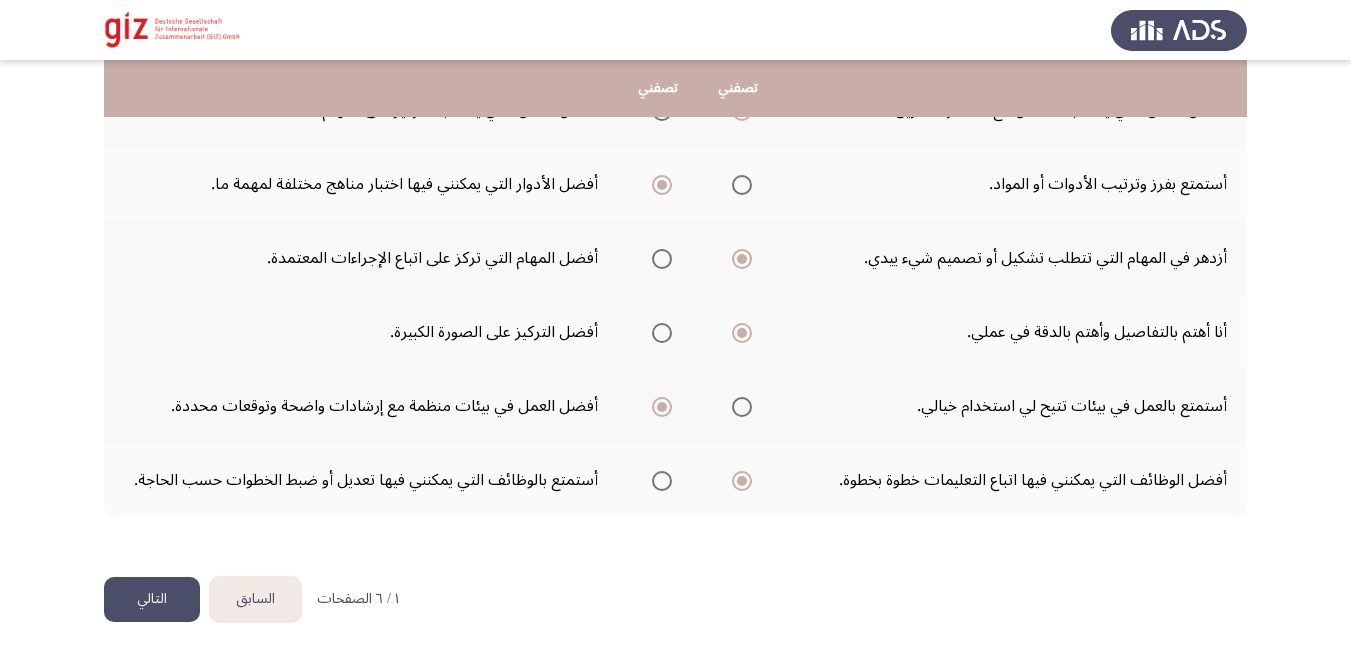 click on "التالي" 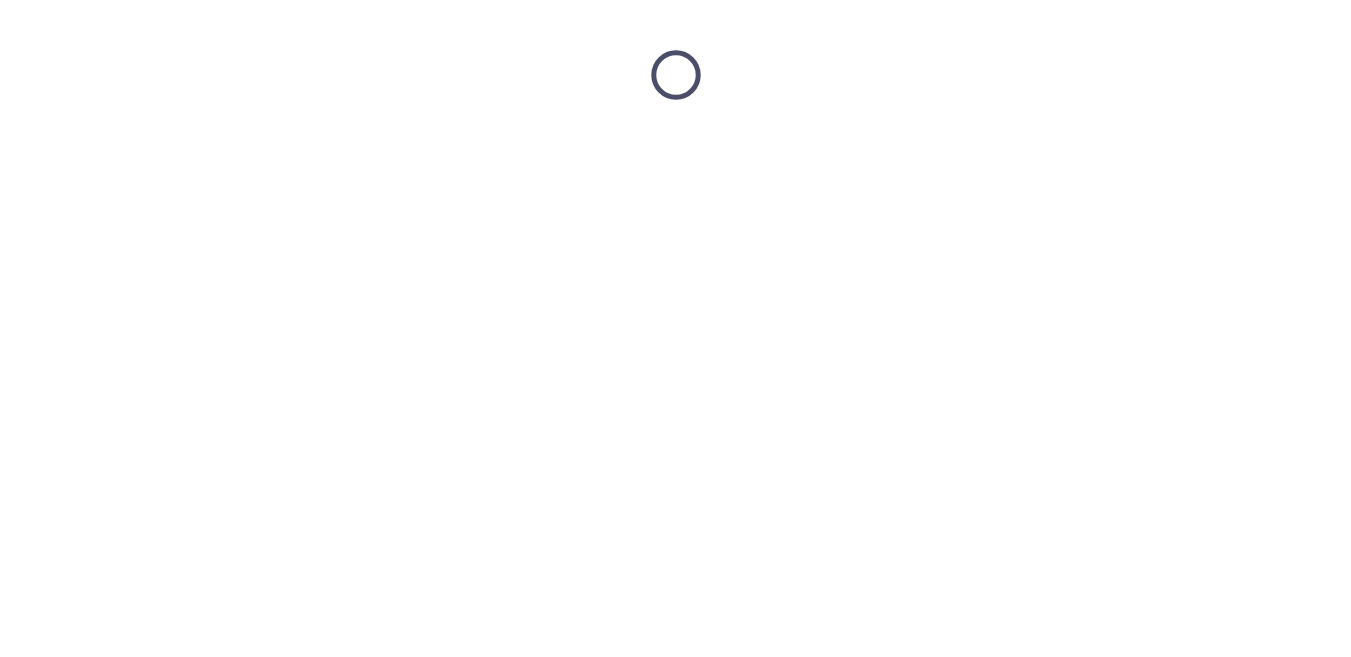 scroll, scrollTop: 0, scrollLeft: 0, axis: both 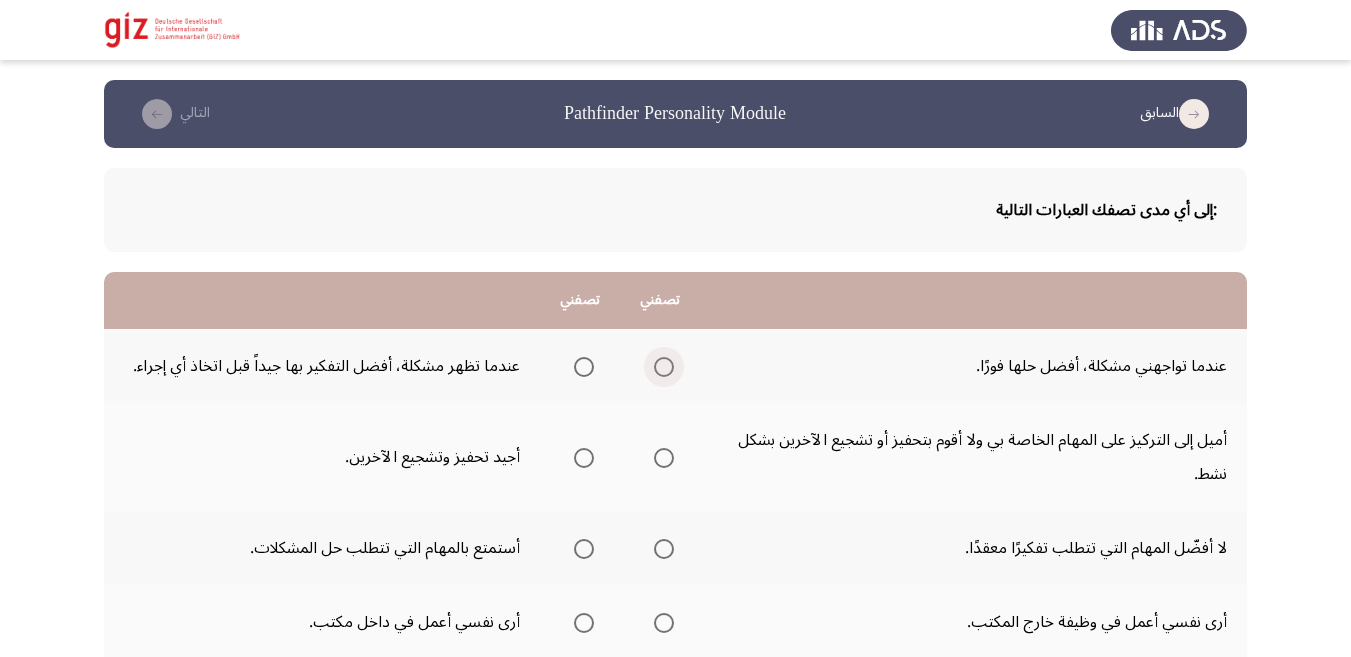 click at bounding box center [664, 367] 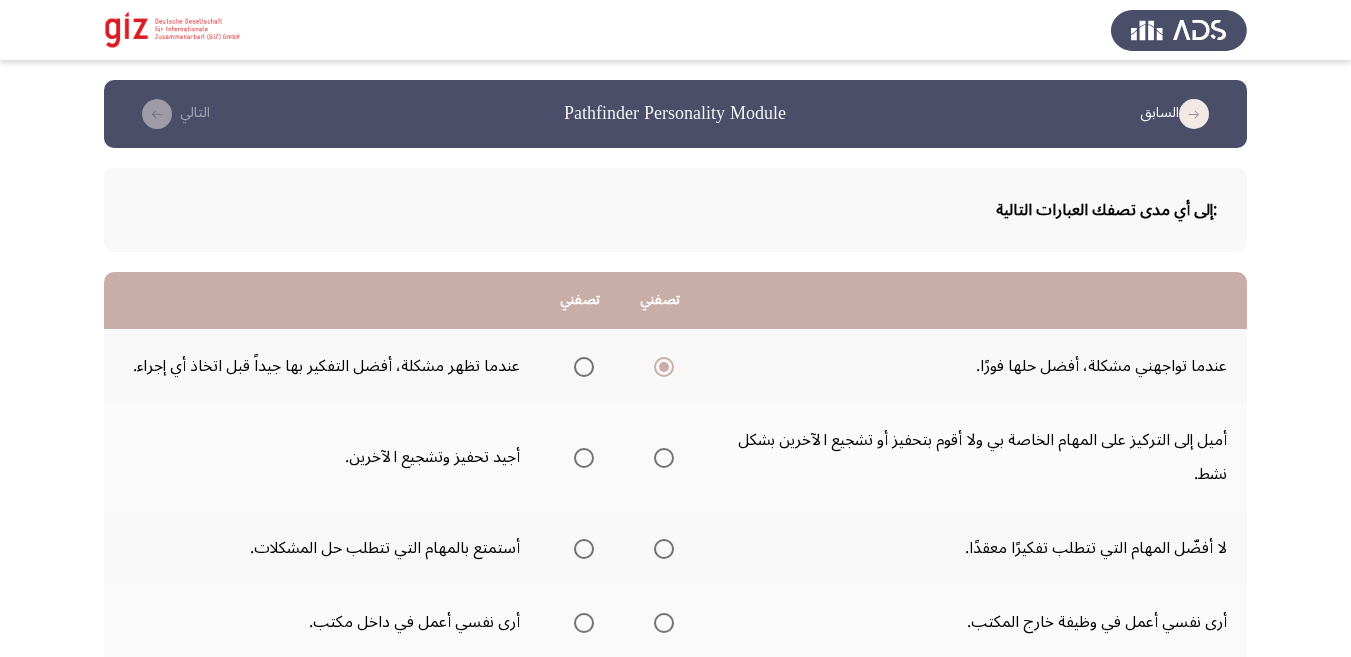 click at bounding box center (664, 458) 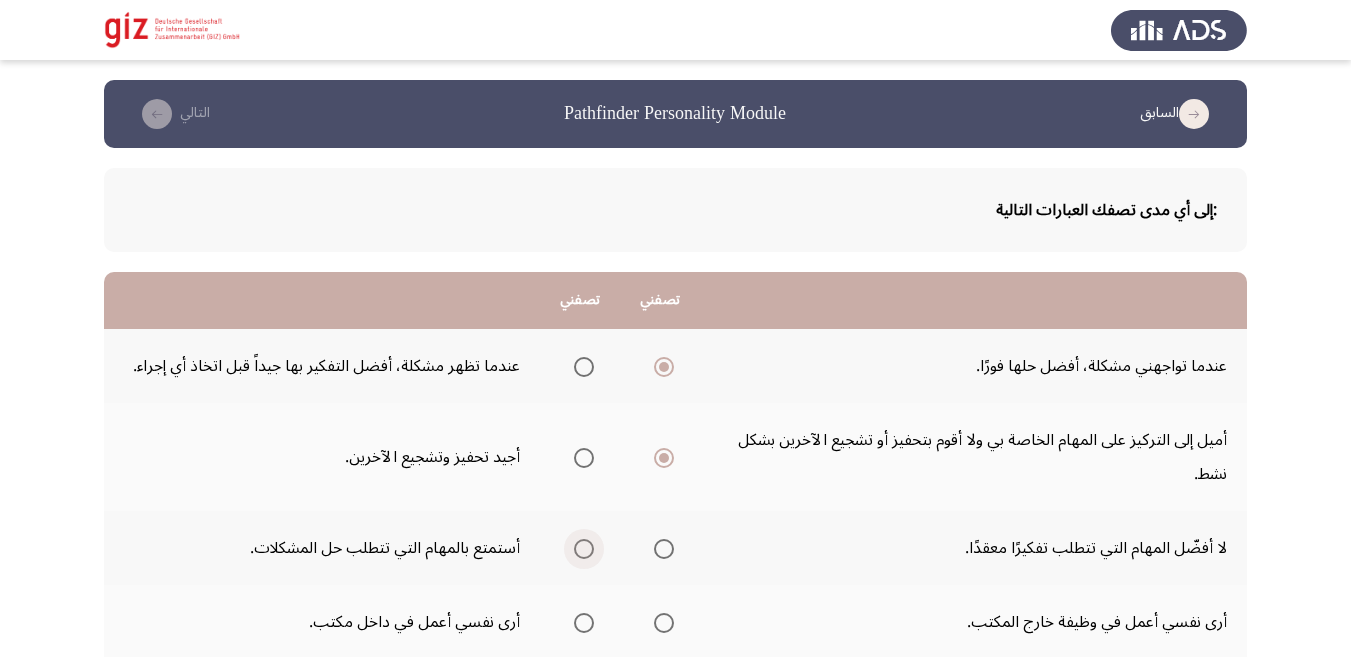 click at bounding box center [584, 549] 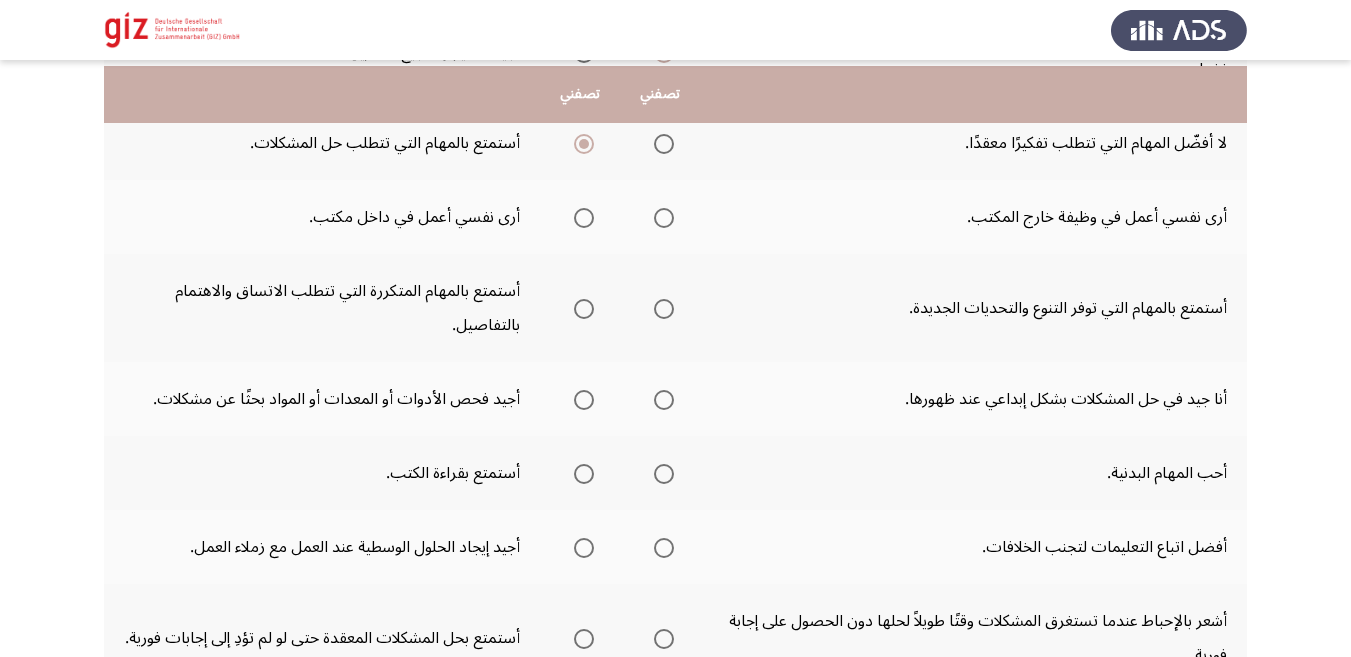 scroll, scrollTop: 410, scrollLeft: 0, axis: vertical 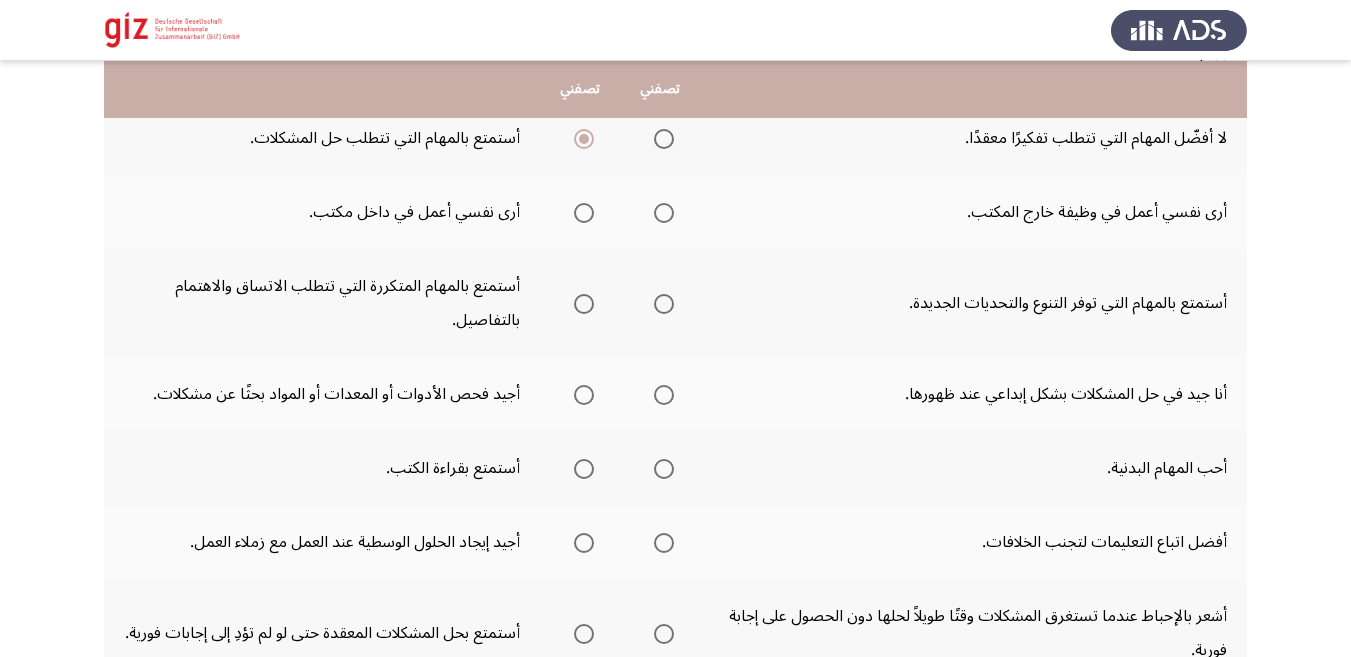 click at bounding box center [584, 213] 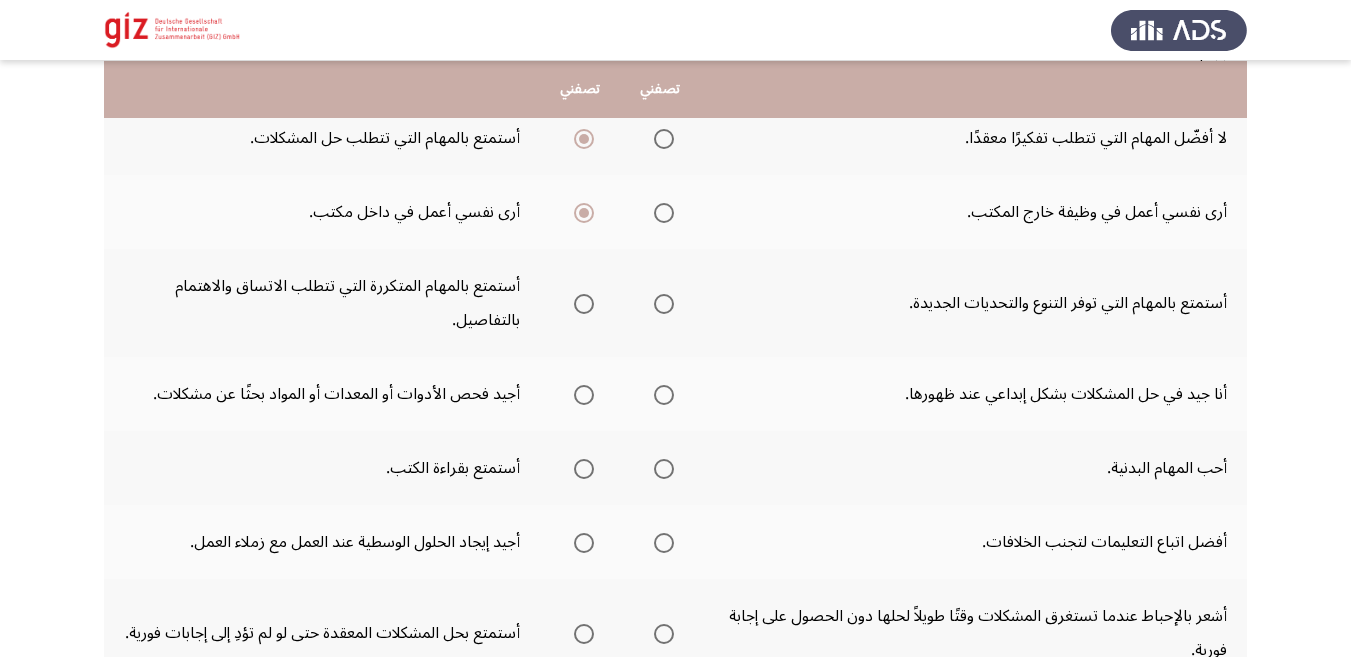 click 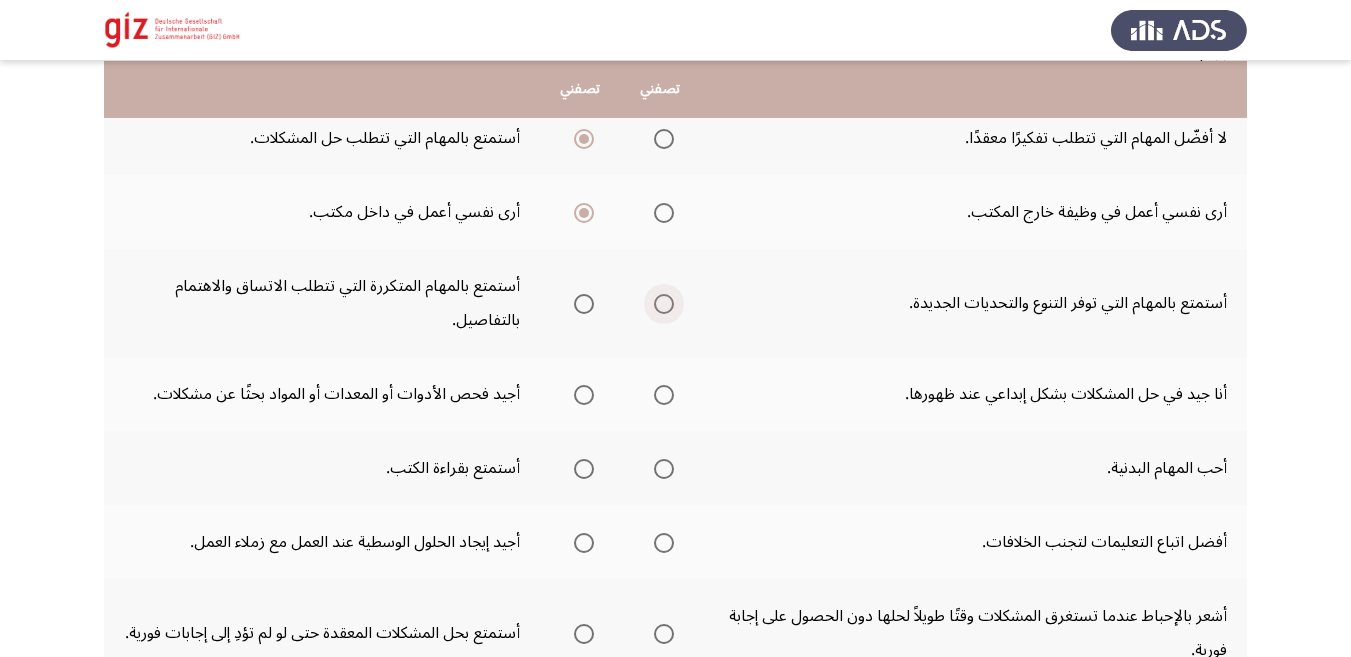 click at bounding box center (664, 304) 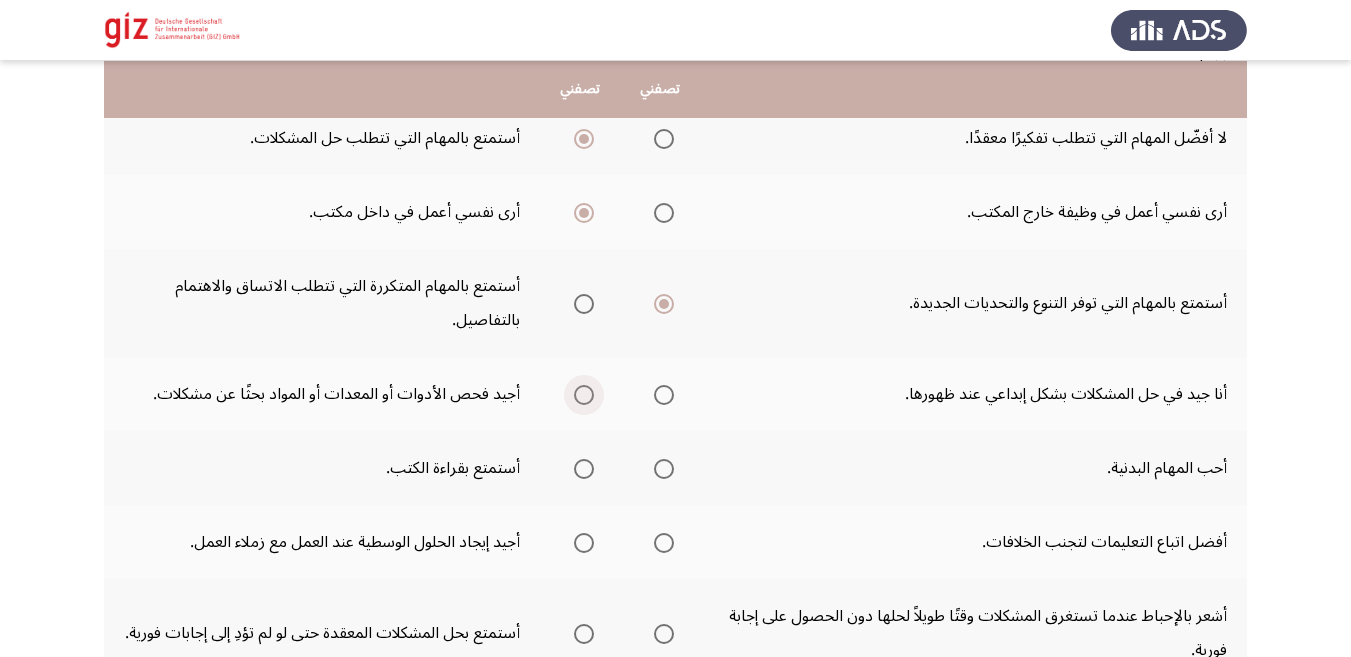 click at bounding box center [584, 395] 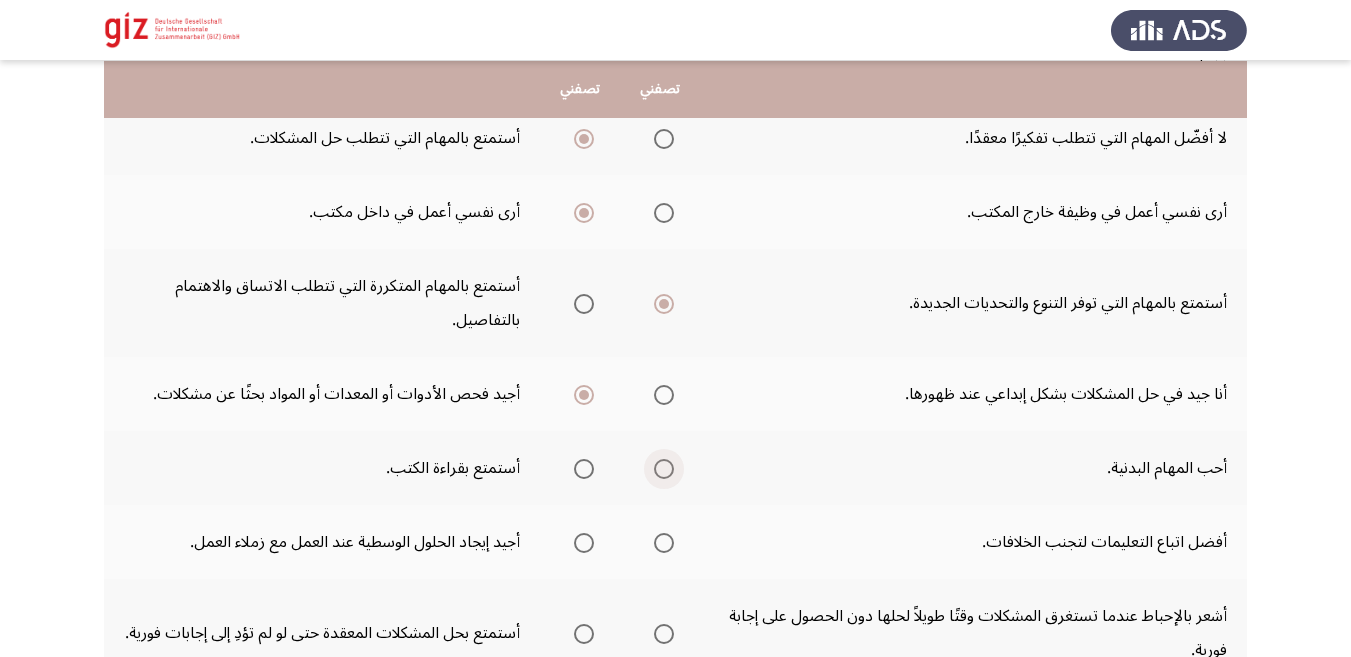click at bounding box center [664, 469] 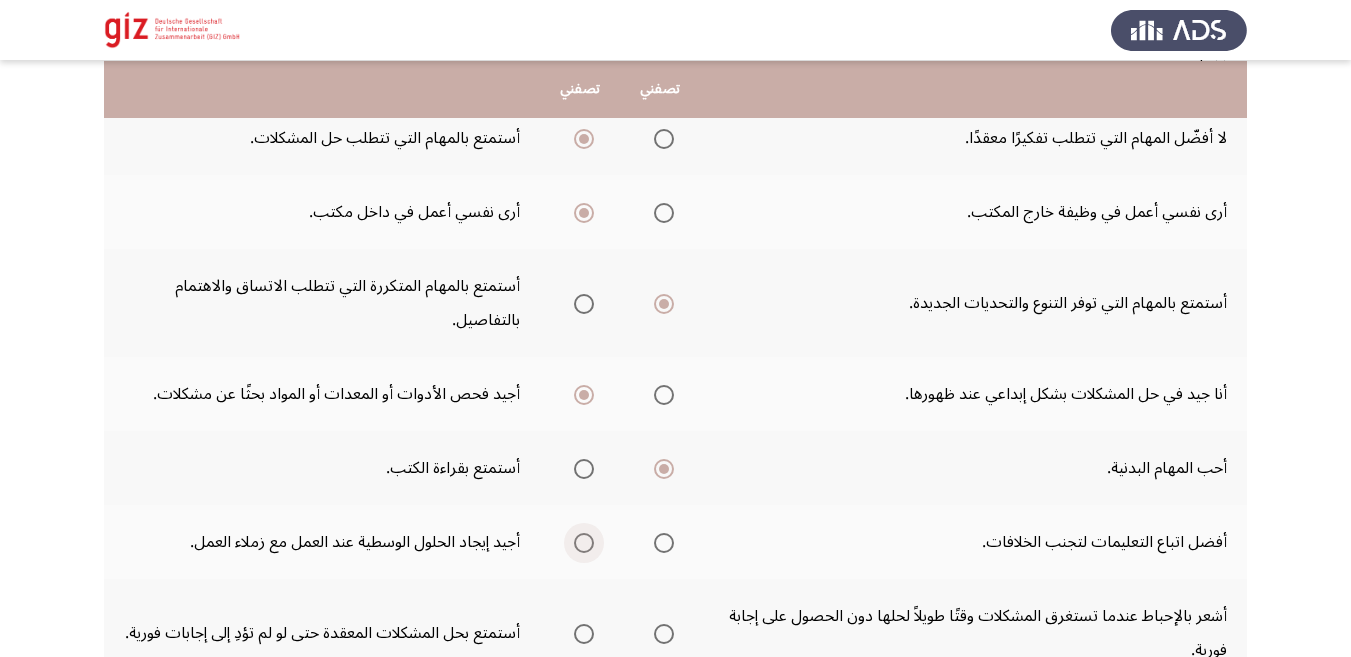 click at bounding box center [584, 543] 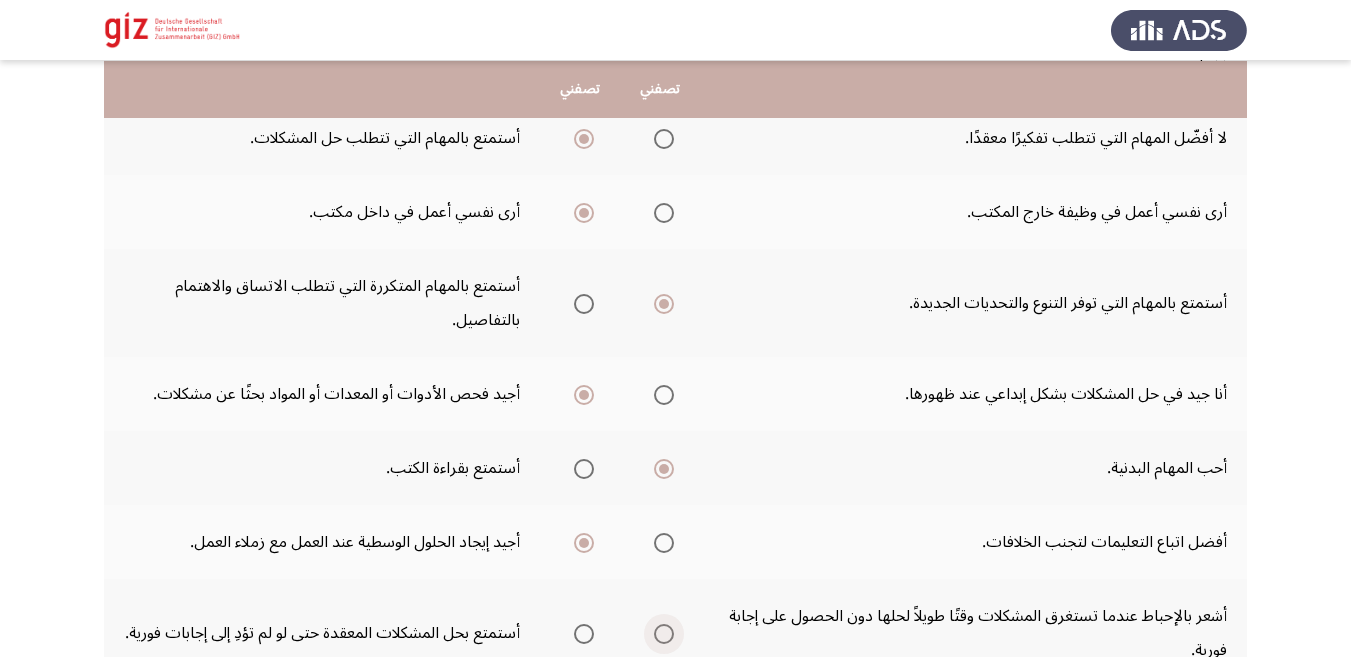 click at bounding box center [660, 634] 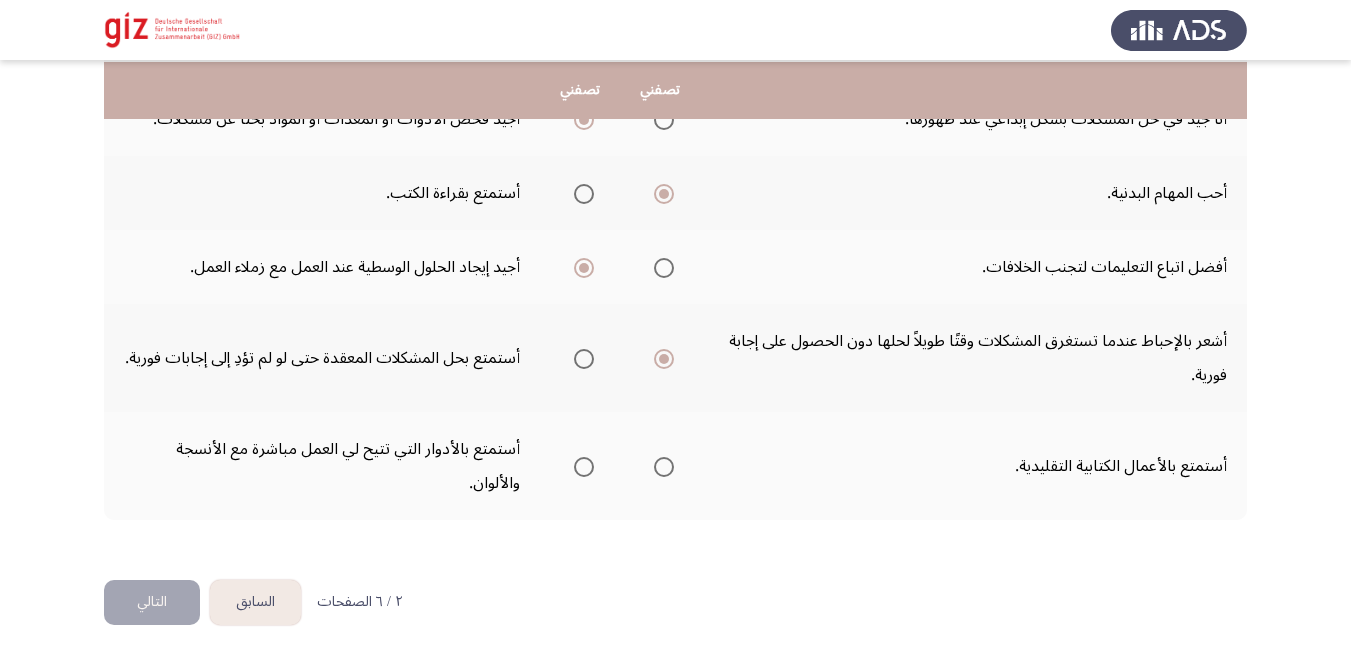 scroll, scrollTop: 688, scrollLeft: 0, axis: vertical 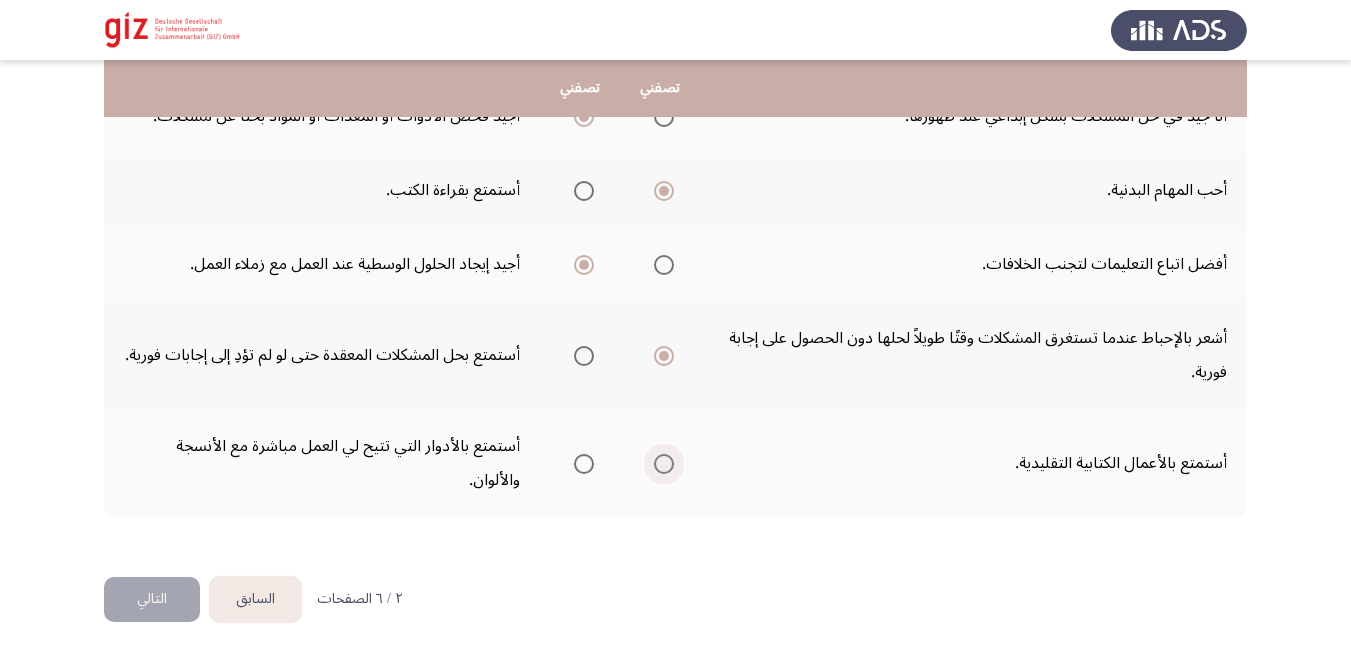 click at bounding box center (664, 464) 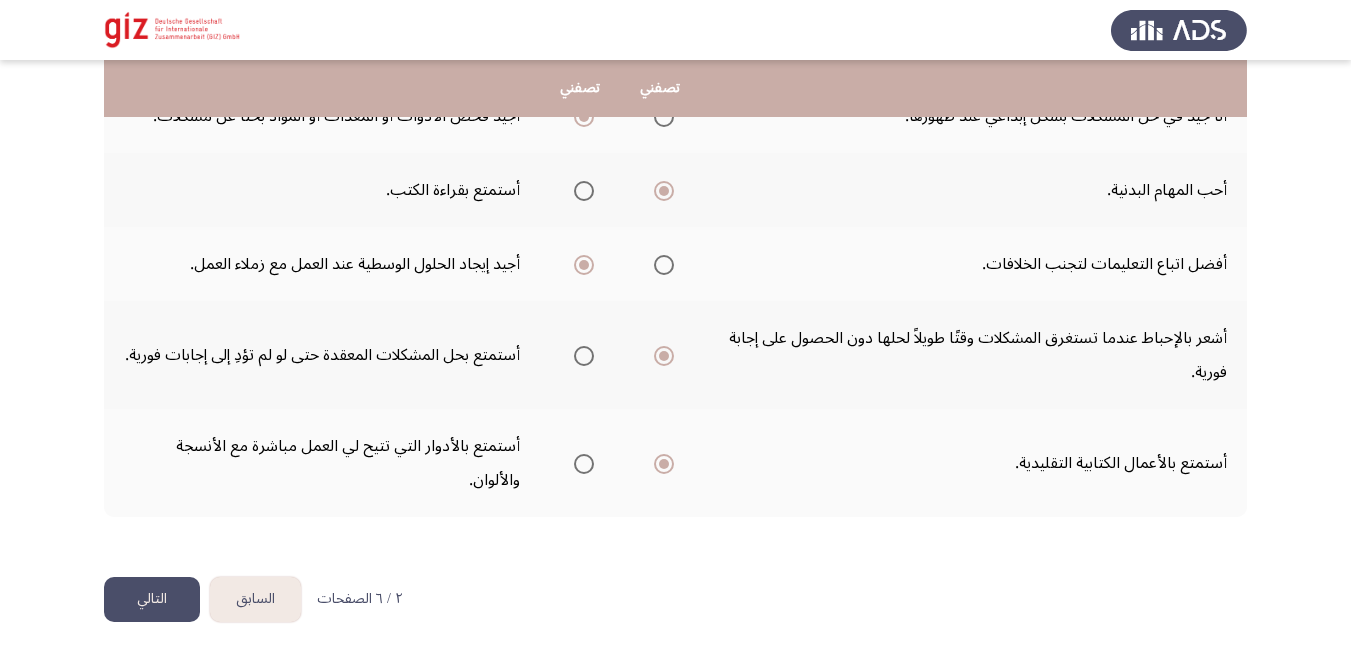 click on "التالي" 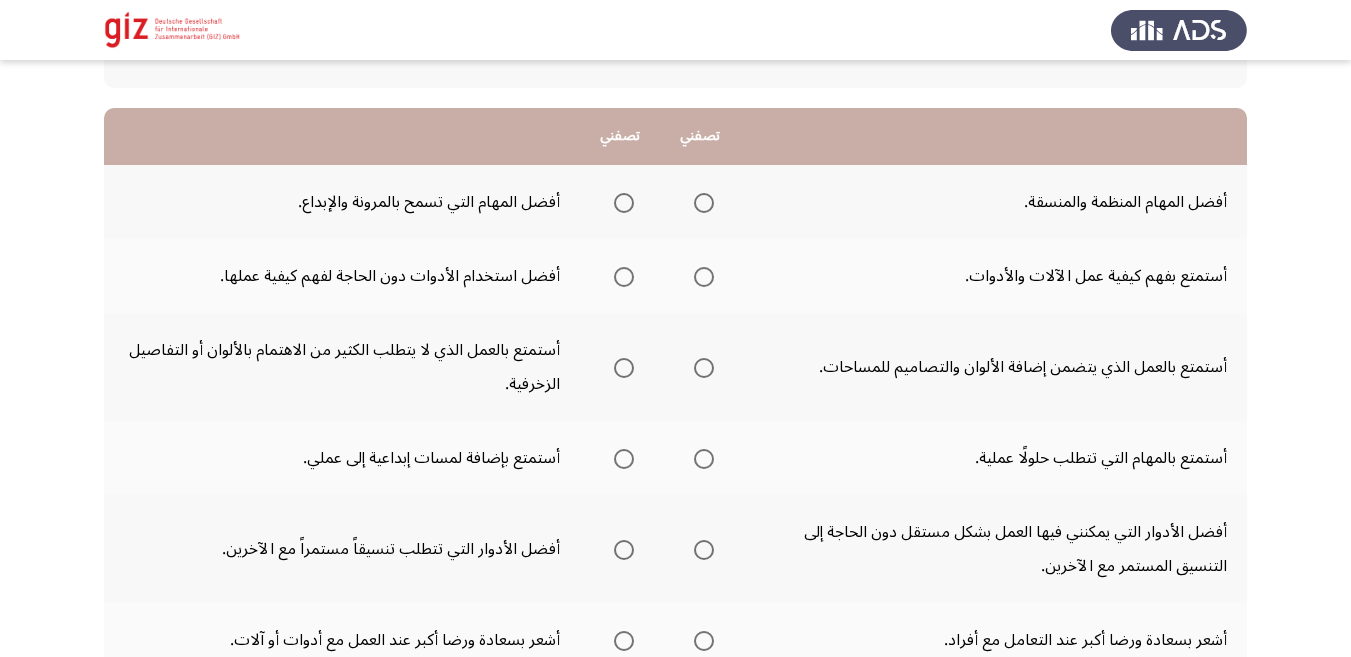 scroll, scrollTop: 164, scrollLeft: 0, axis: vertical 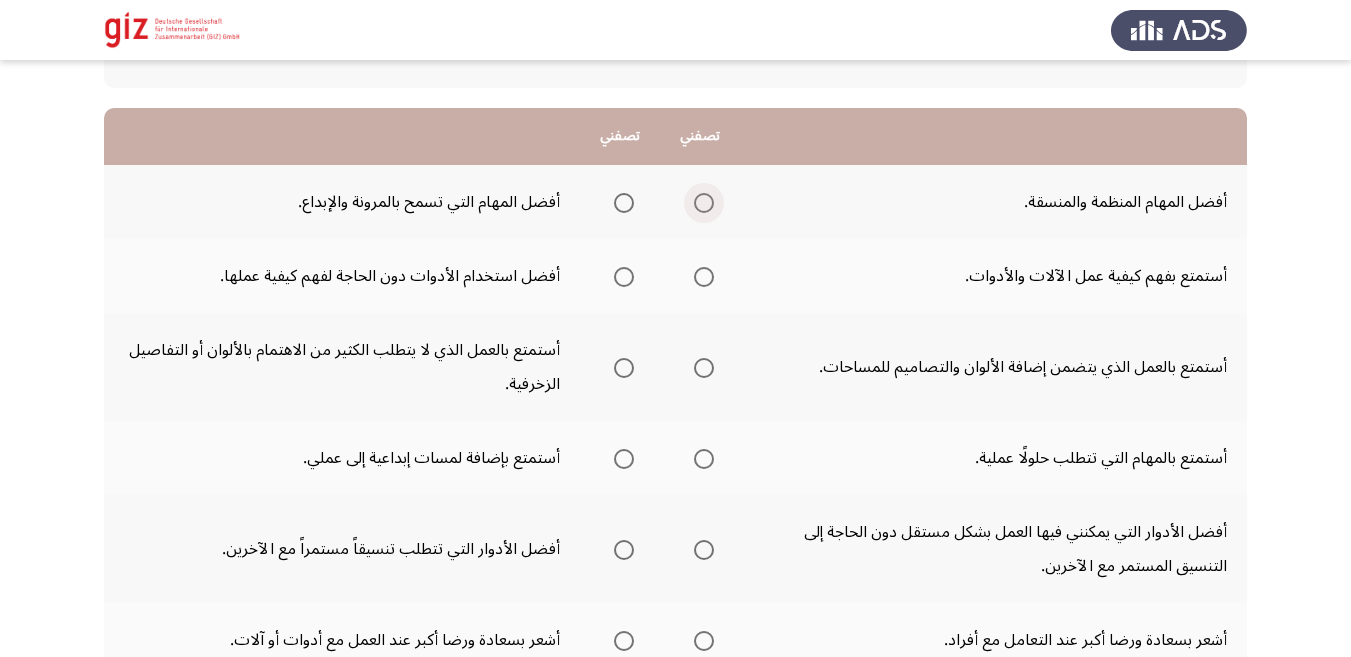 click at bounding box center [704, 203] 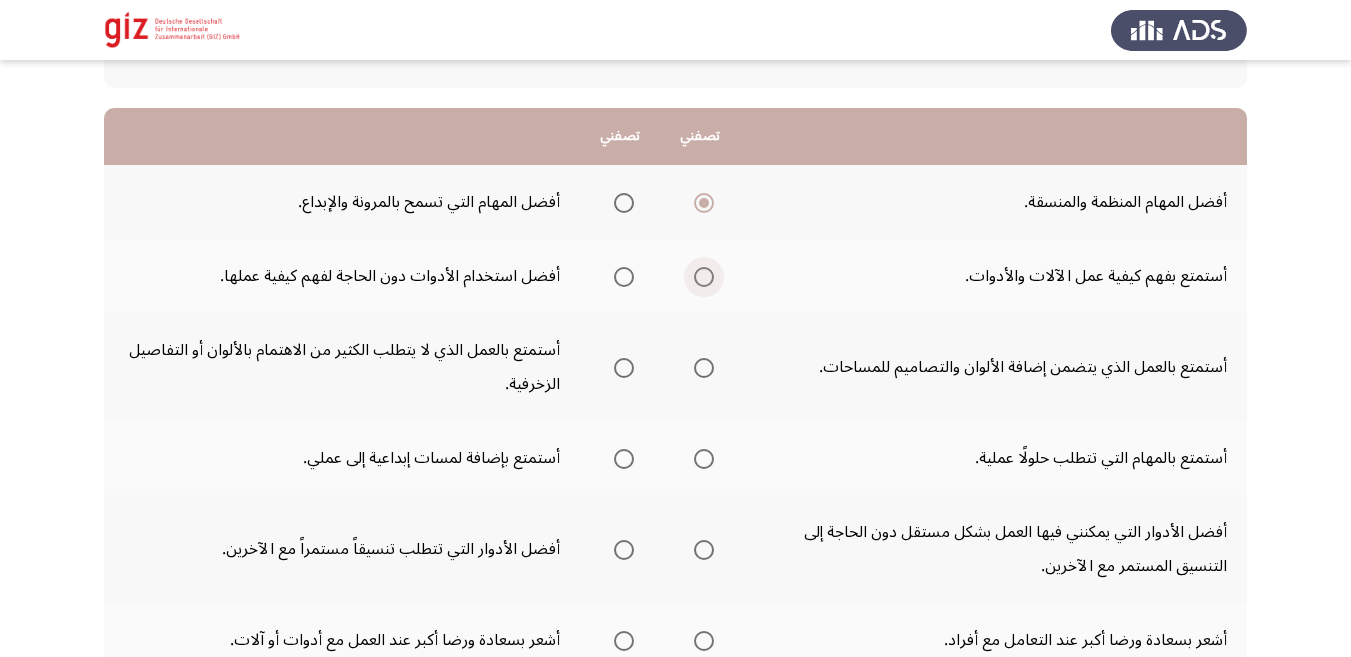 click at bounding box center [704, 277] 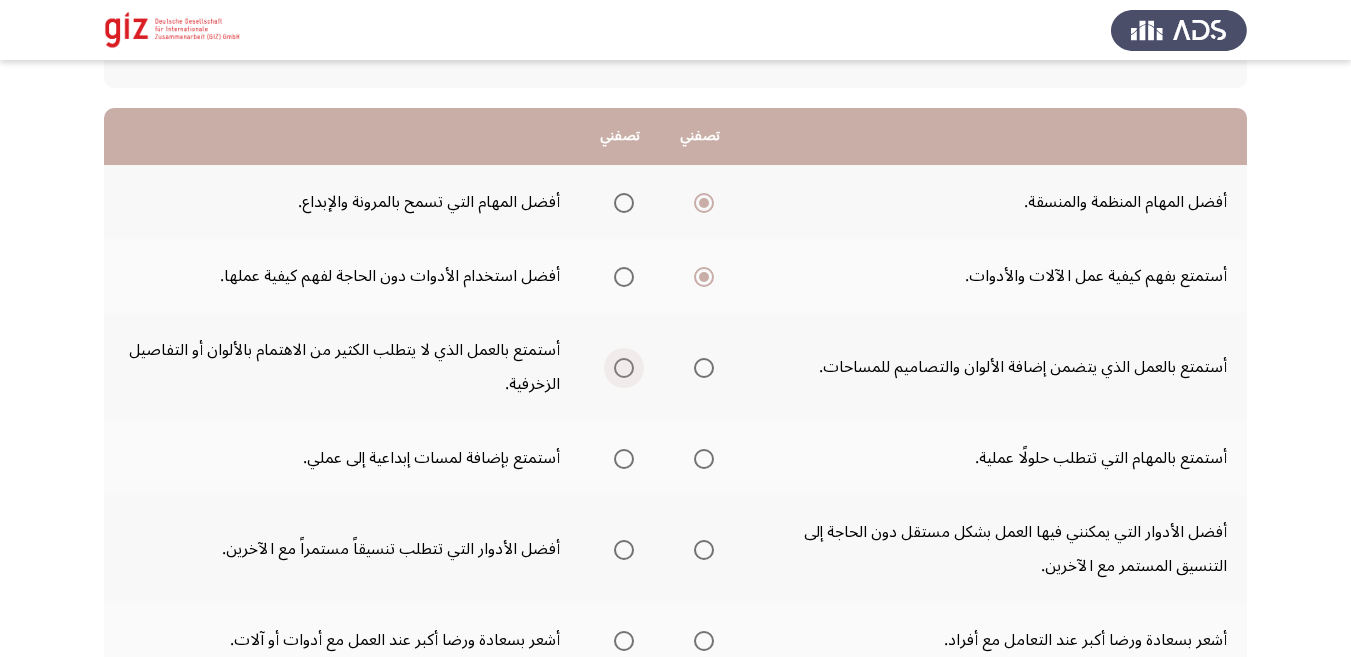 click at bounding box center (624, 368) 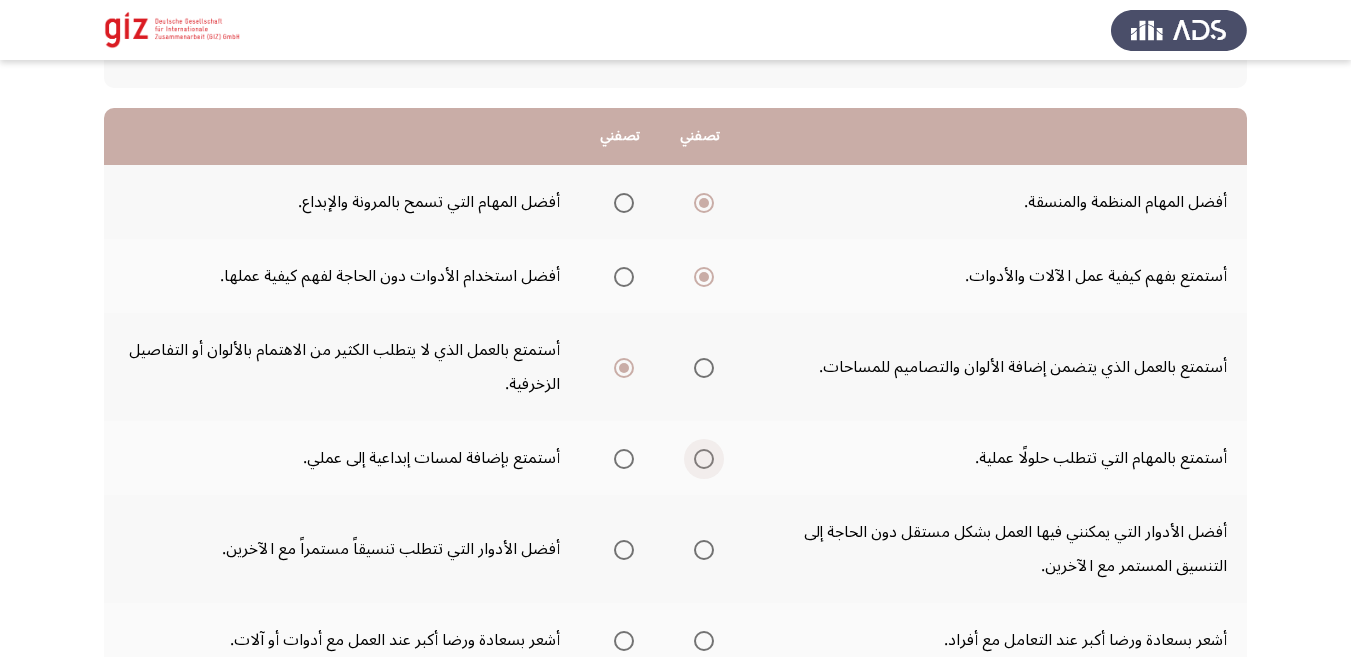 click at bounding box center [704, 459] 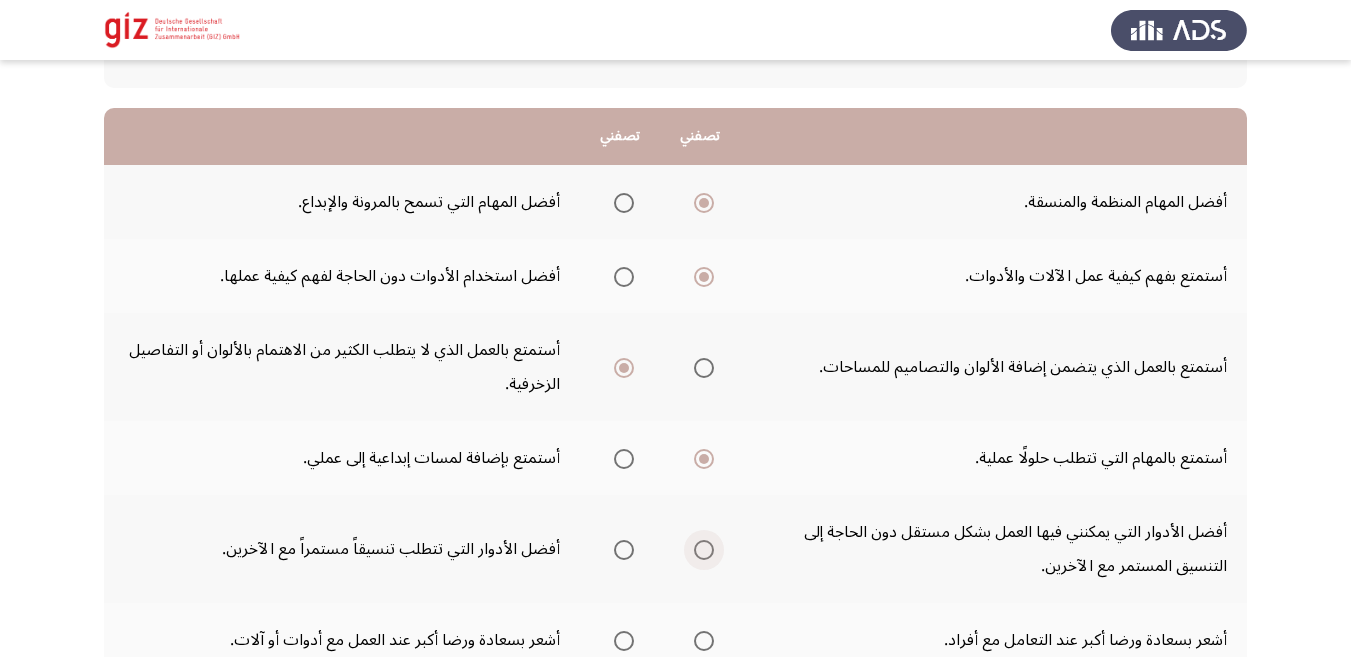 click at bounding box center (704, 550) 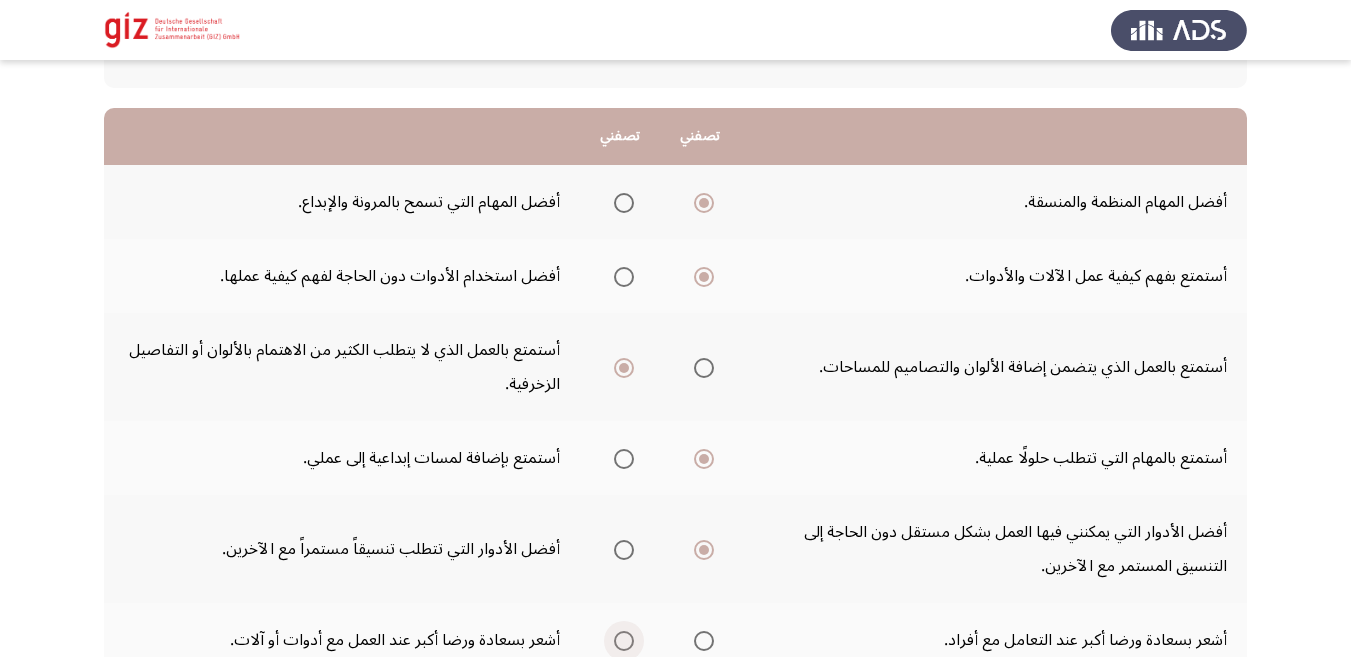 click at bounding box center [624, 641] 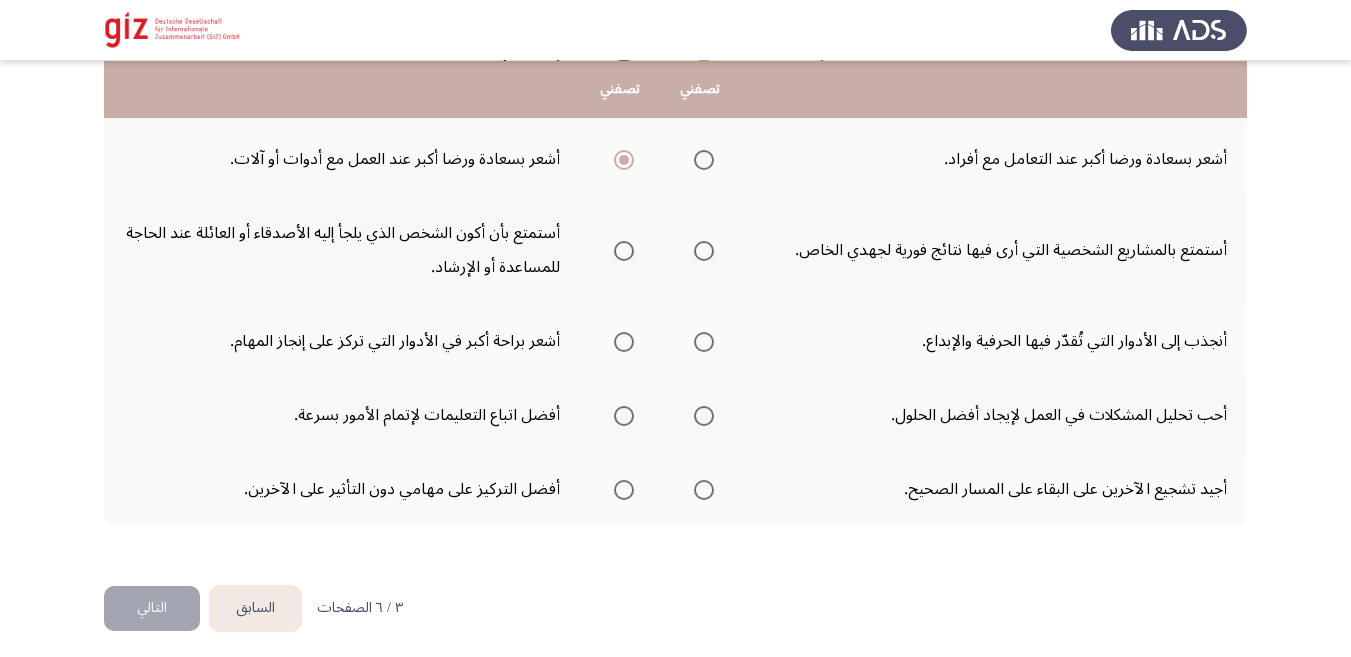 scroll, scrollTop: 654, scrollLeft: 0, axis: vertical 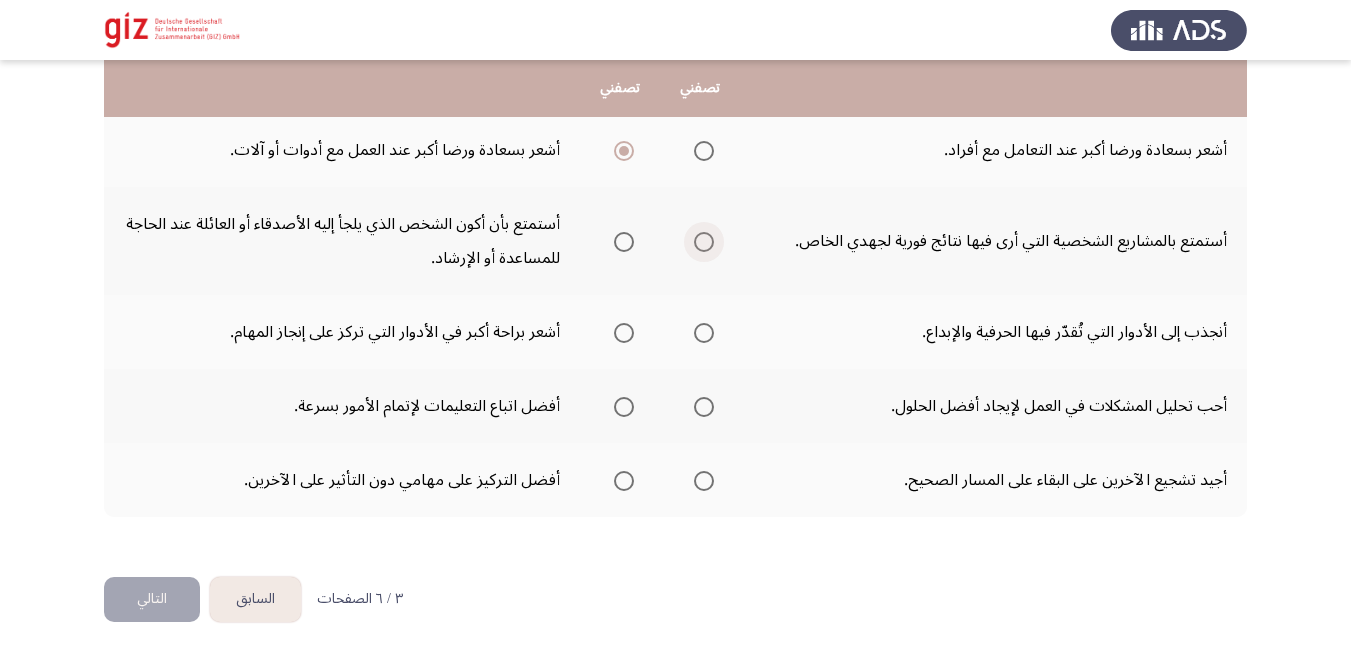 click at bounding box center [704, 242] 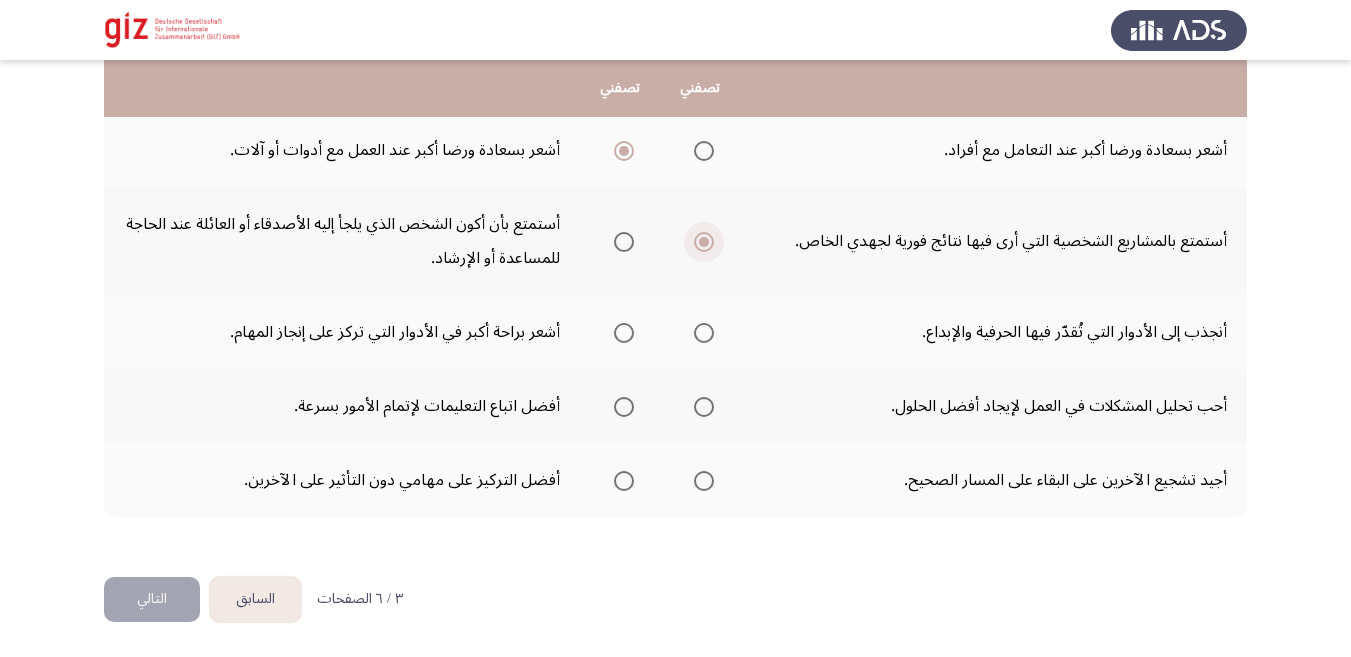 click at bounding box center (704, 242) 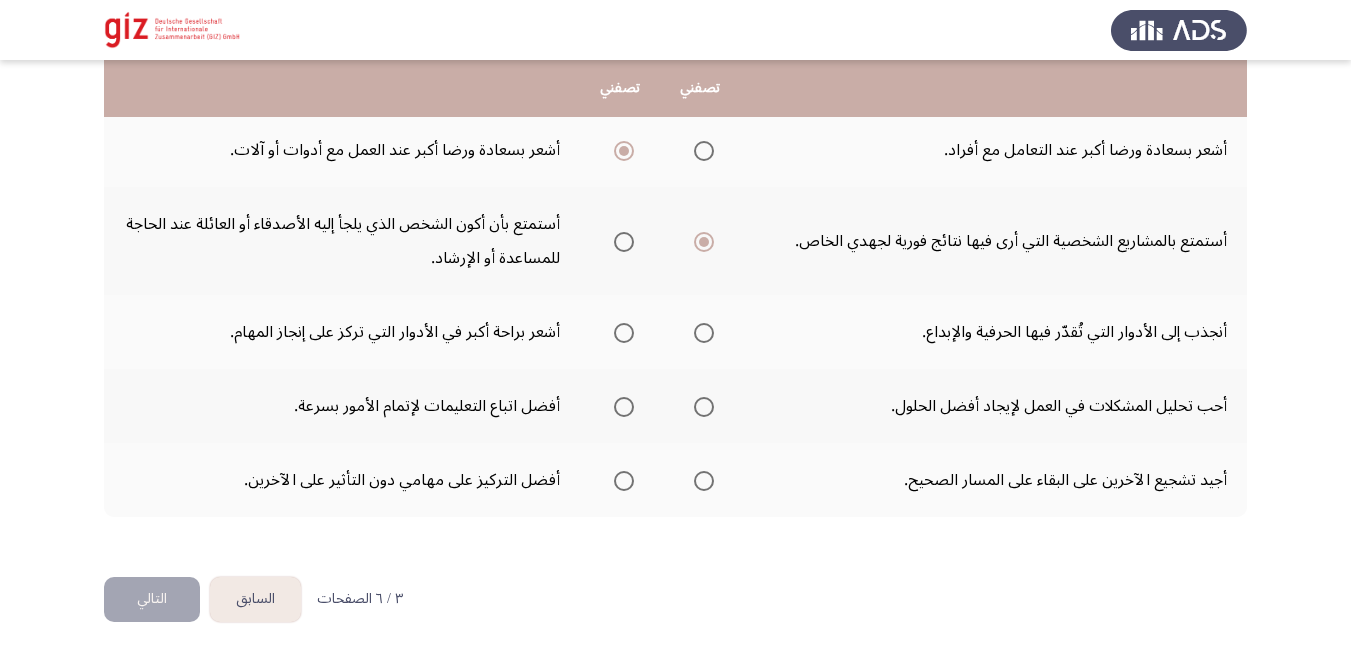 click 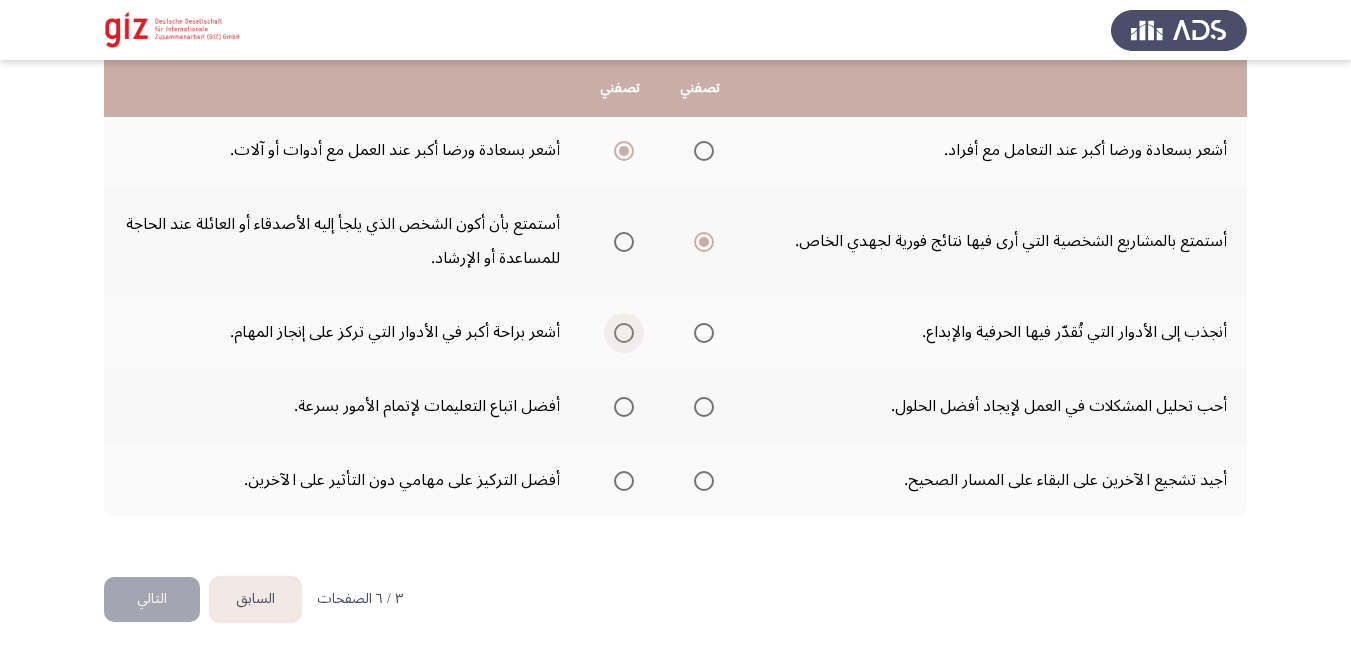 click at bounding box center (624, 333) 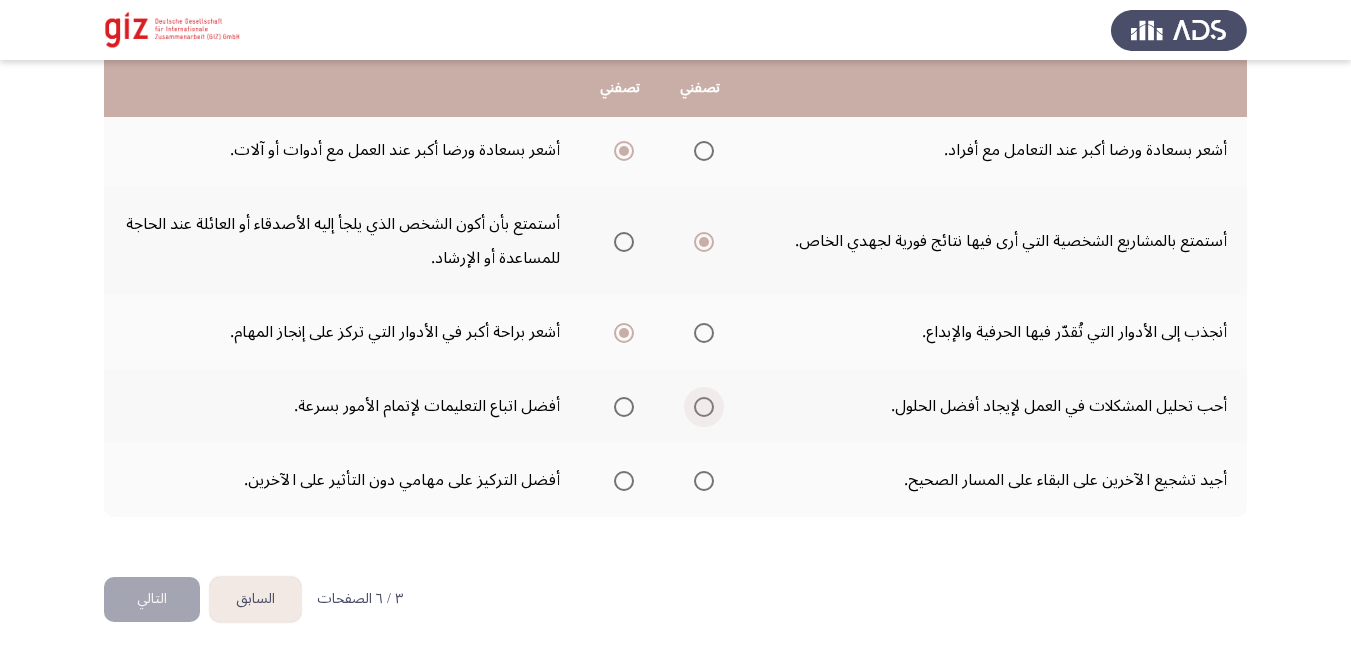 click at bounding box center [700, 407] 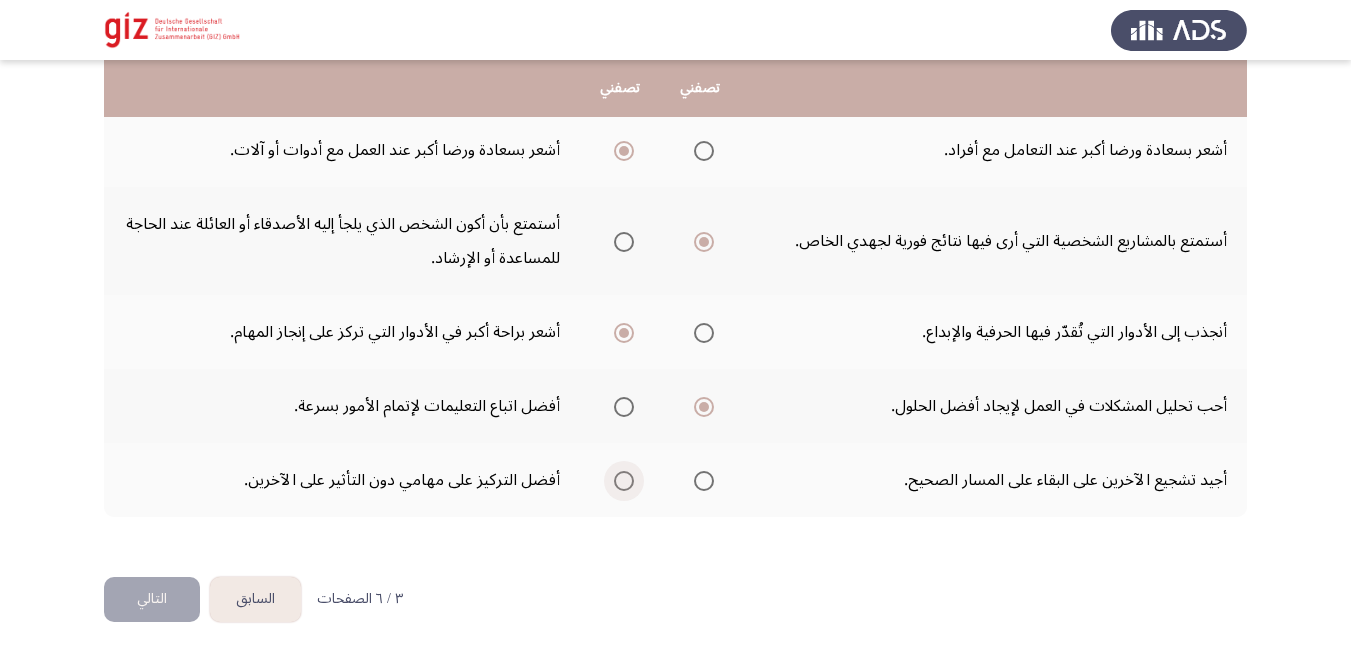 click at bounding box center [624, 481] 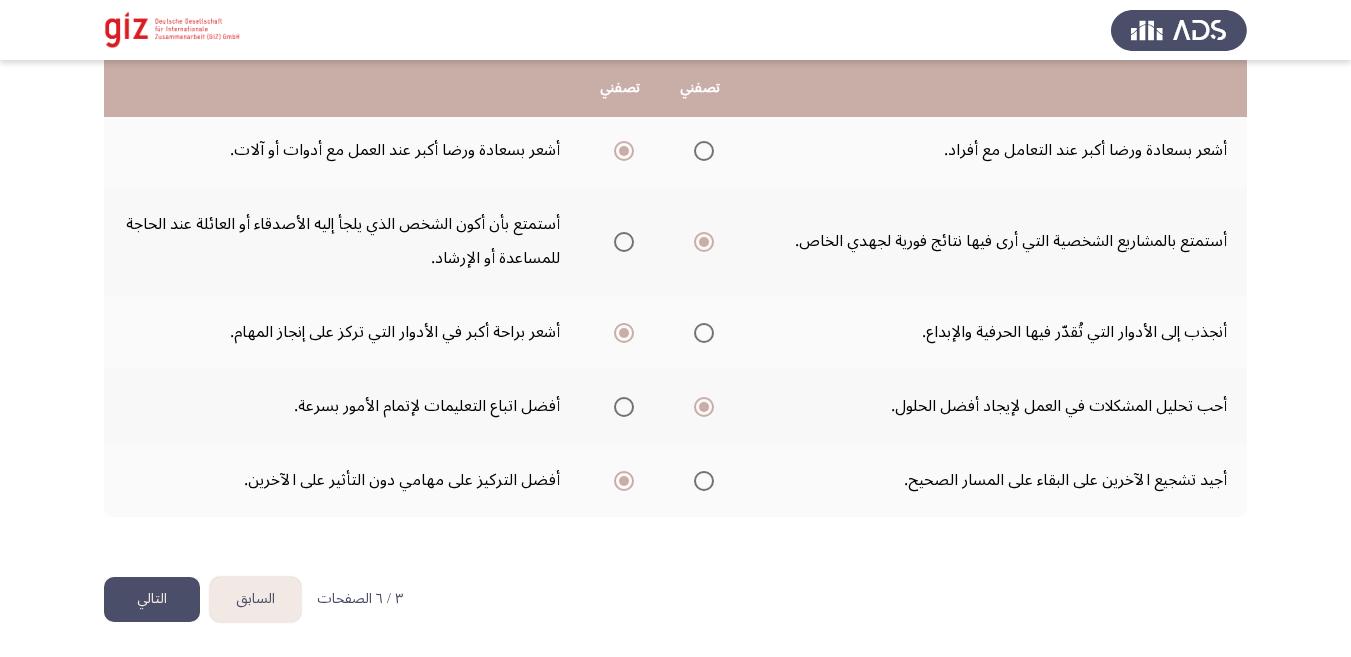 click on "التالي" 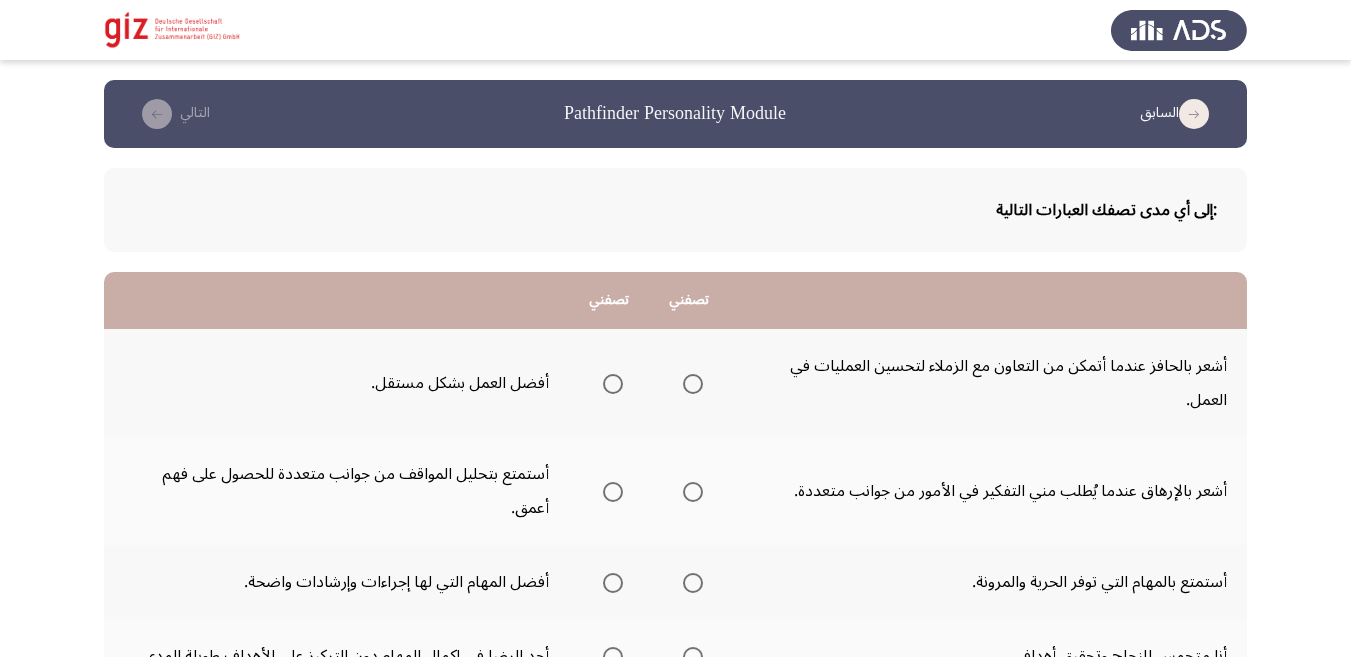 click at bounding box center [609, 383] 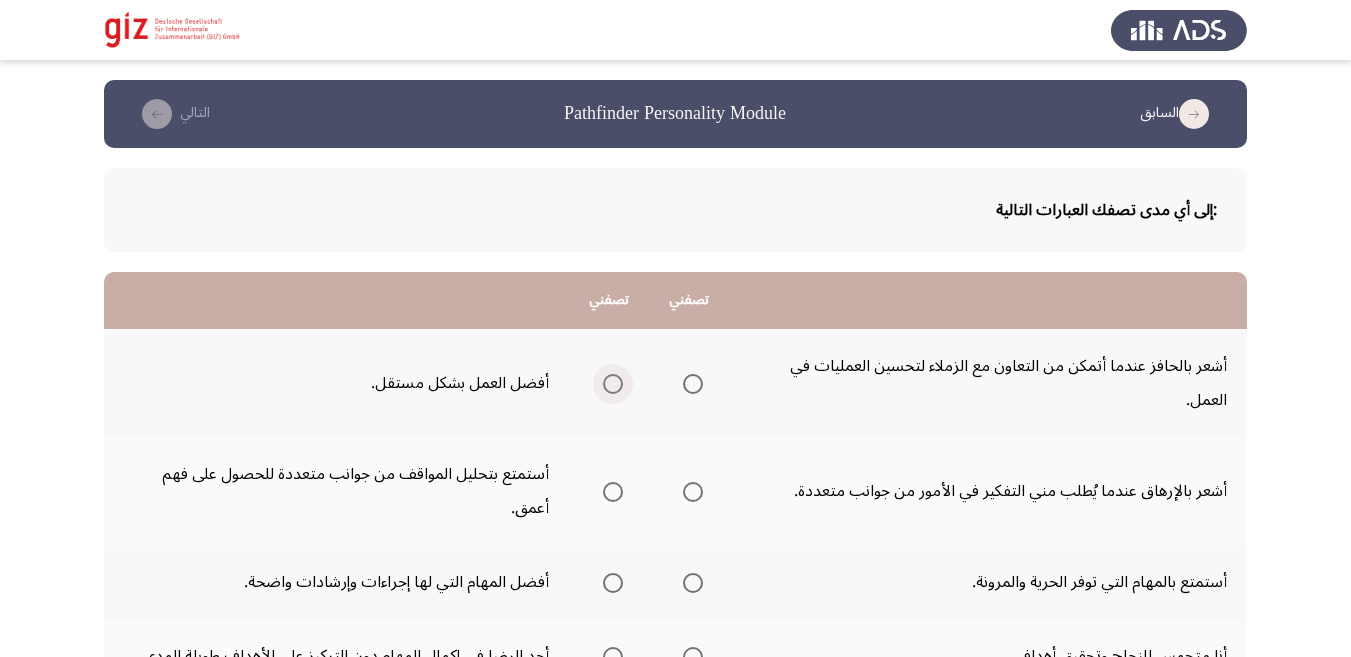 click at bounding box center (613, 384) 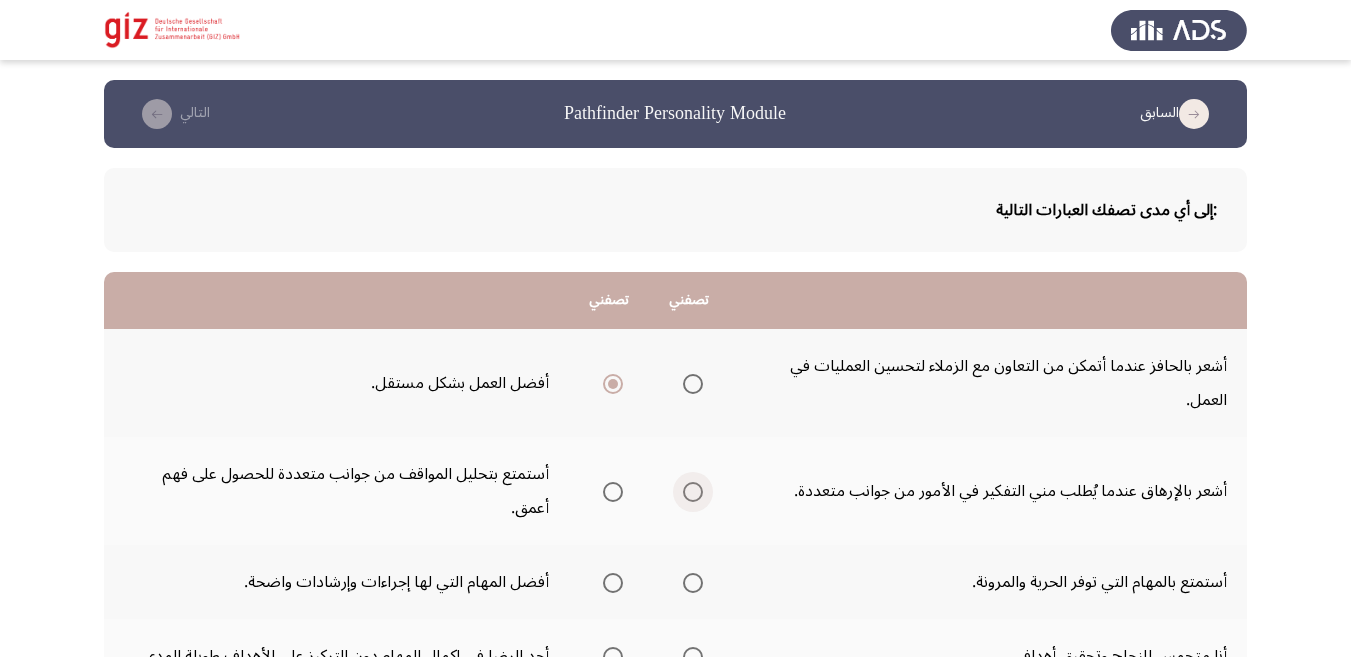 click at bounding box center (693, 492) 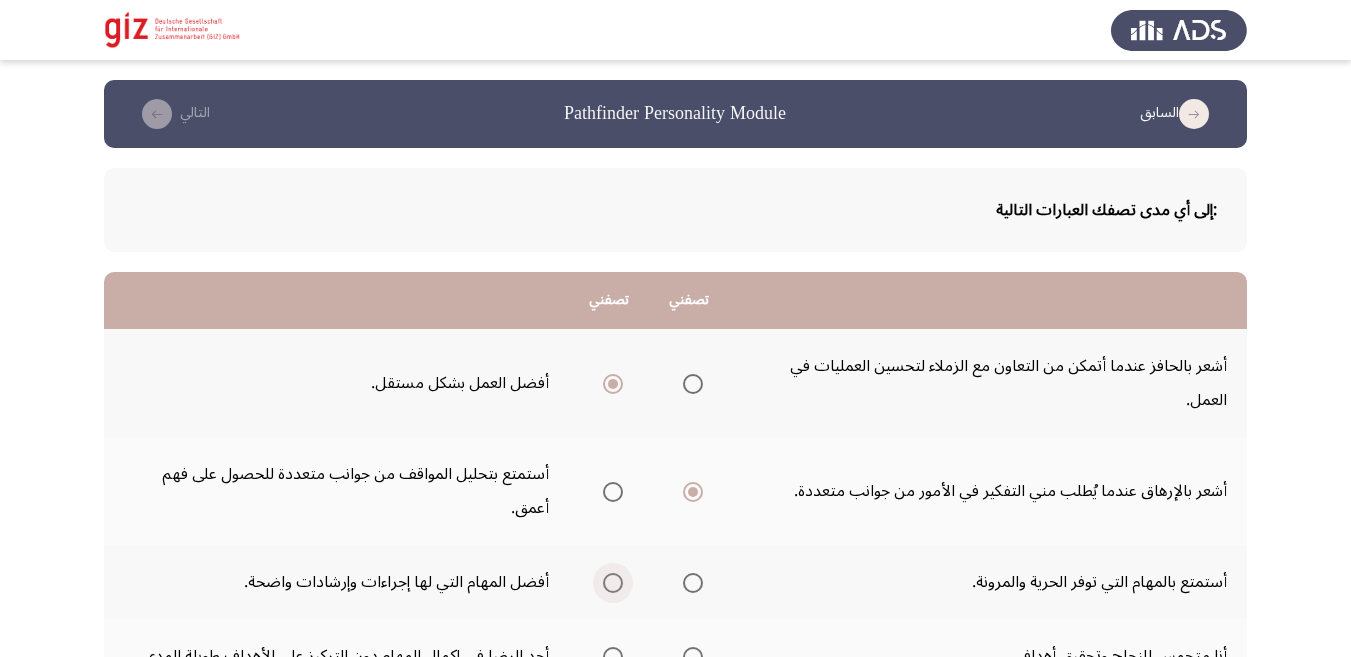 click at bounding box center [613, 583] 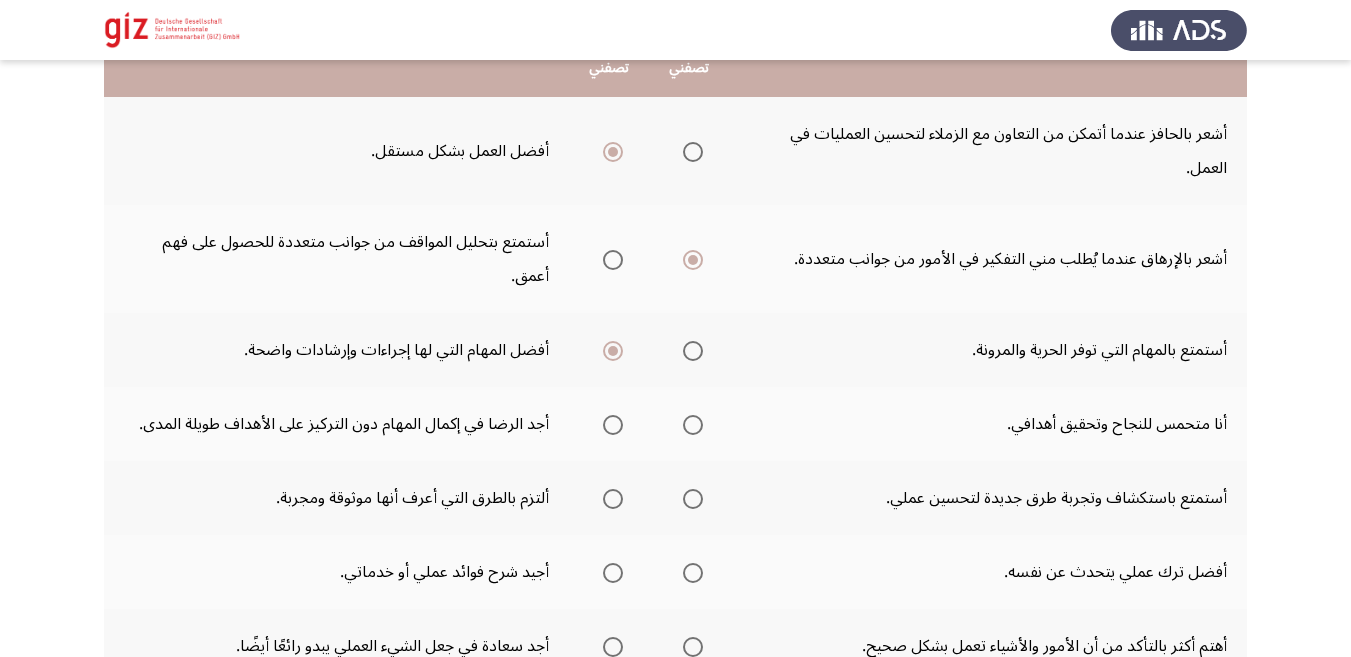 scroll, scrollTop: 246, scrollLeft: 0, axis: vertical 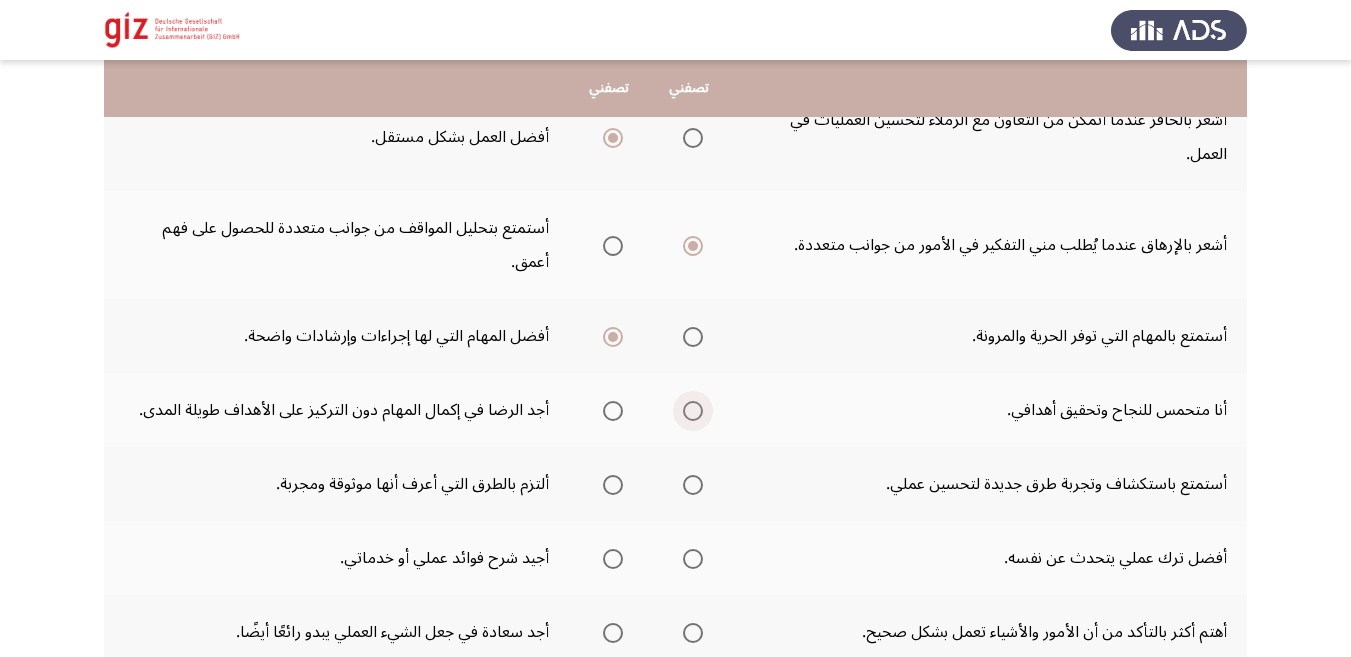 click at bounding box center (693, 411) 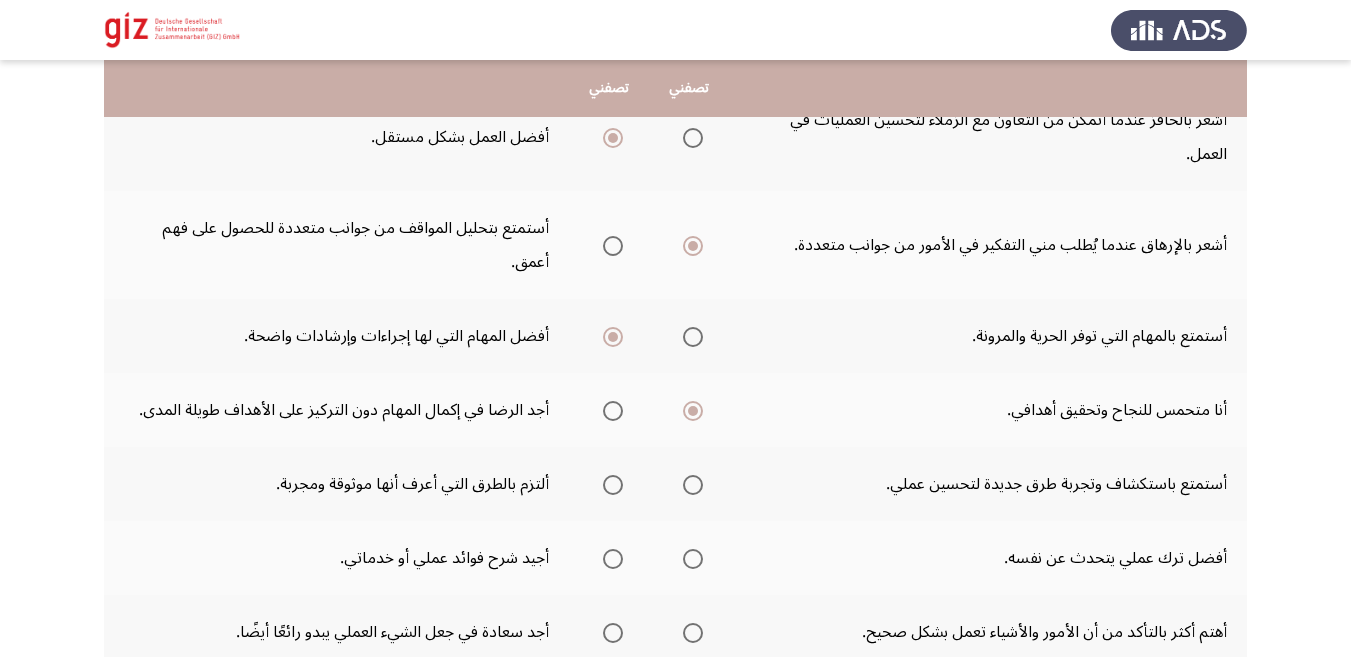 click 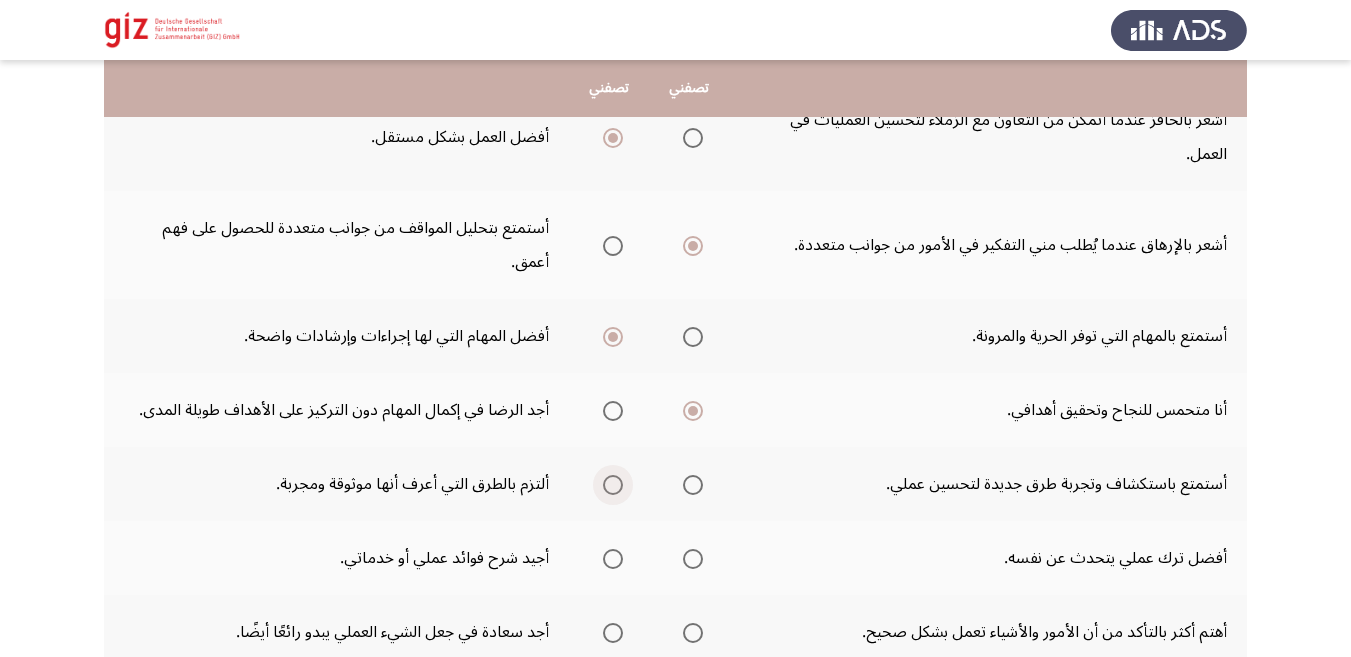 click at bounding box center (613, 485) 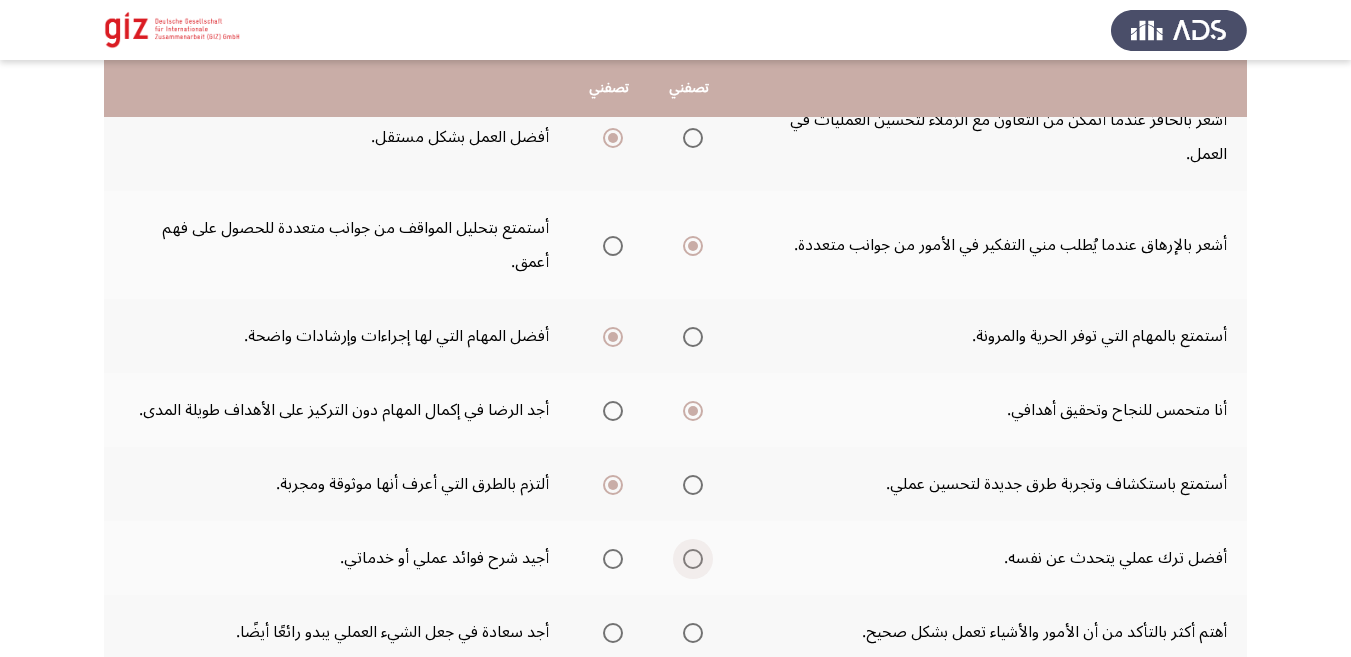 click at bounding box center [693, 559] 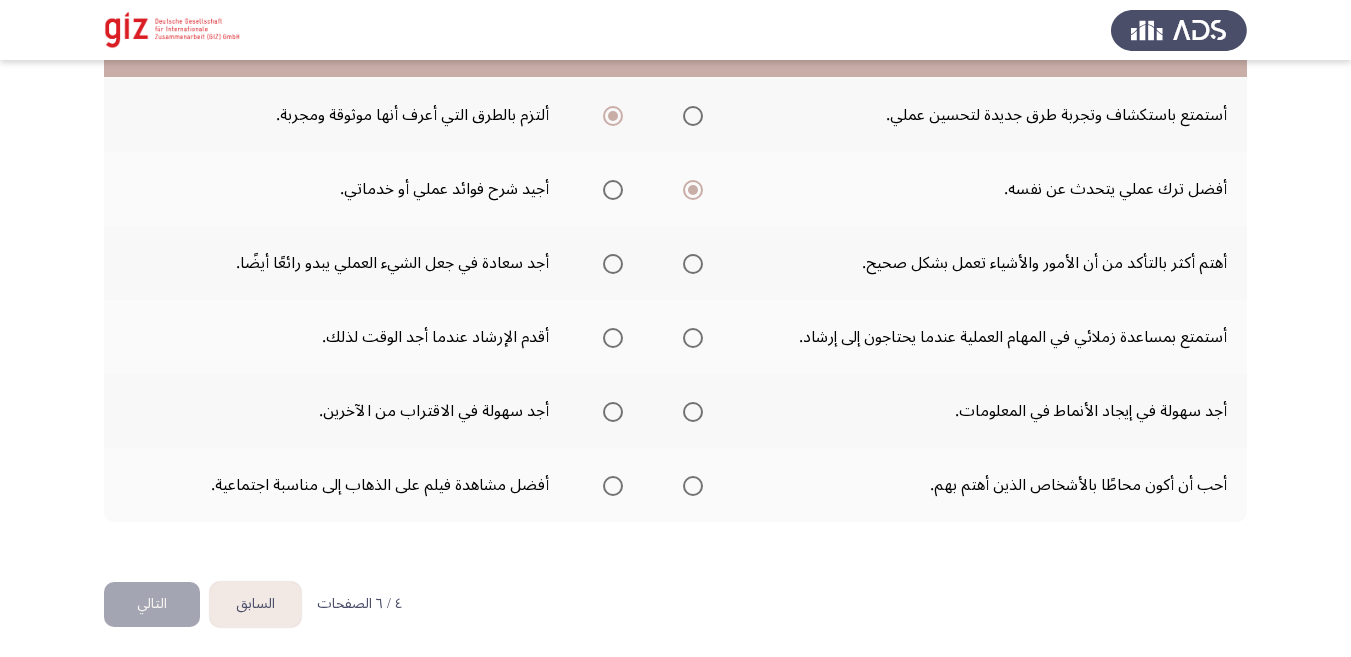 scroll, scrollTop: 620, scrollLeft: 0, axis: vertical 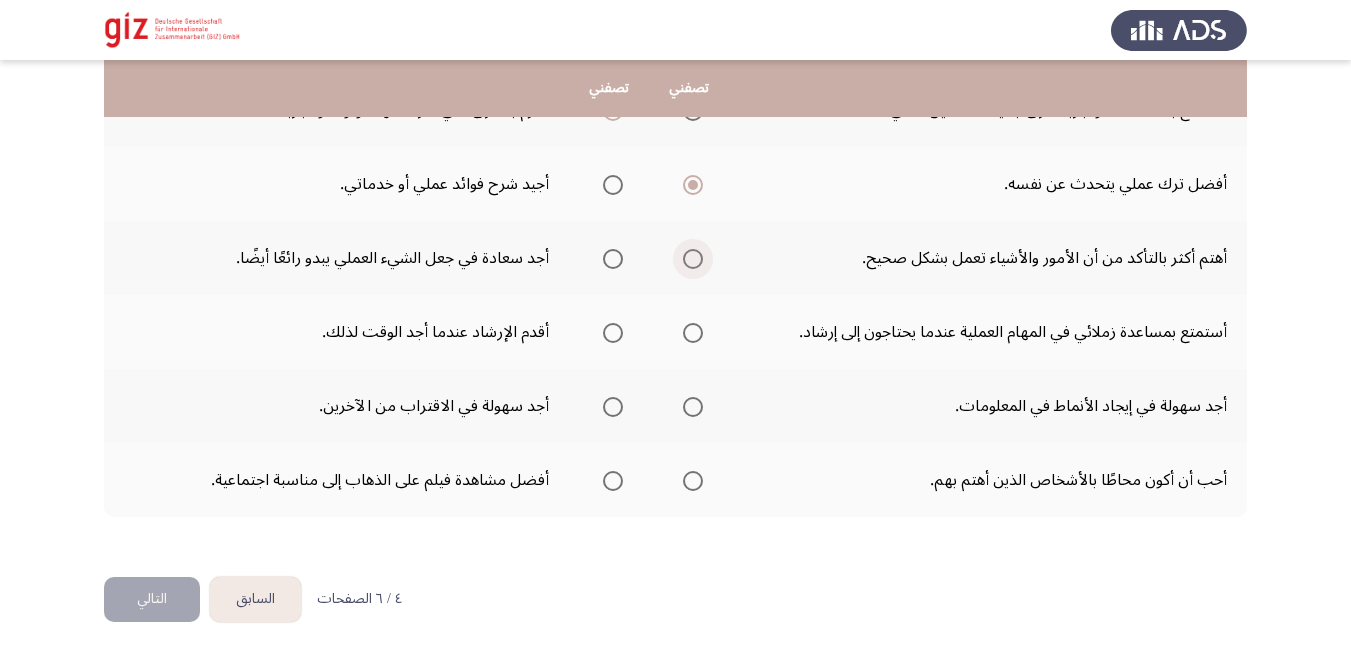 click at bounding box center [693, 259] 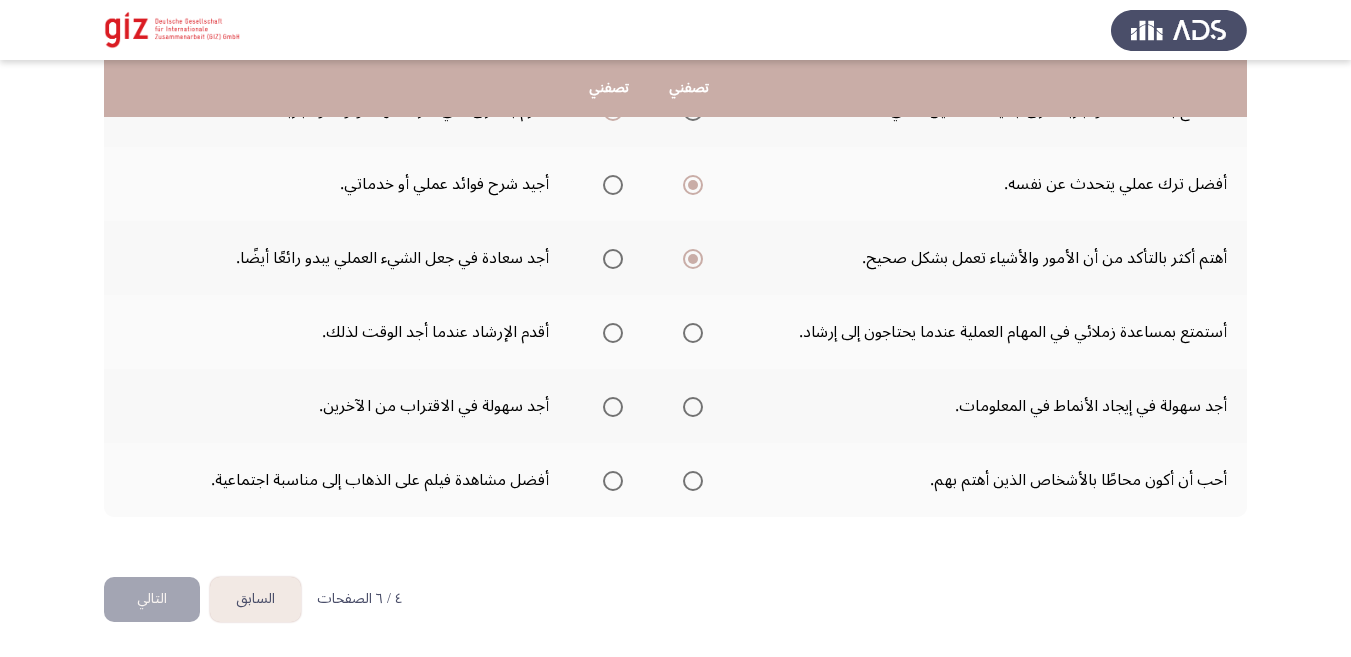 click 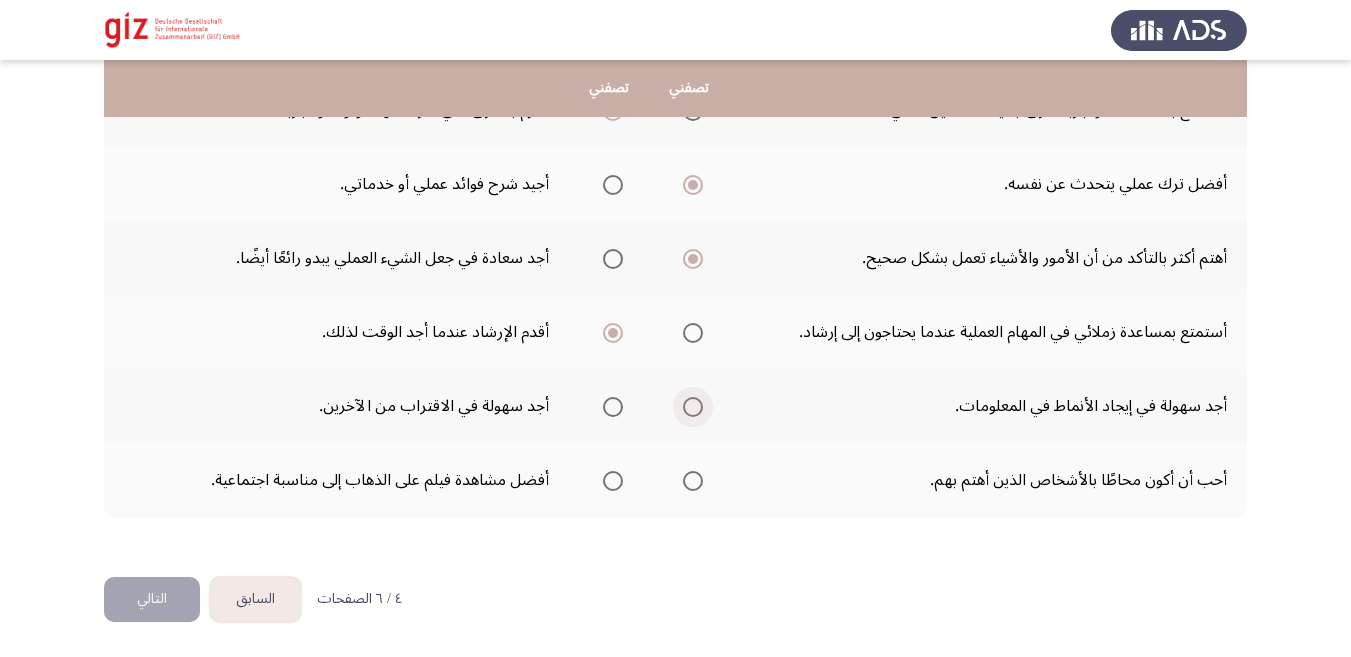 click at bounding box center (689, 407) 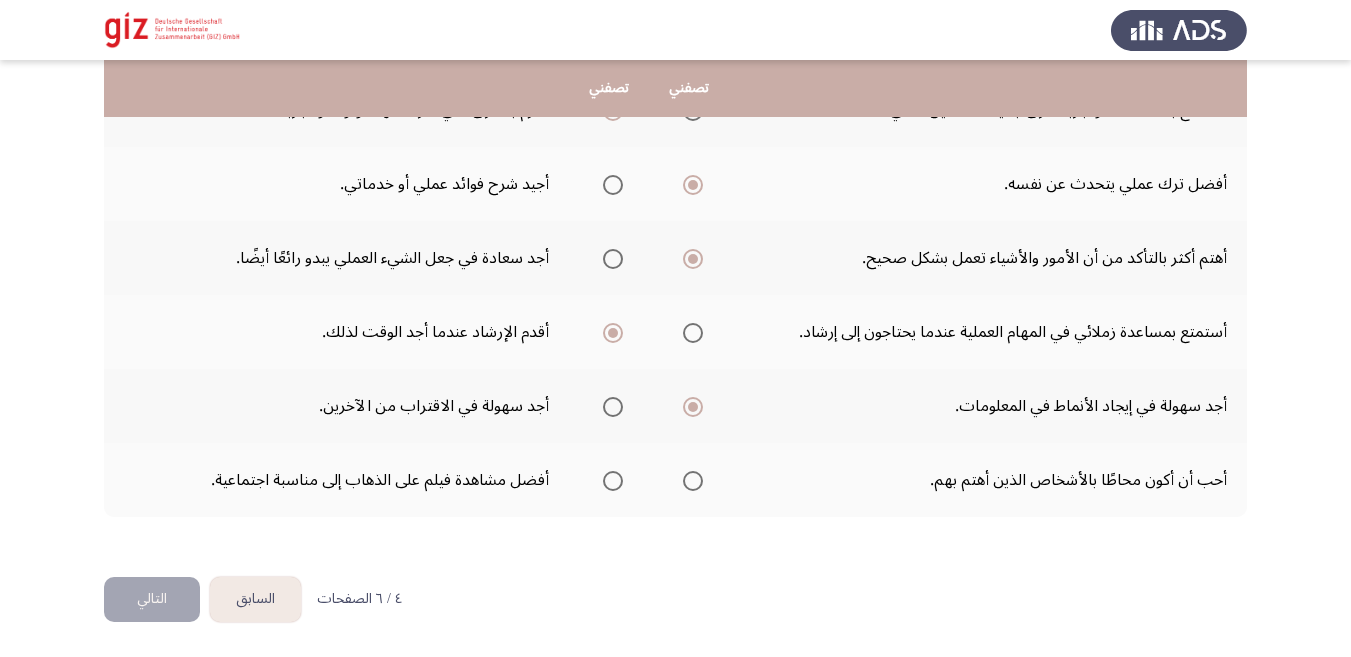 click at bounding box center [693, 481] 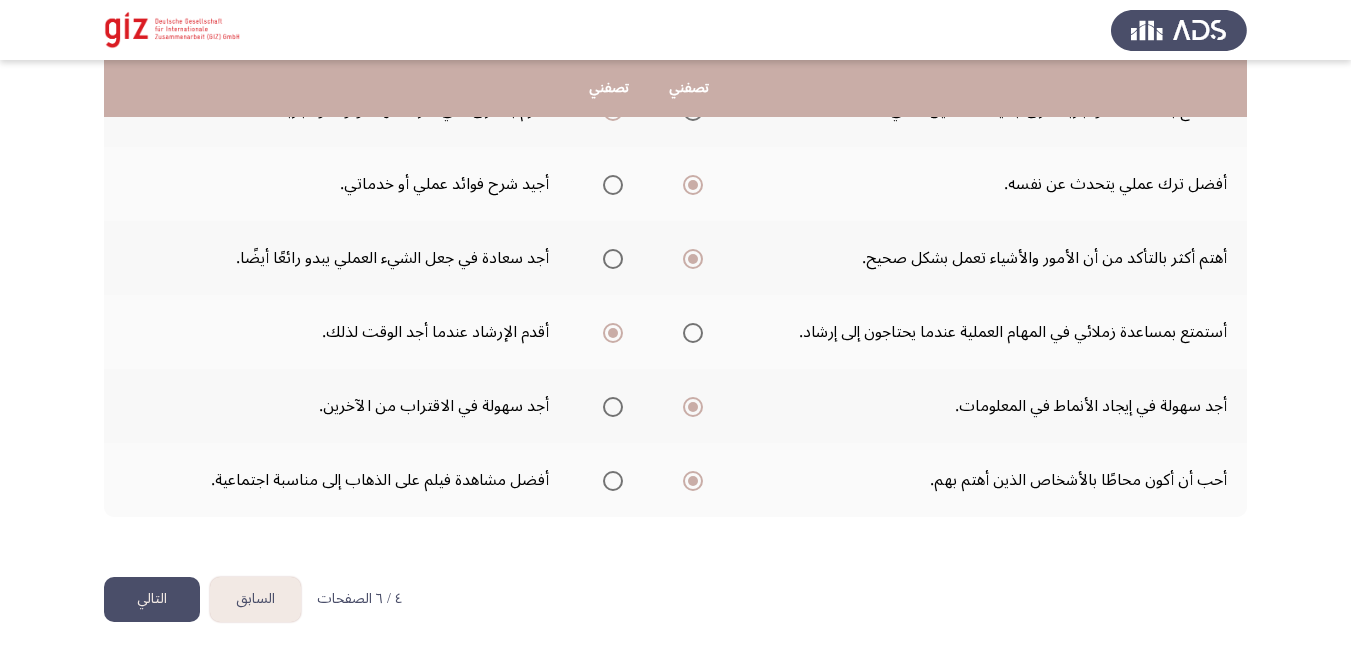 click on "التالي" 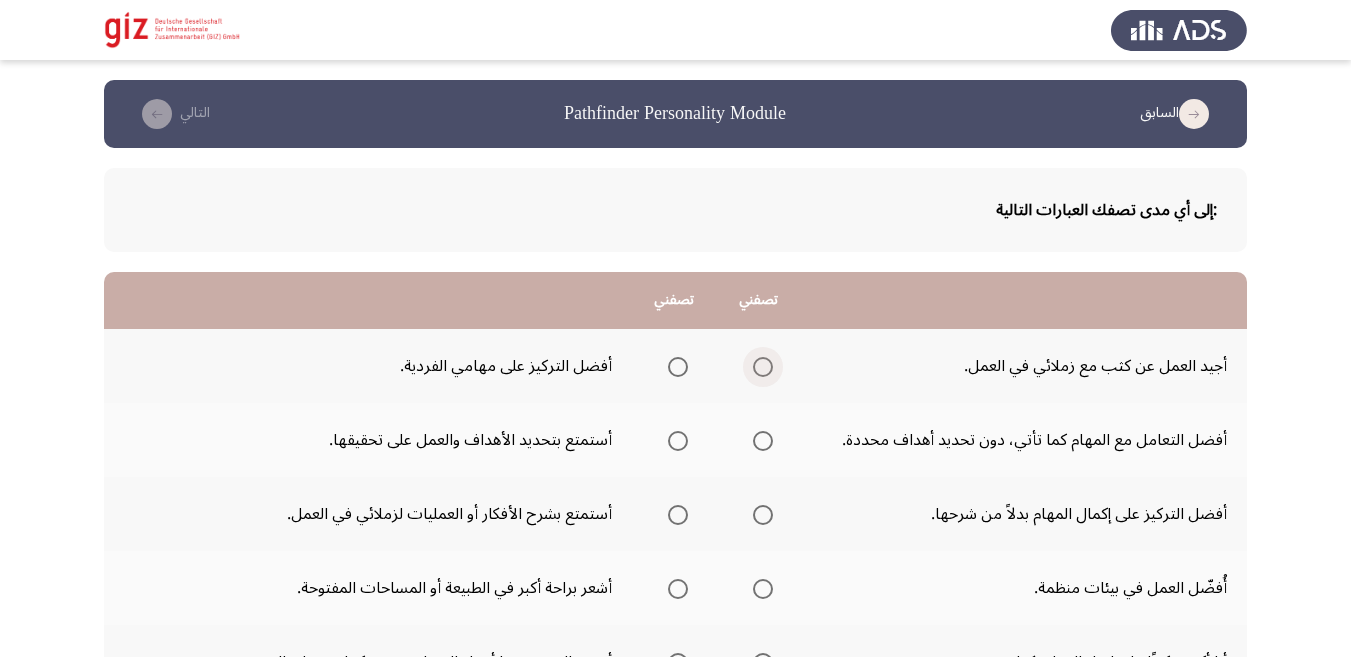 click at bounding box center [763, 367] 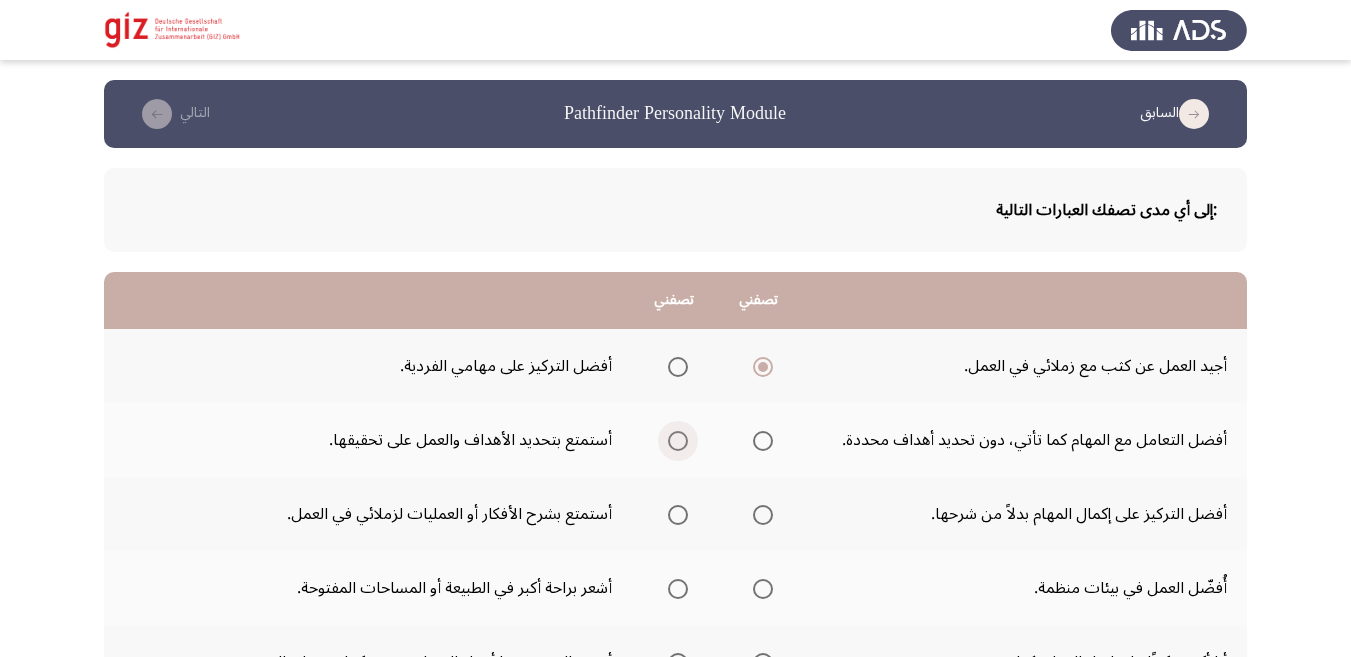 click at bounding box center (678, 441) 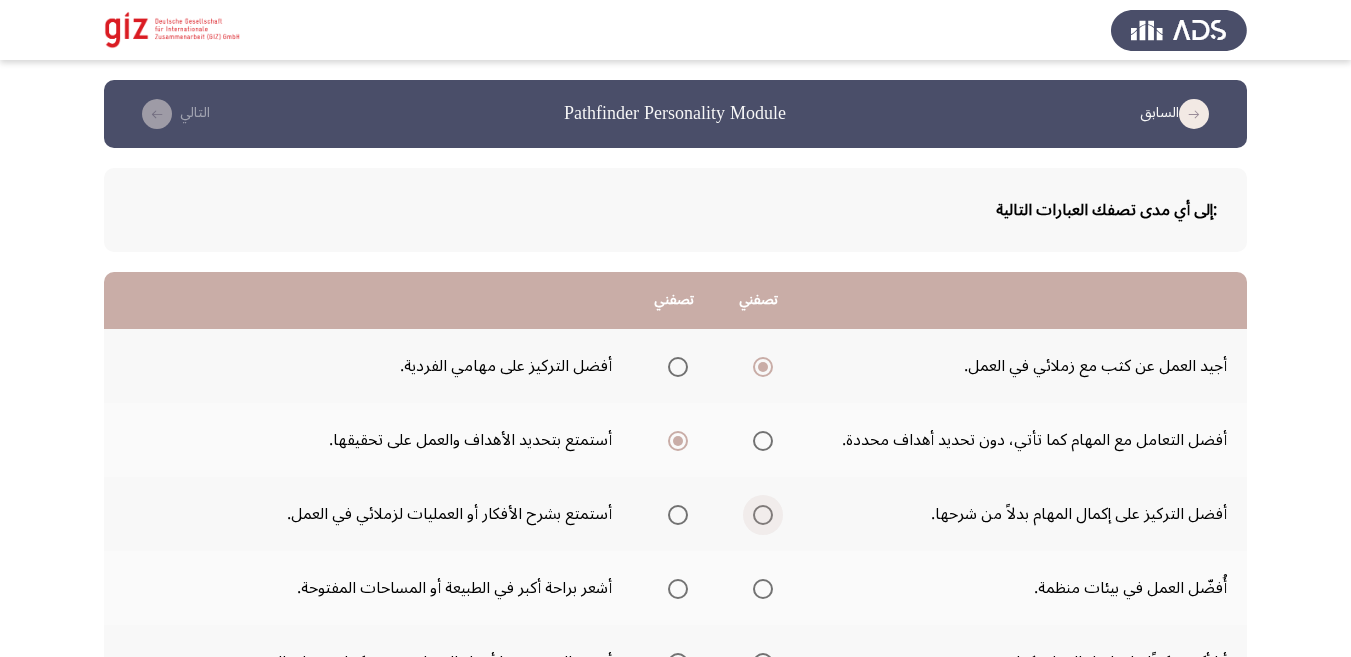 click at bounding box center (763, 515) 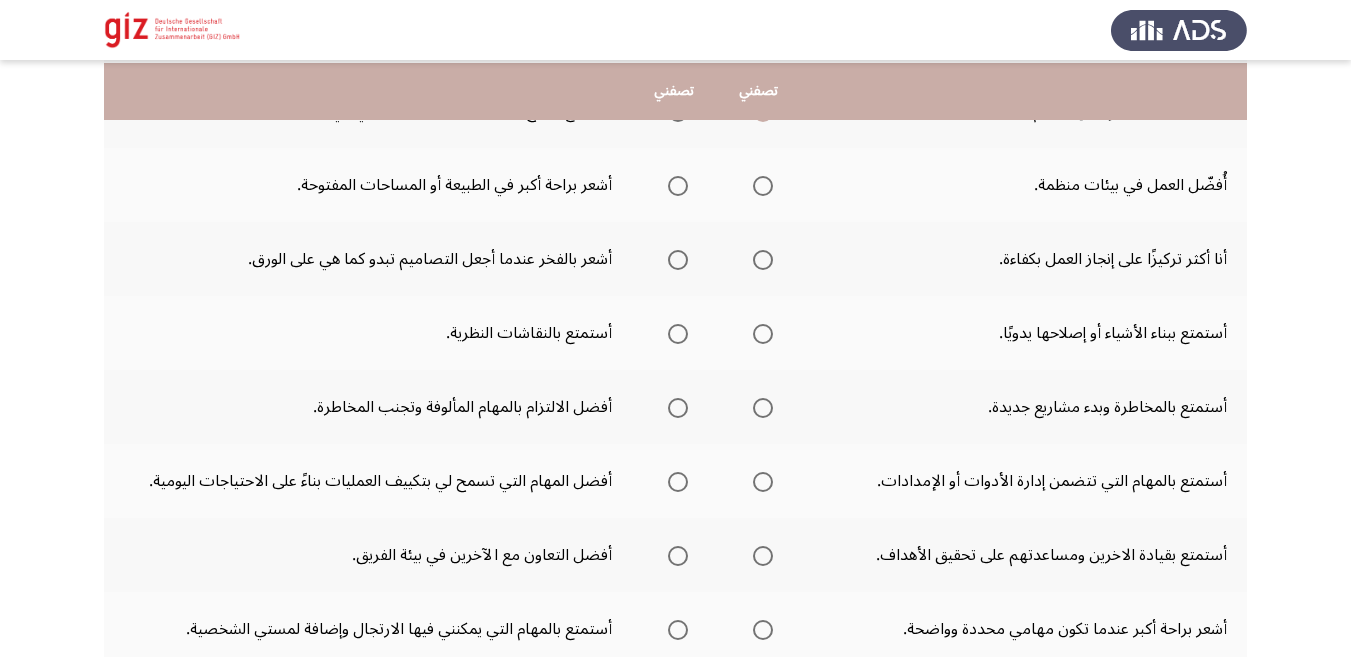 scroll, scrollTop: 410, scrollLeft: 0, axis: vertical 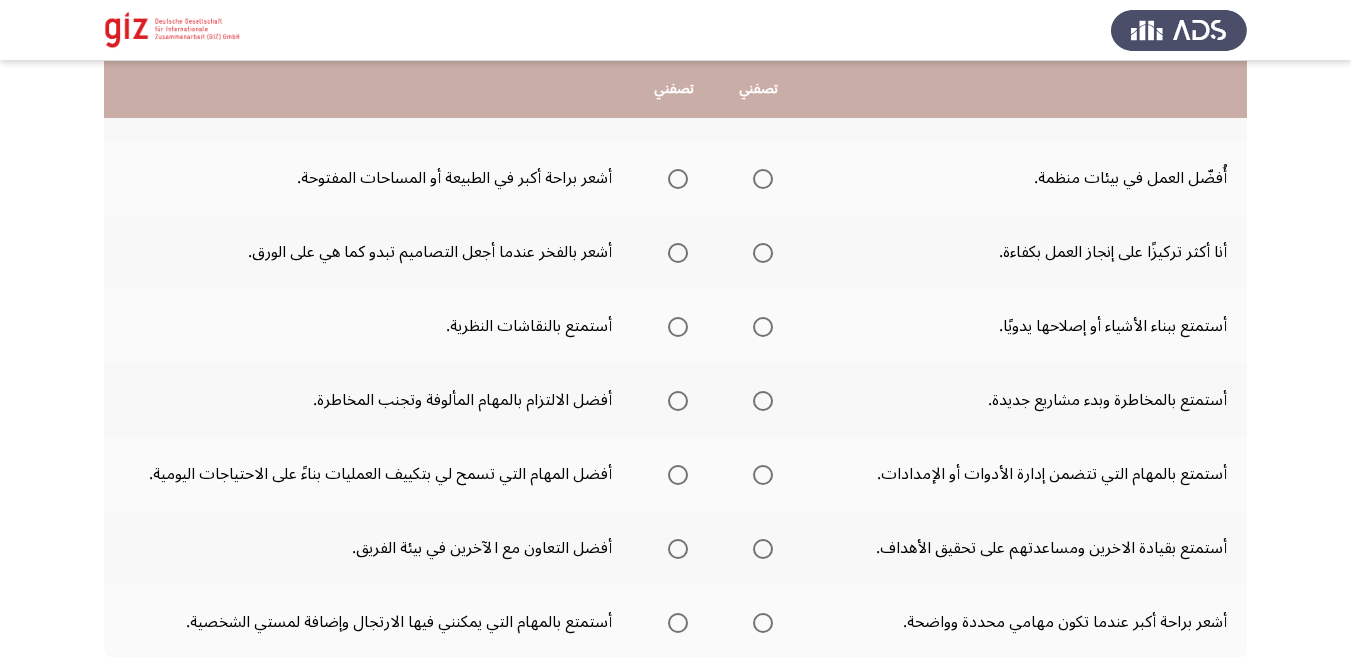 click at bounding box center [763, 179] 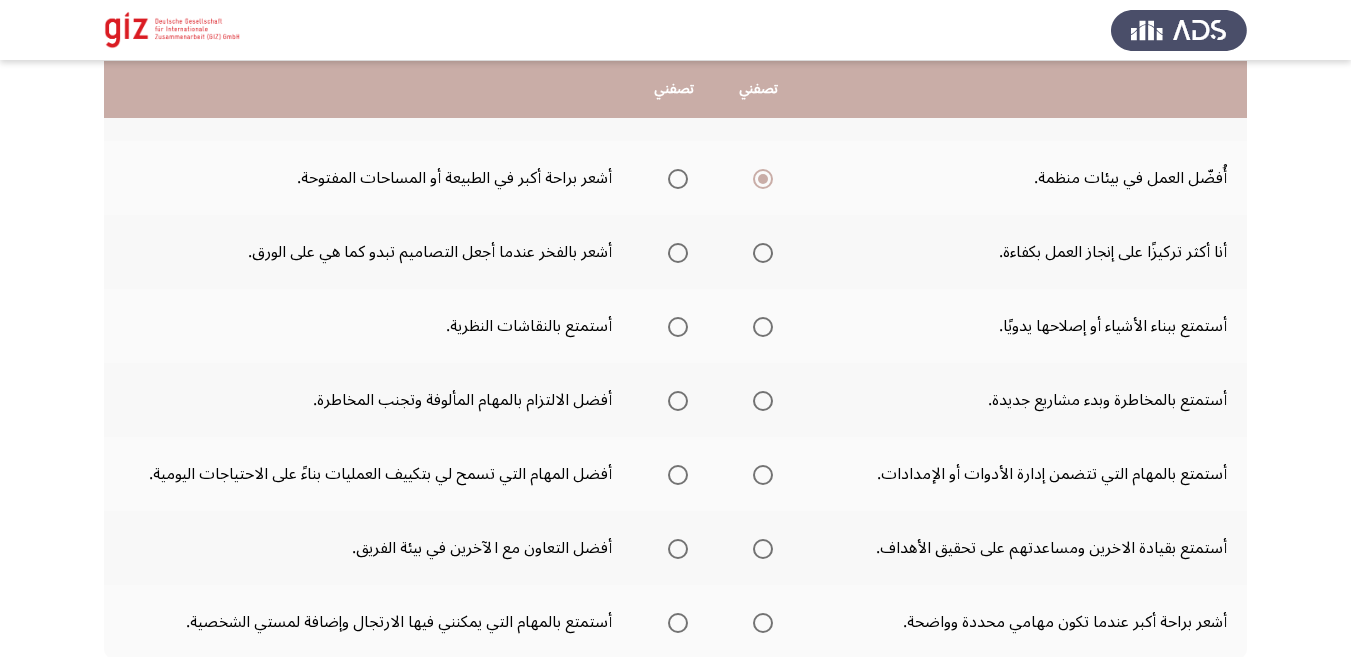 click 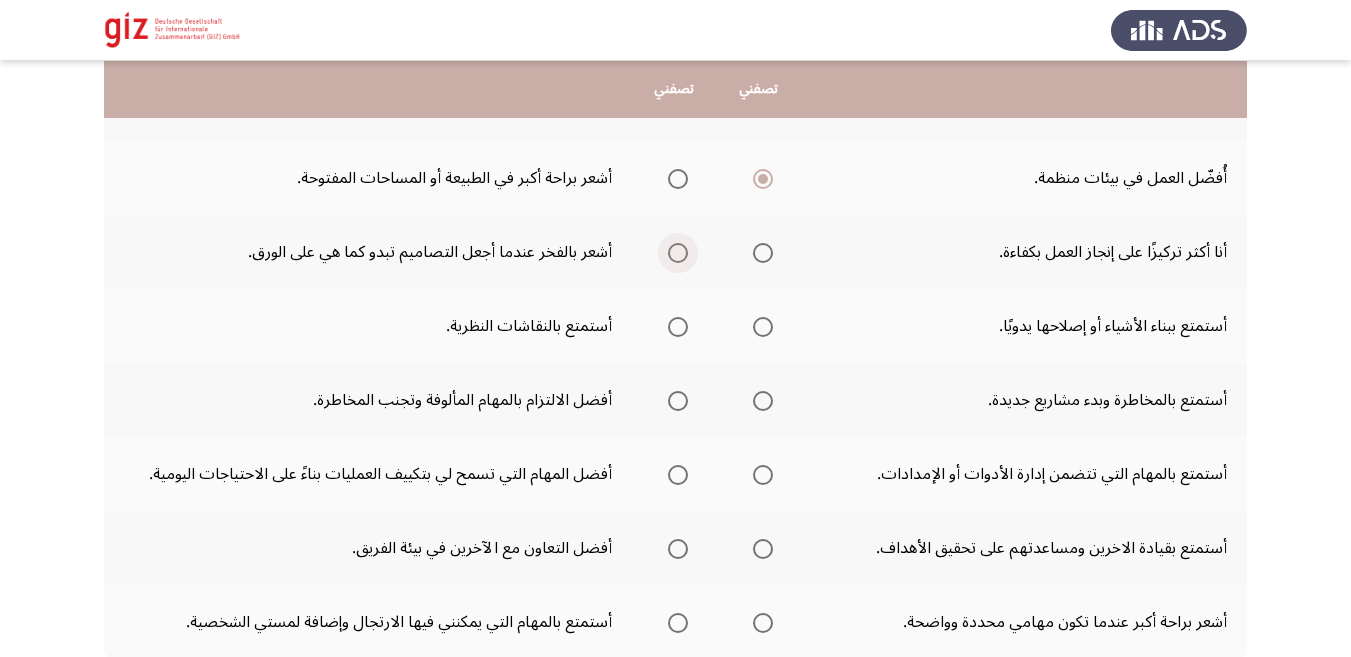 click at bounding box center (678, 253) 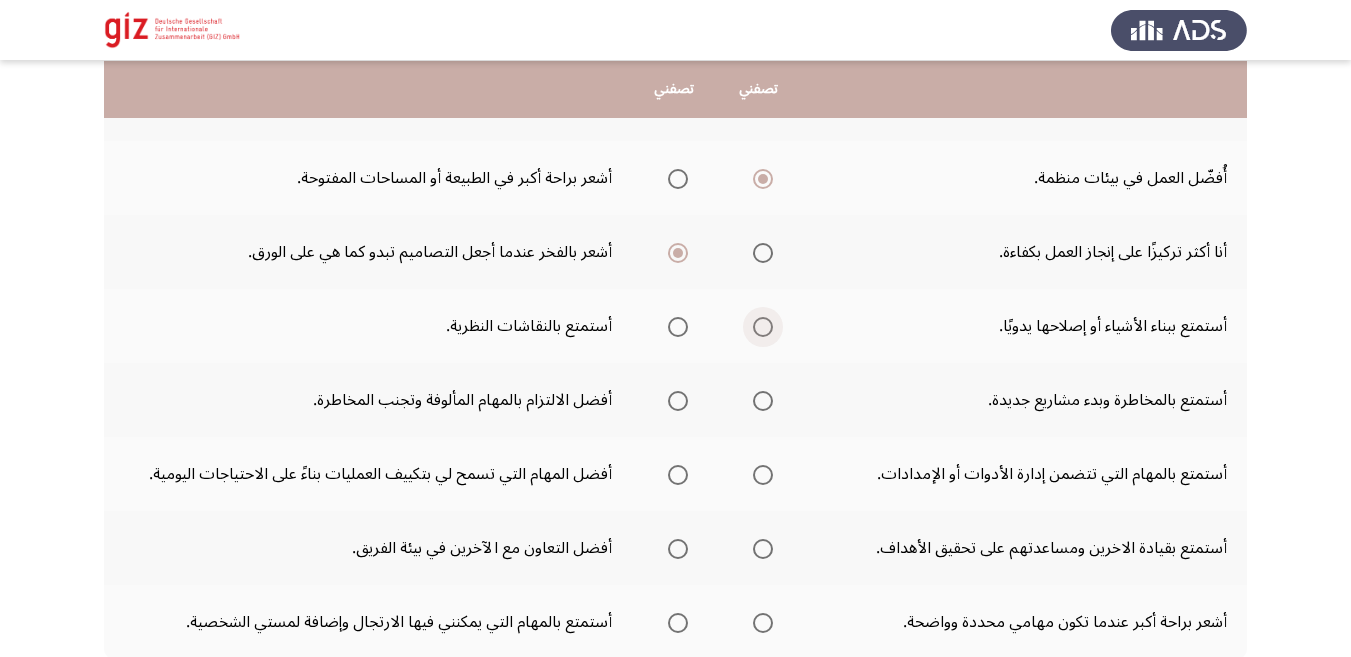 click at bounding box center [763, 327] 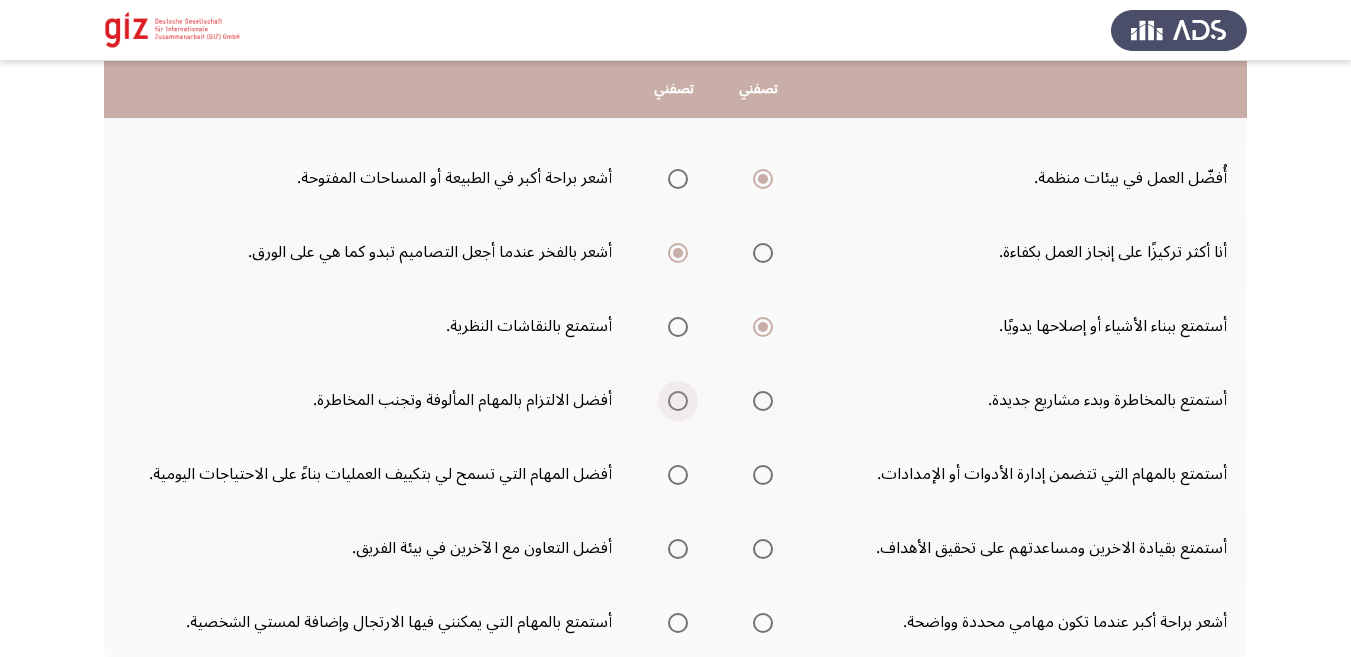 click at bounding box center (678, 401) 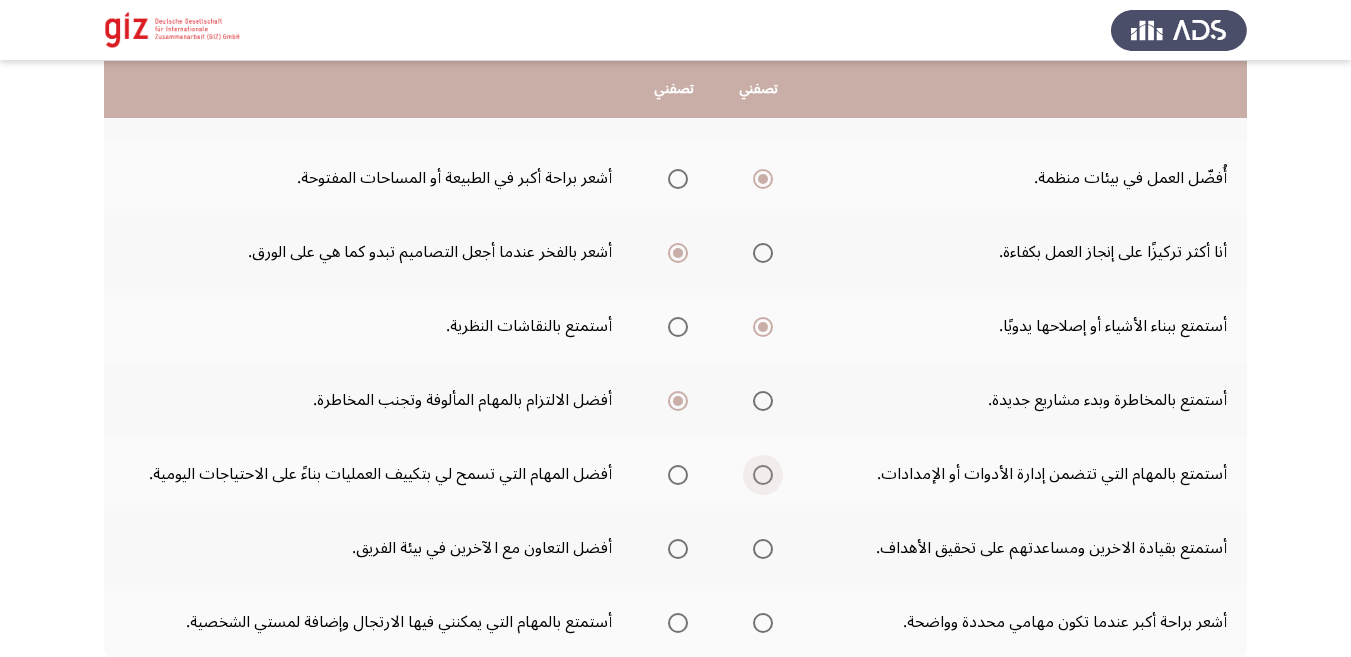 click at bounding box center [763, 475] 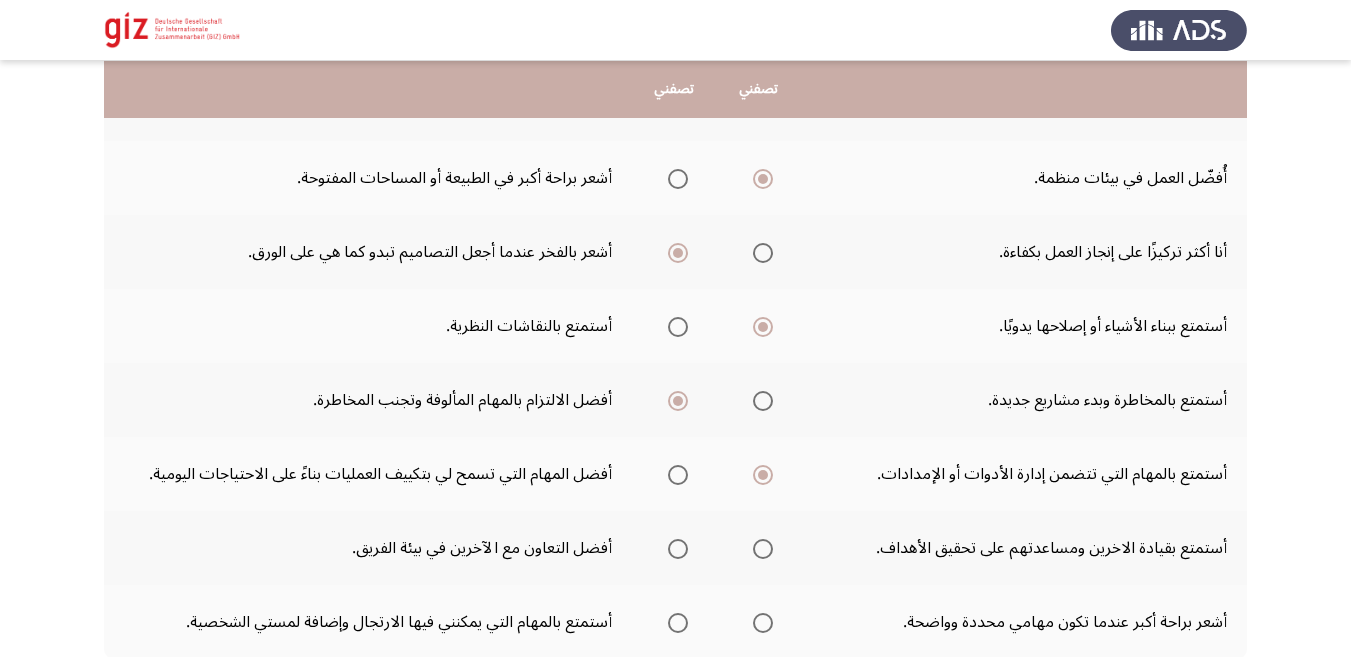 click at bounding box center (674, 548) 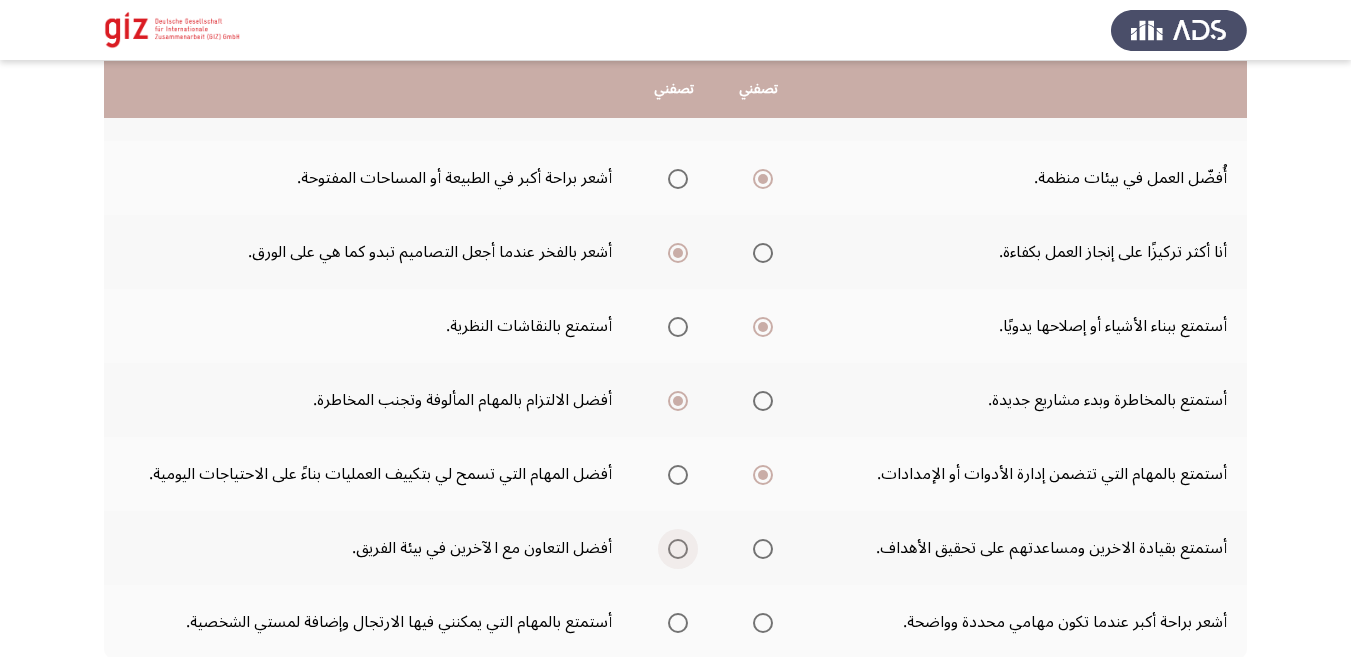 click at bounding box center [678, 549] 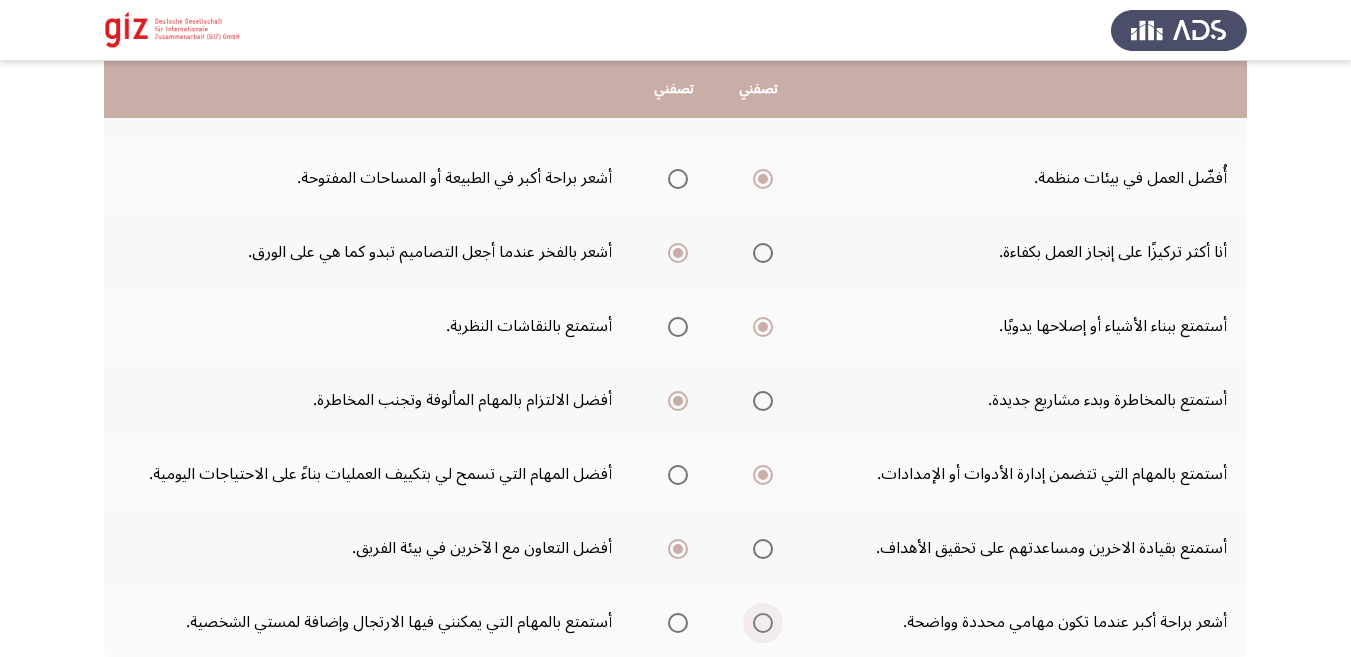 click at bounding box center (763, 623) 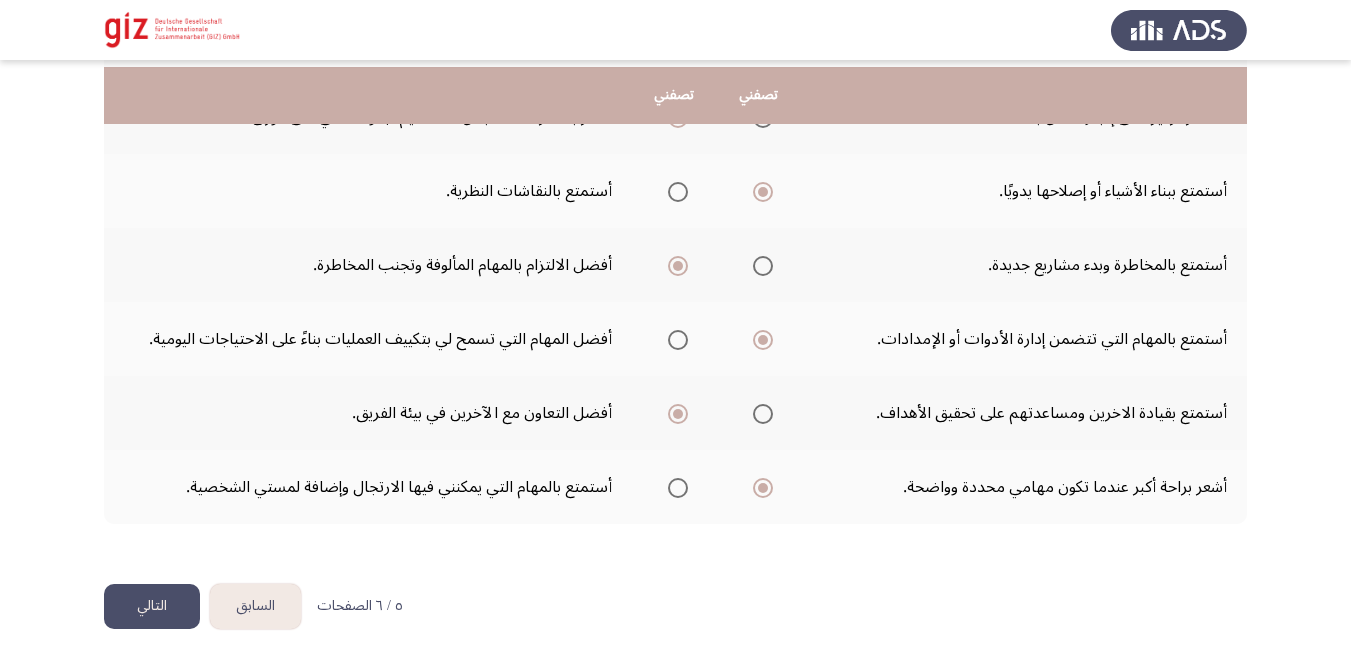 scroll, scrollTop: 552, scrollLeft: 0, axis: vertical 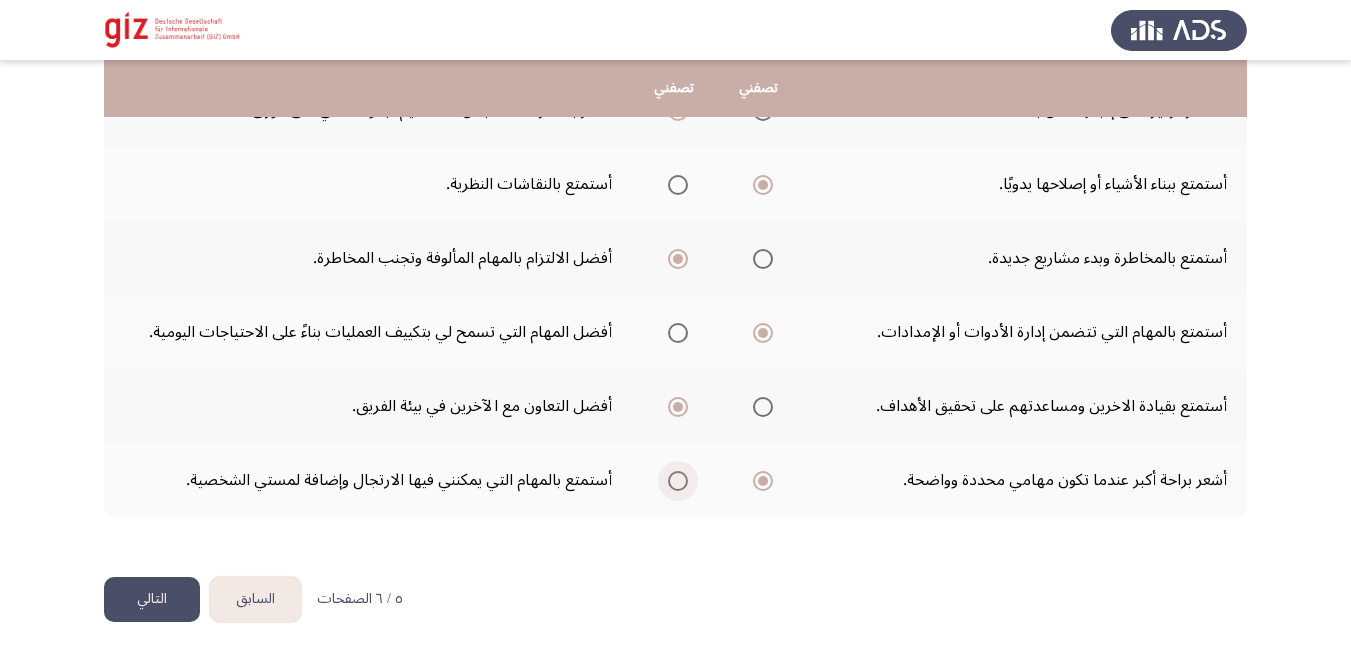 click at bounding box center [678, 481] 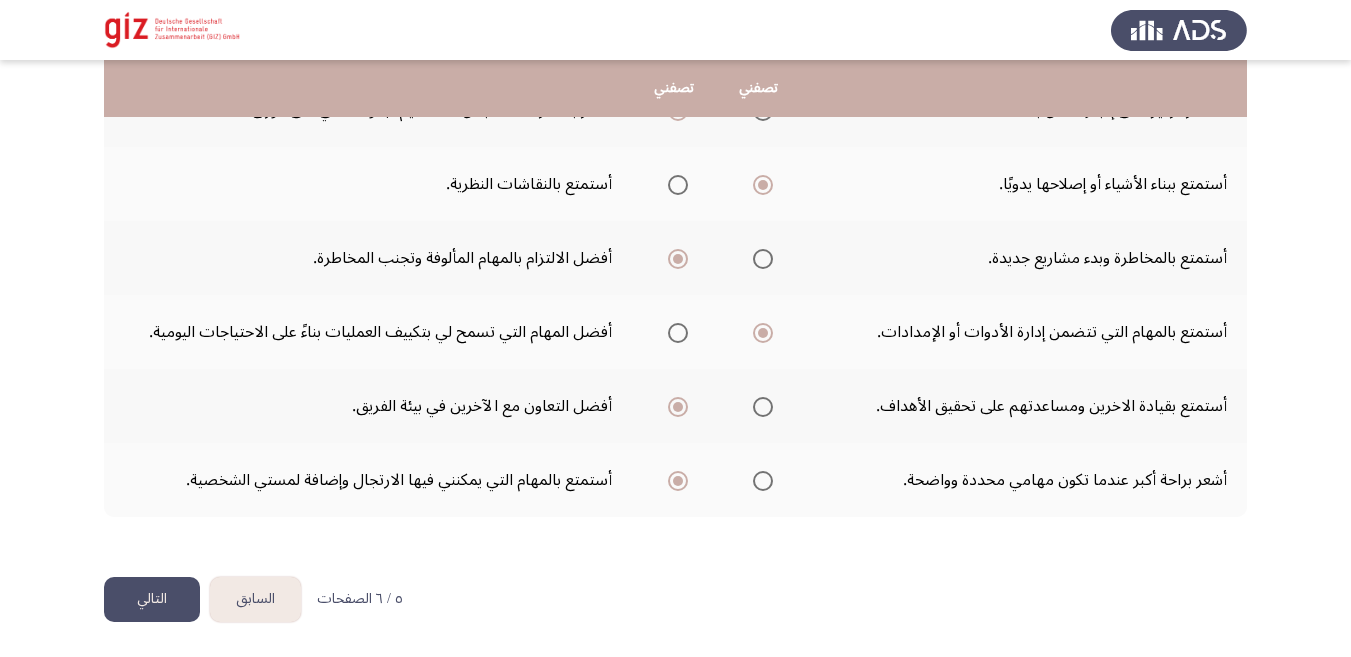 click on "التالي" 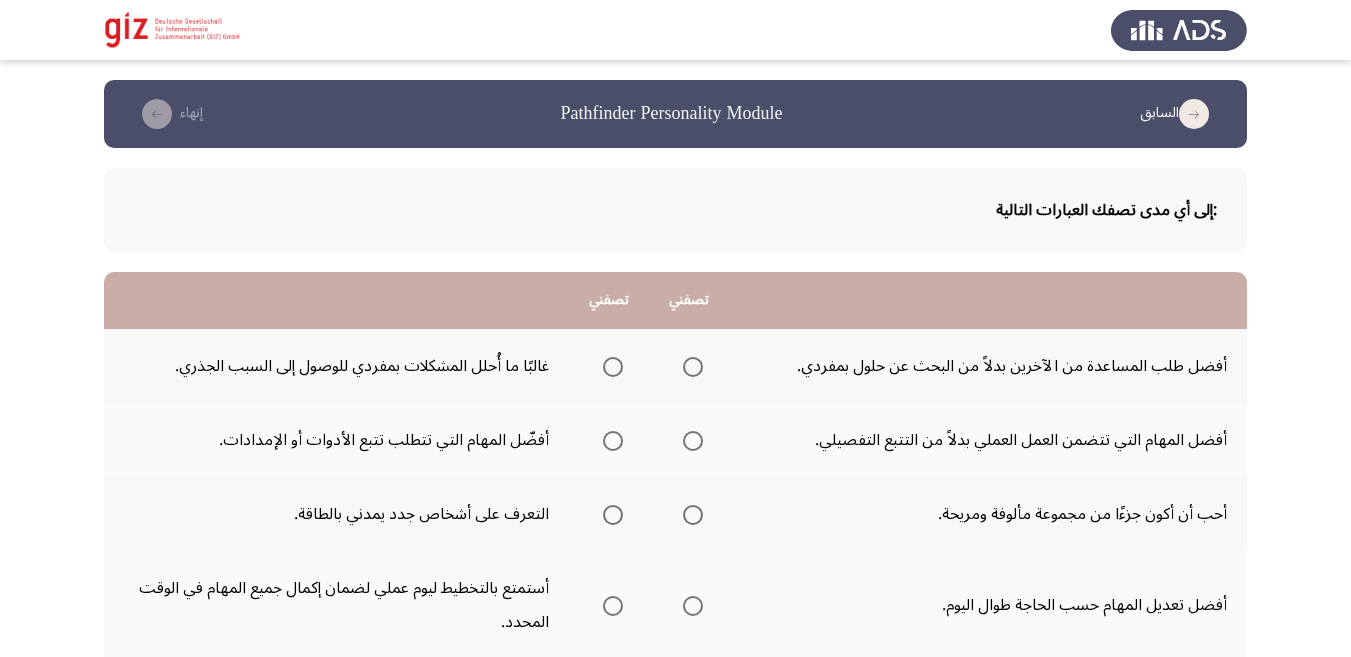 click 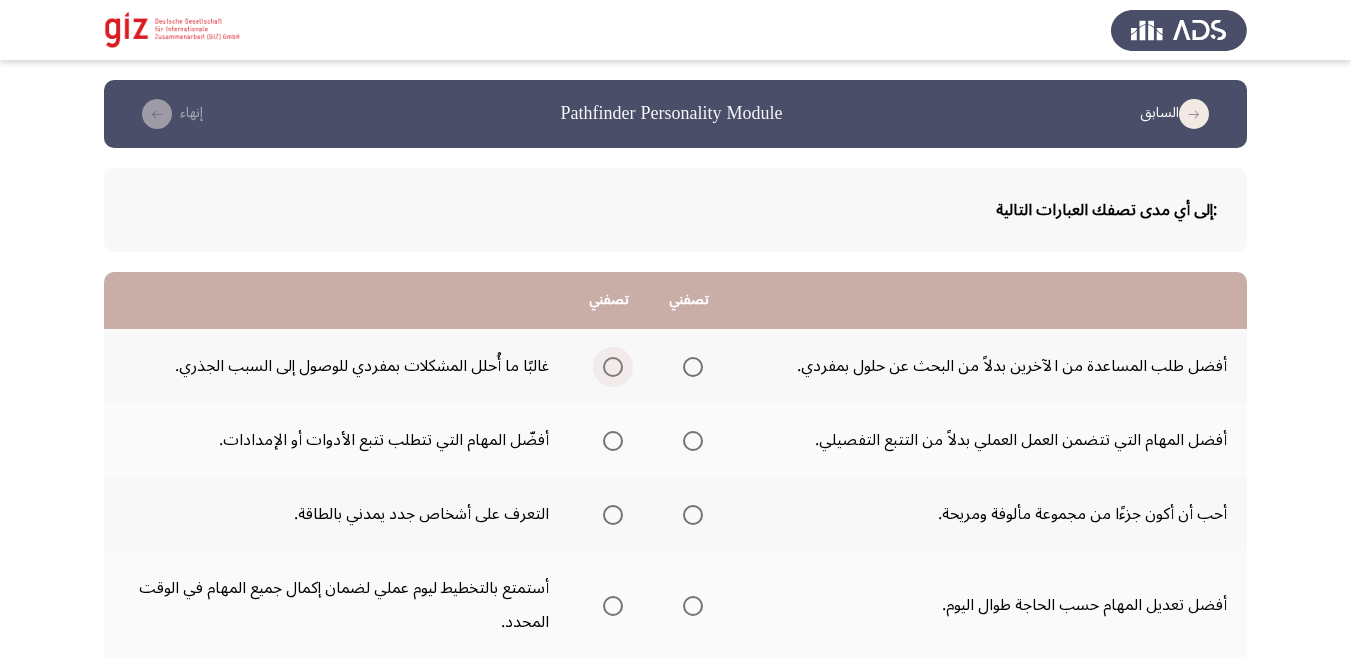 click at bounding box center [613, 367] 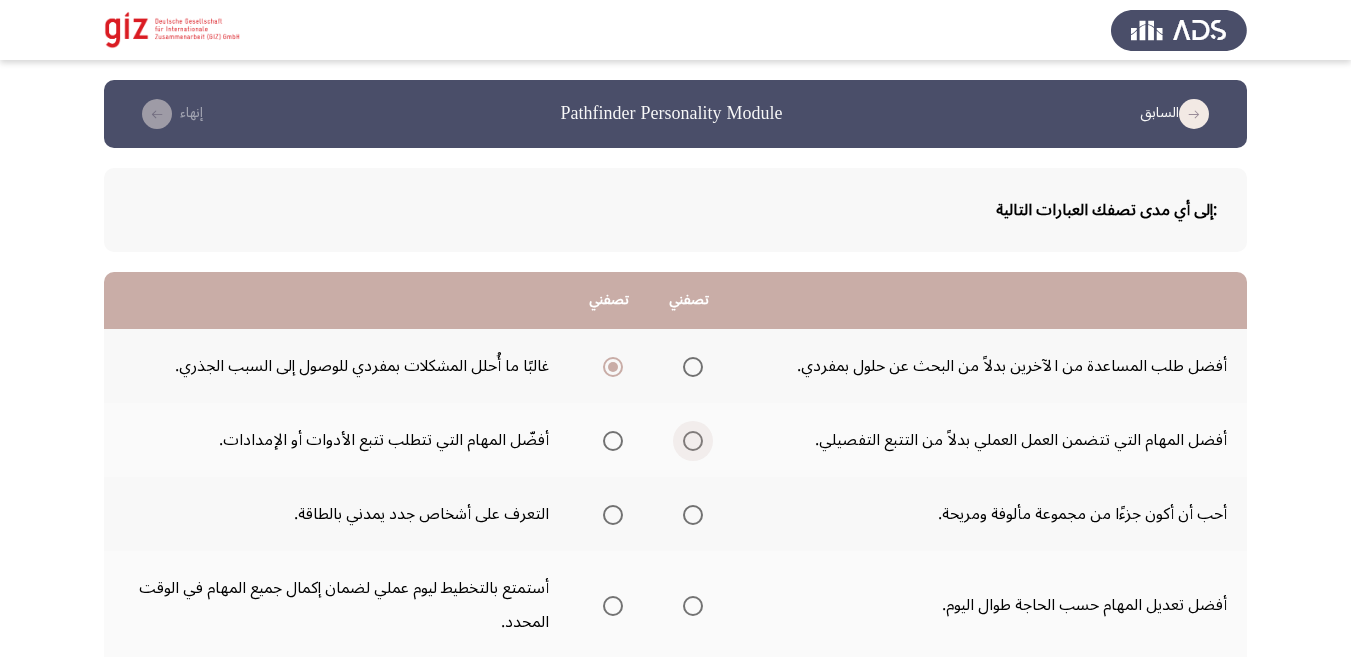 click at bounding box center [693, 441] 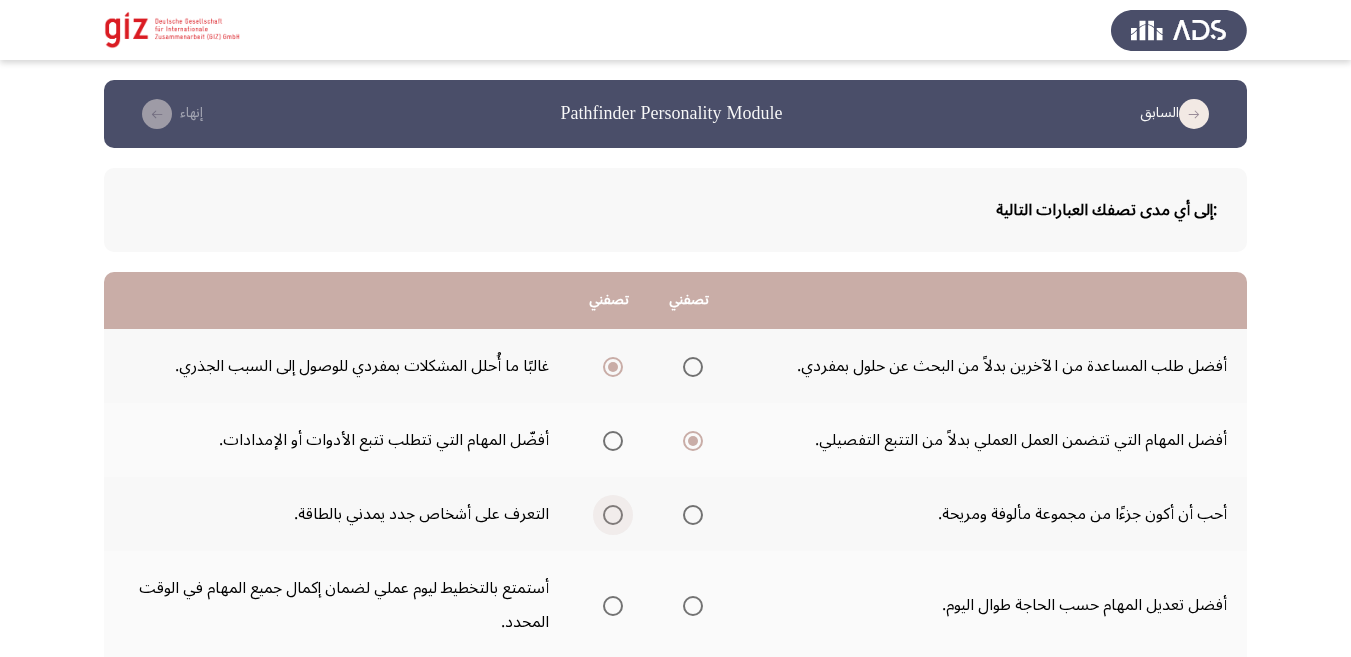 click at bounding box center [613, 515] 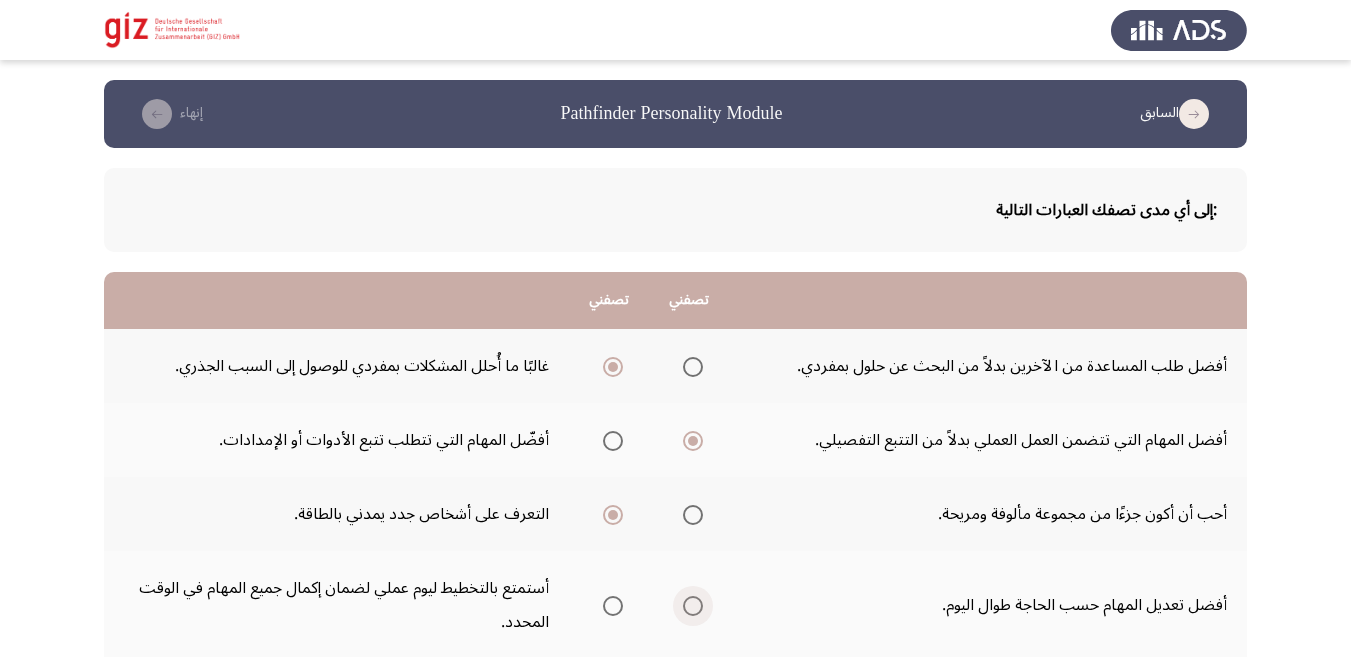 click at bounding box center (693, 606) 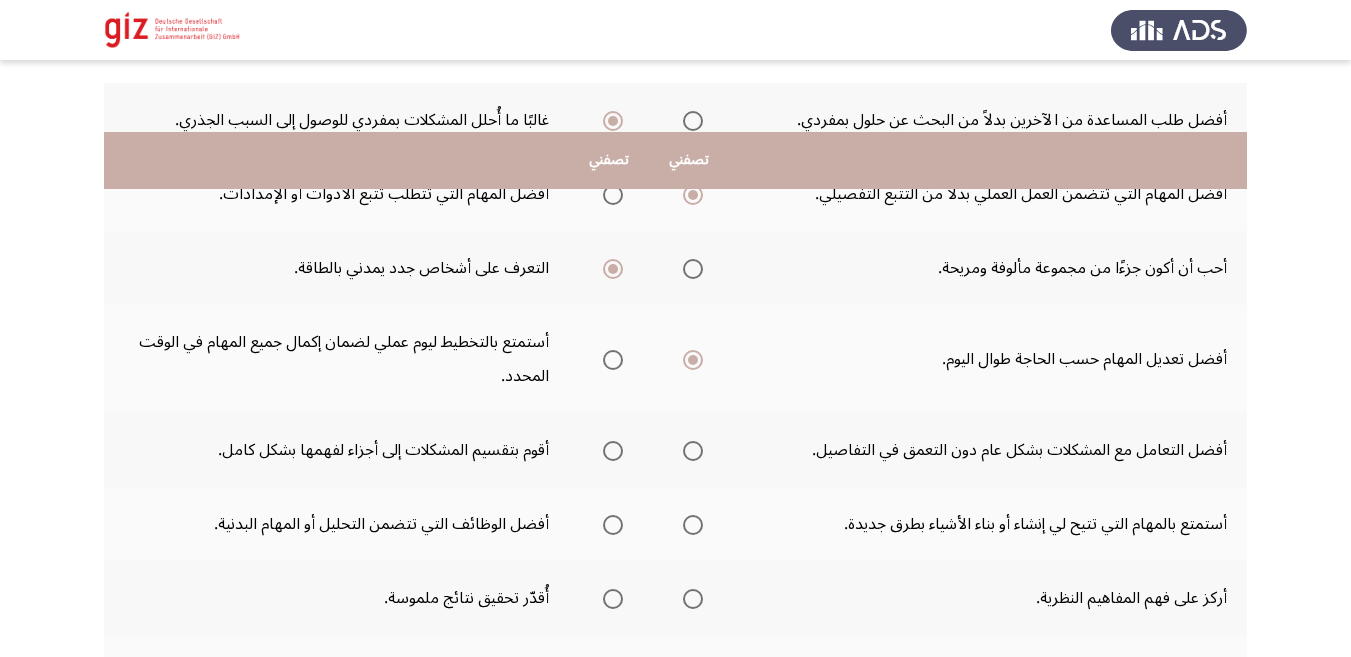 scroll, scrollTop: 328, scrollLeft: 0, axis: vertical 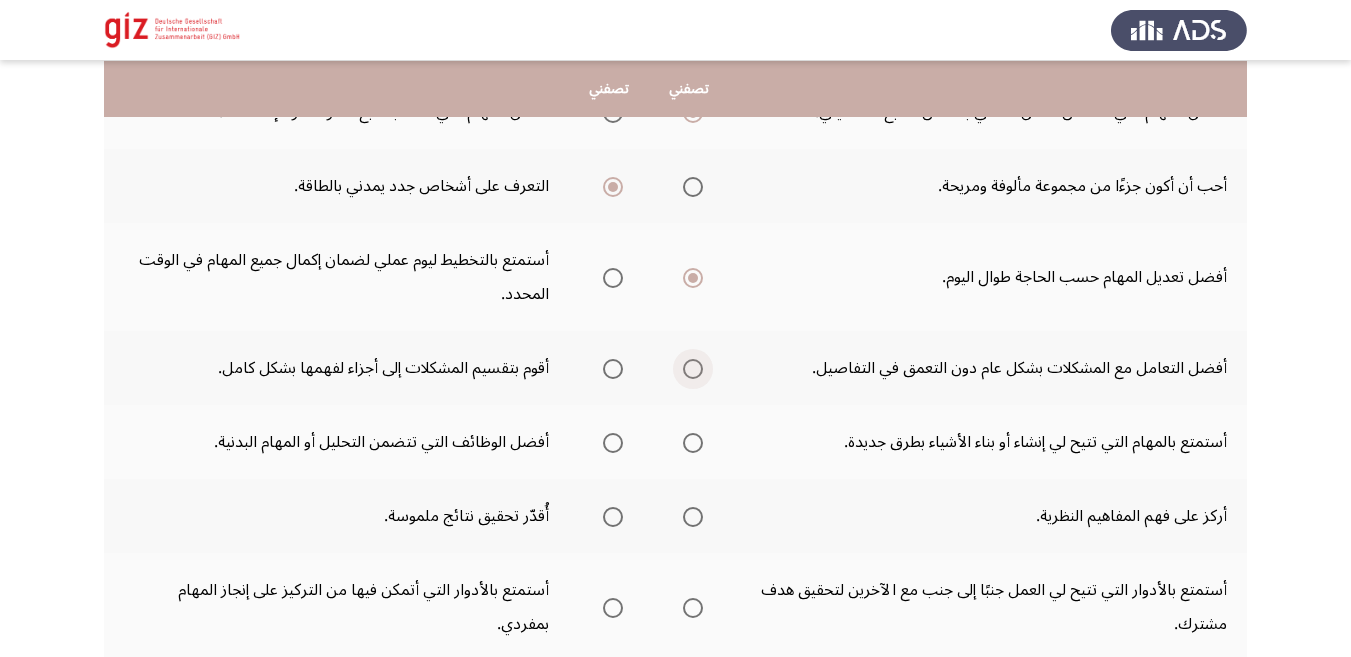 click at bounding box center (693, 369) 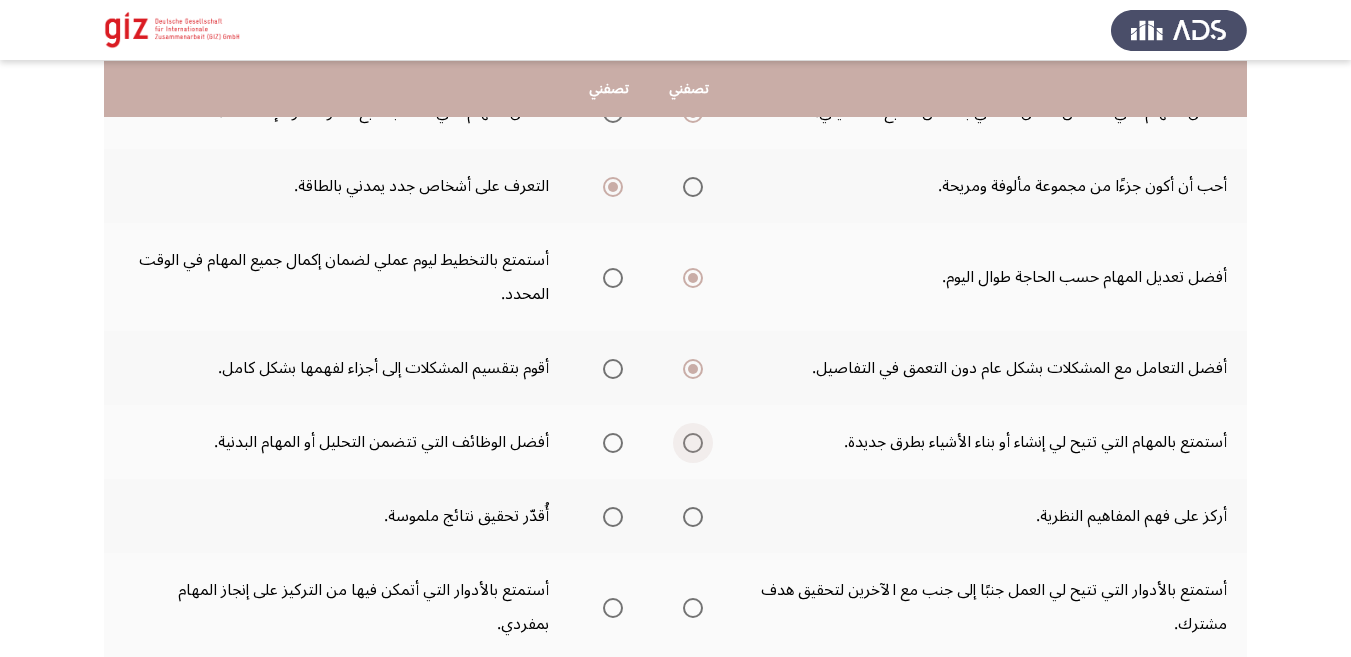 click at bounding box center [693, 443] 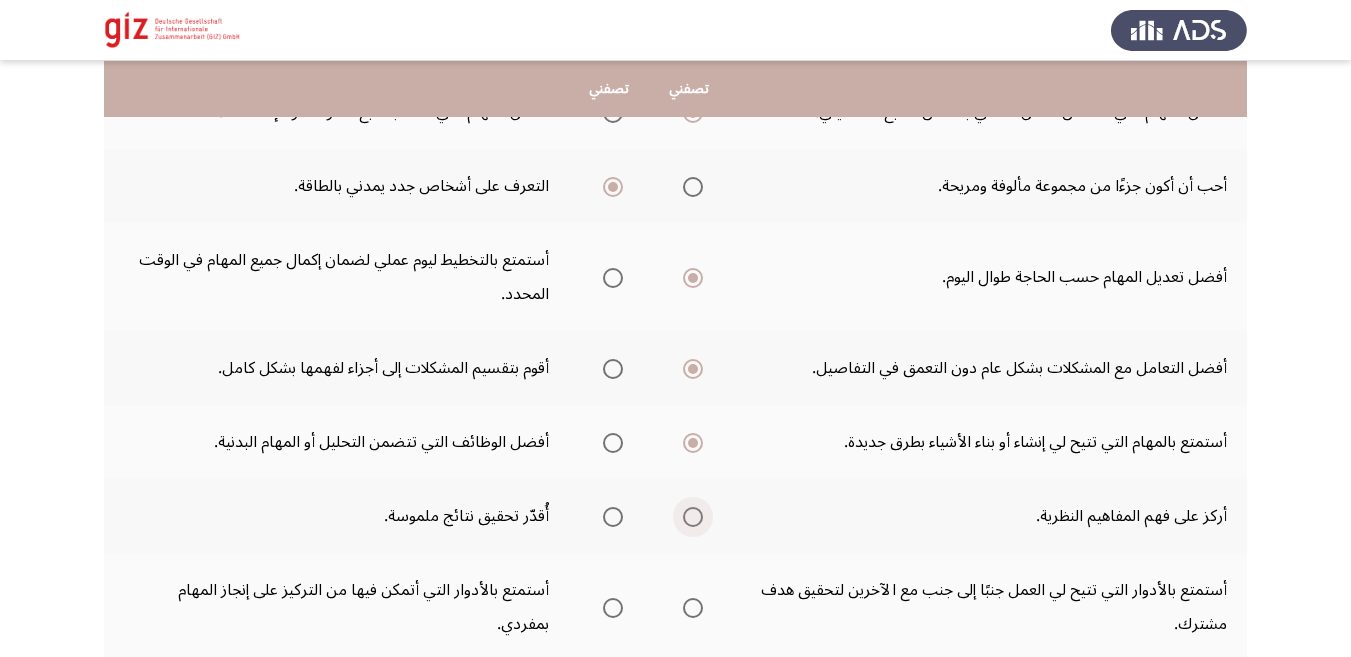 click at bounding box center [693, 517] 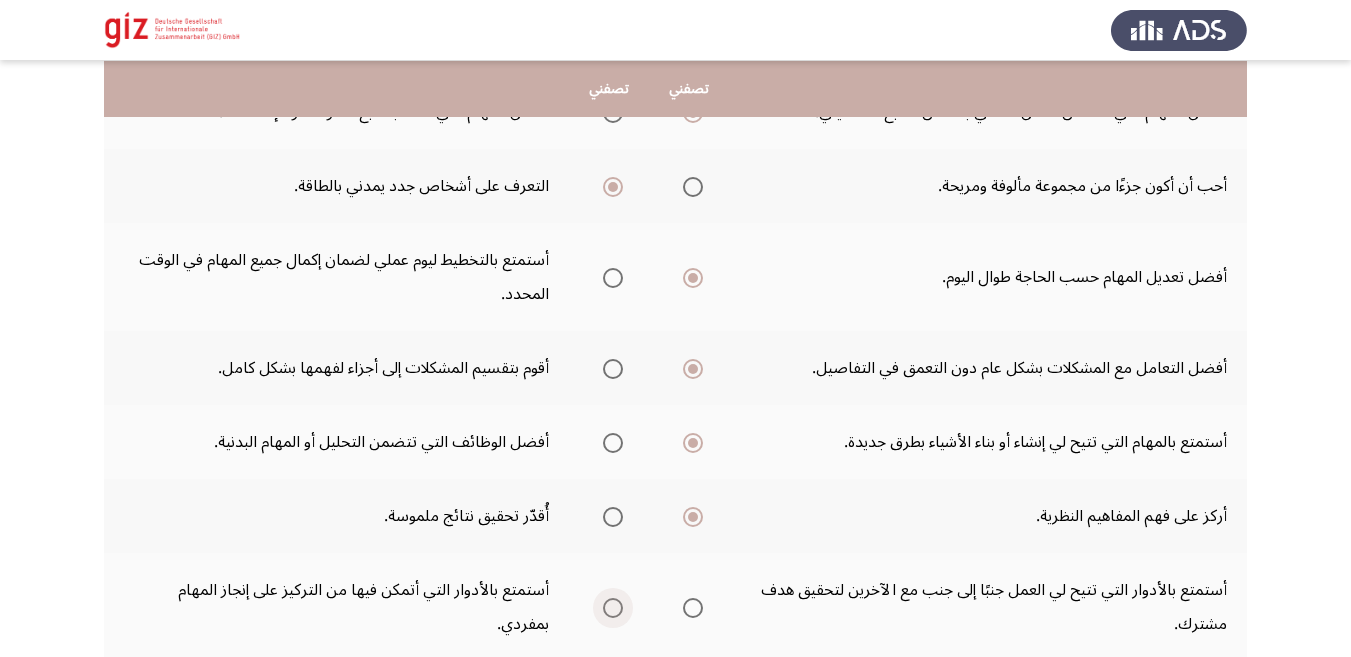 click at bounding box center (613, 608) 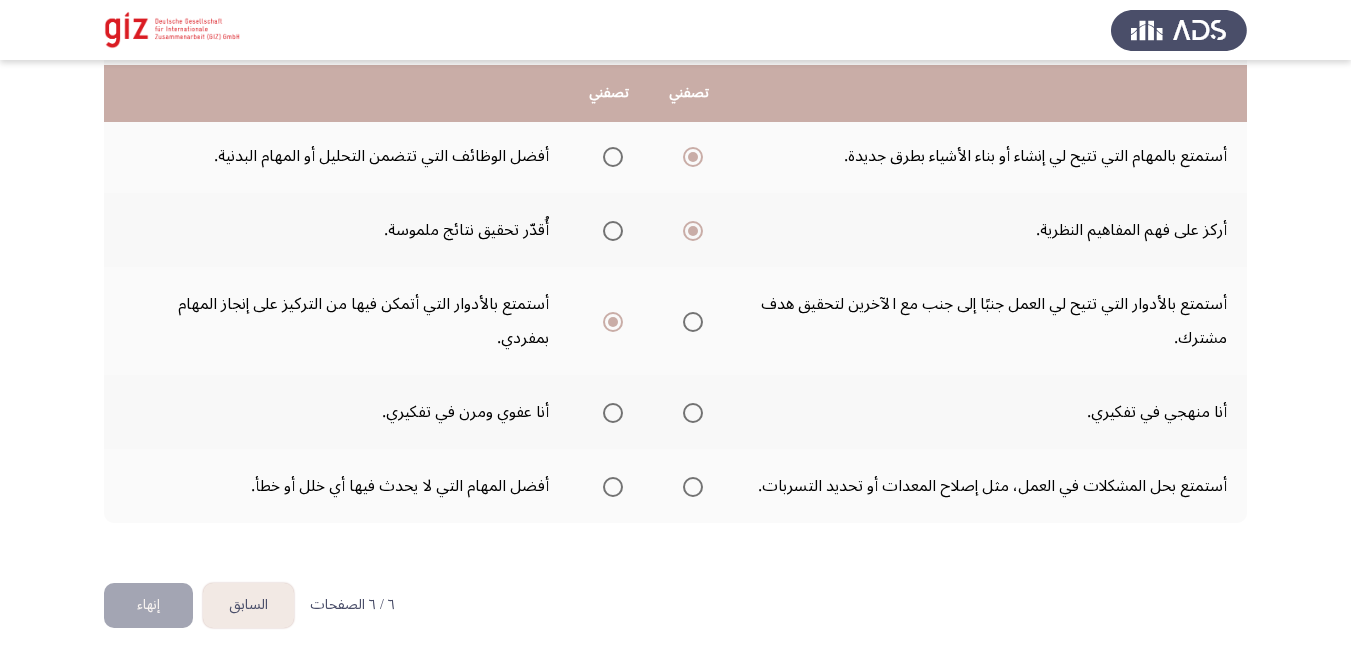 scroll, scrollTop: 620, scrollLeft: 0, axis: vertical 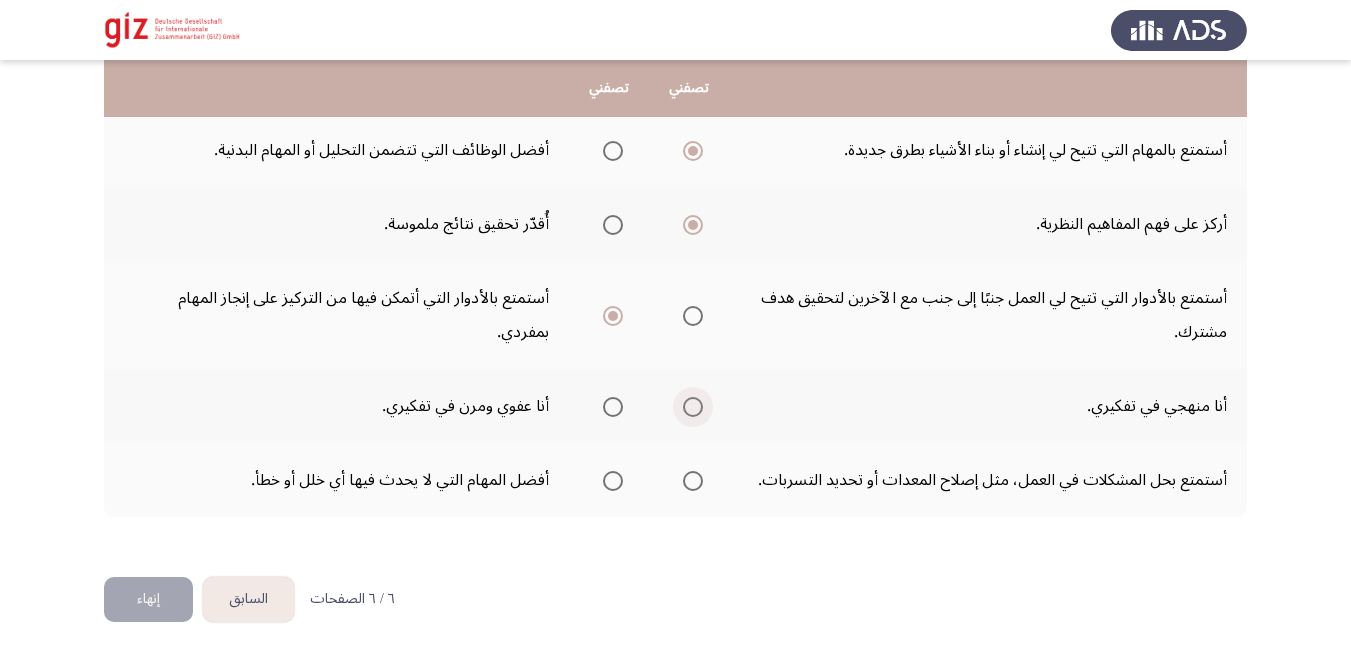 click at bounding box center [693, 407] 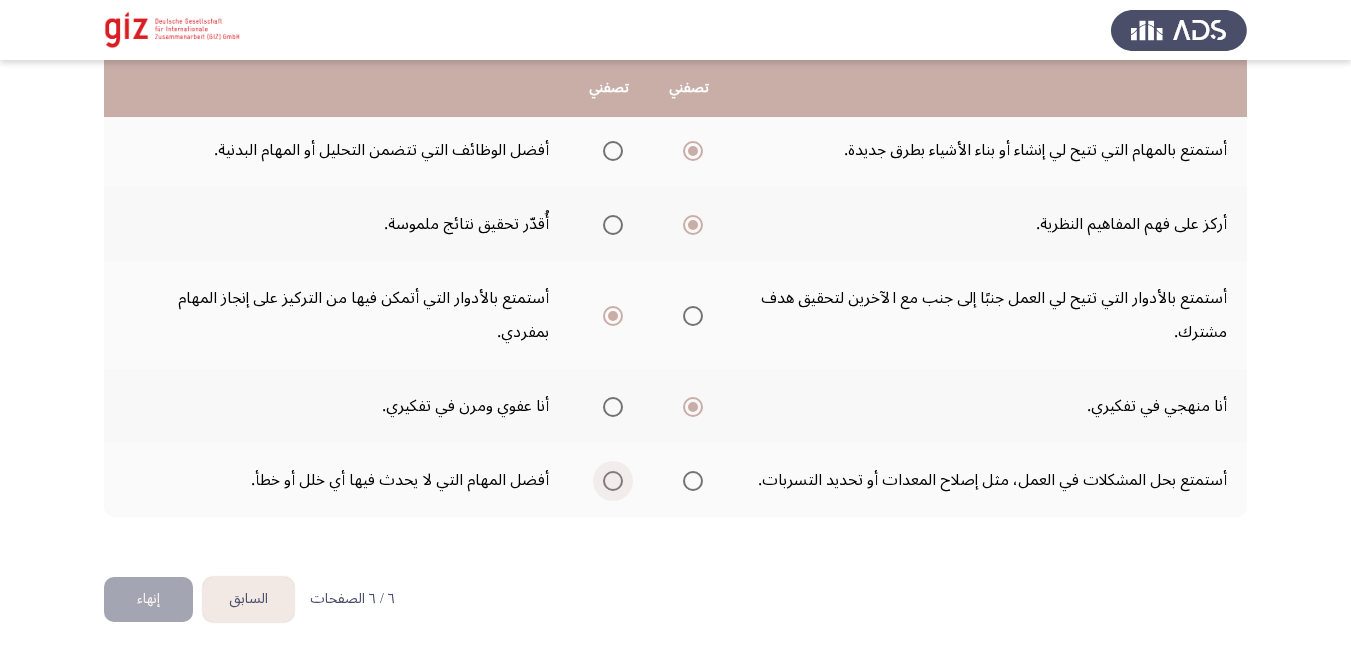 click at bounding box center [613, 481] 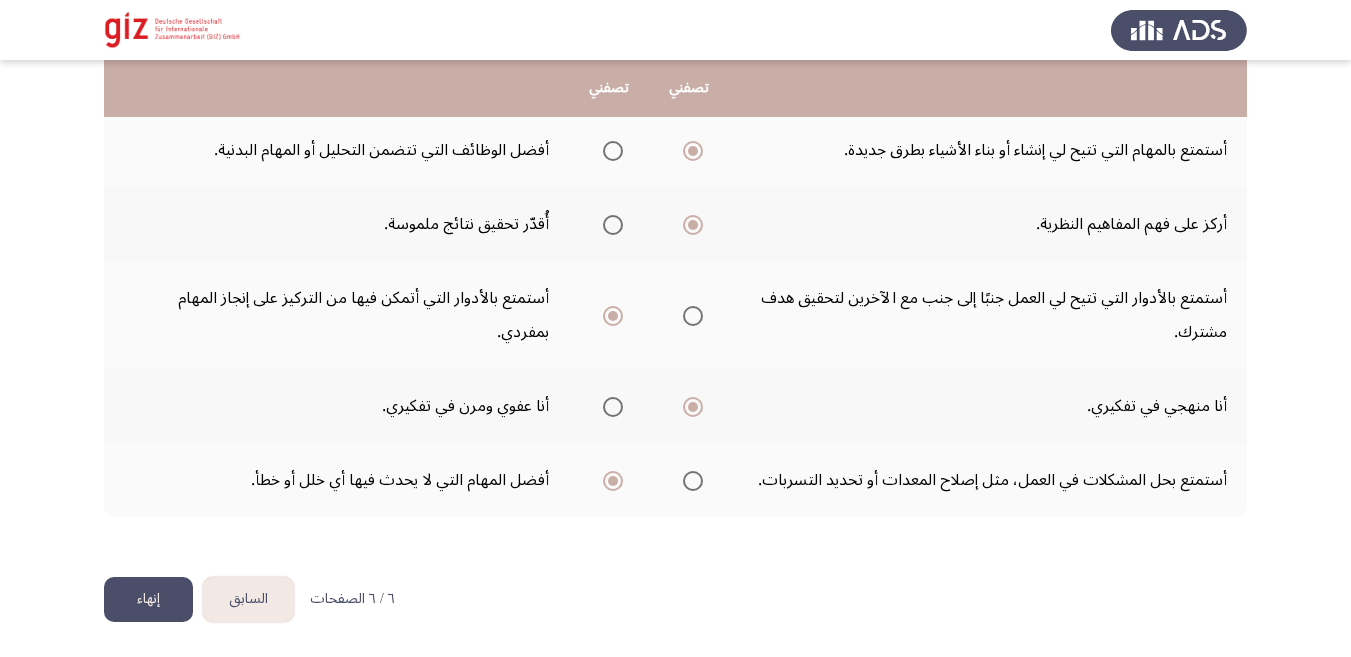 click on "إنهاء" 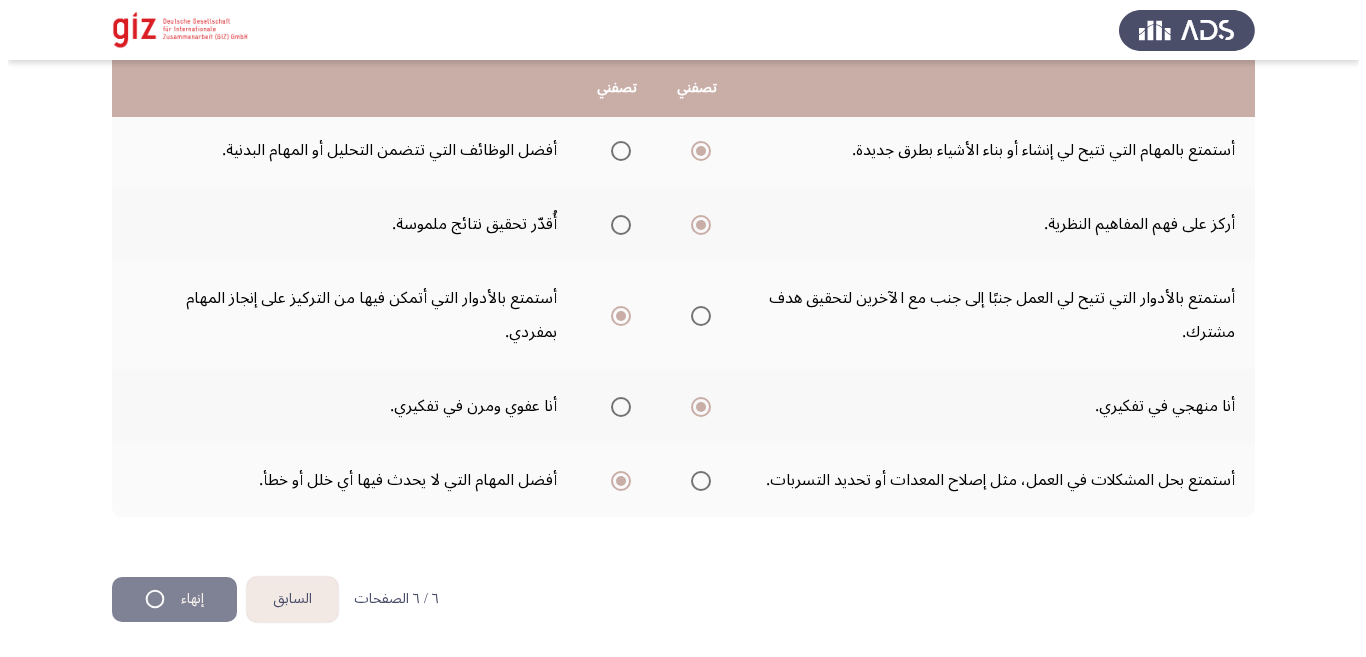scroll, scrollTop: 0, scrollLeft: 0, axis: both 